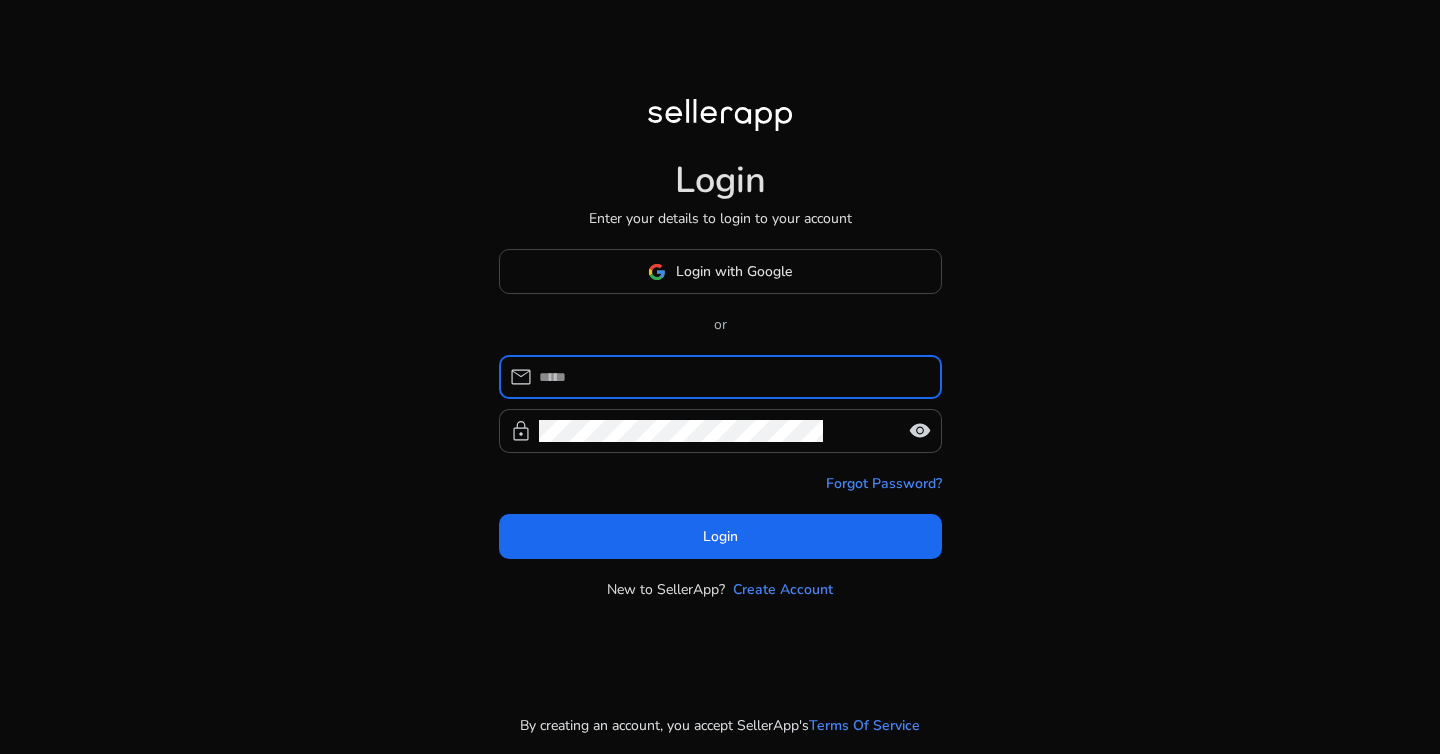 scroll, scrollTop: 0, scrollLeft: 0, axis: both 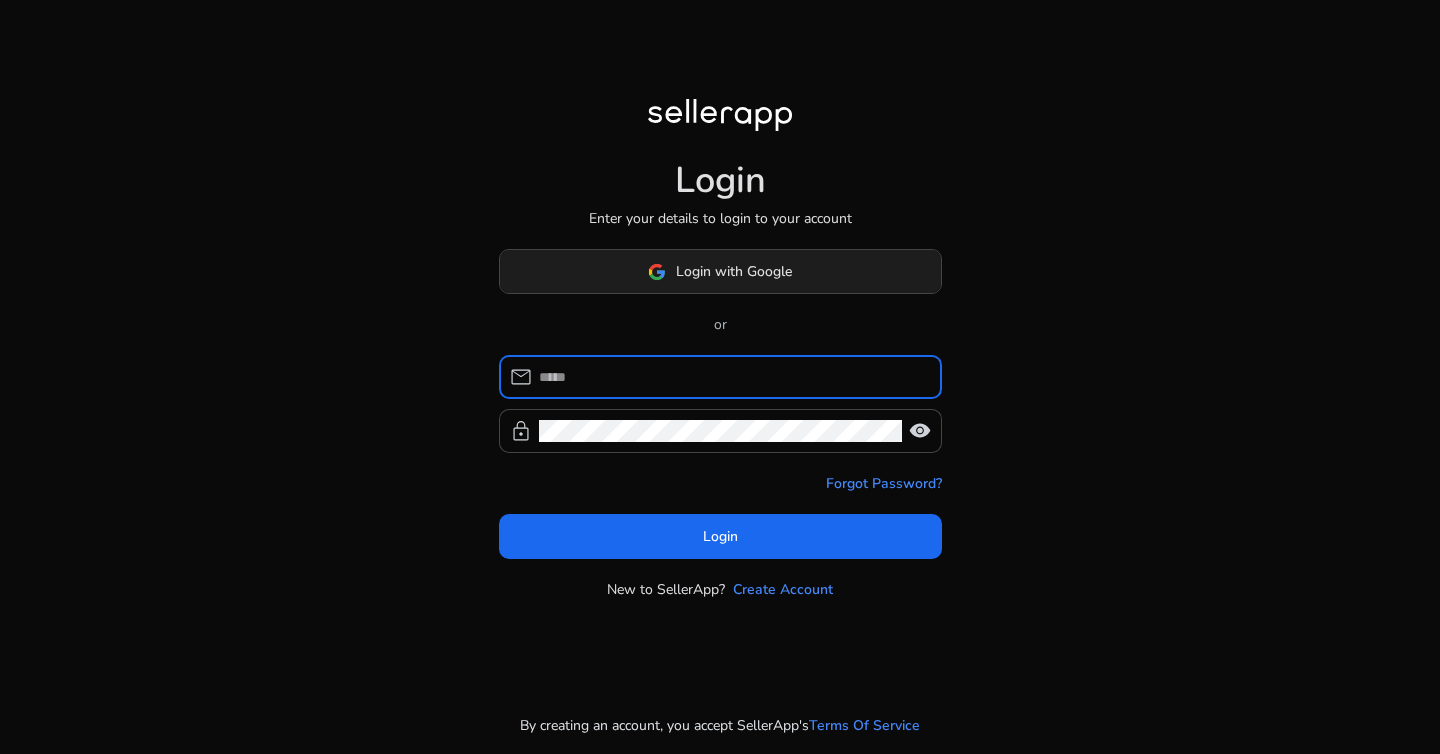 click on "Login with Google" 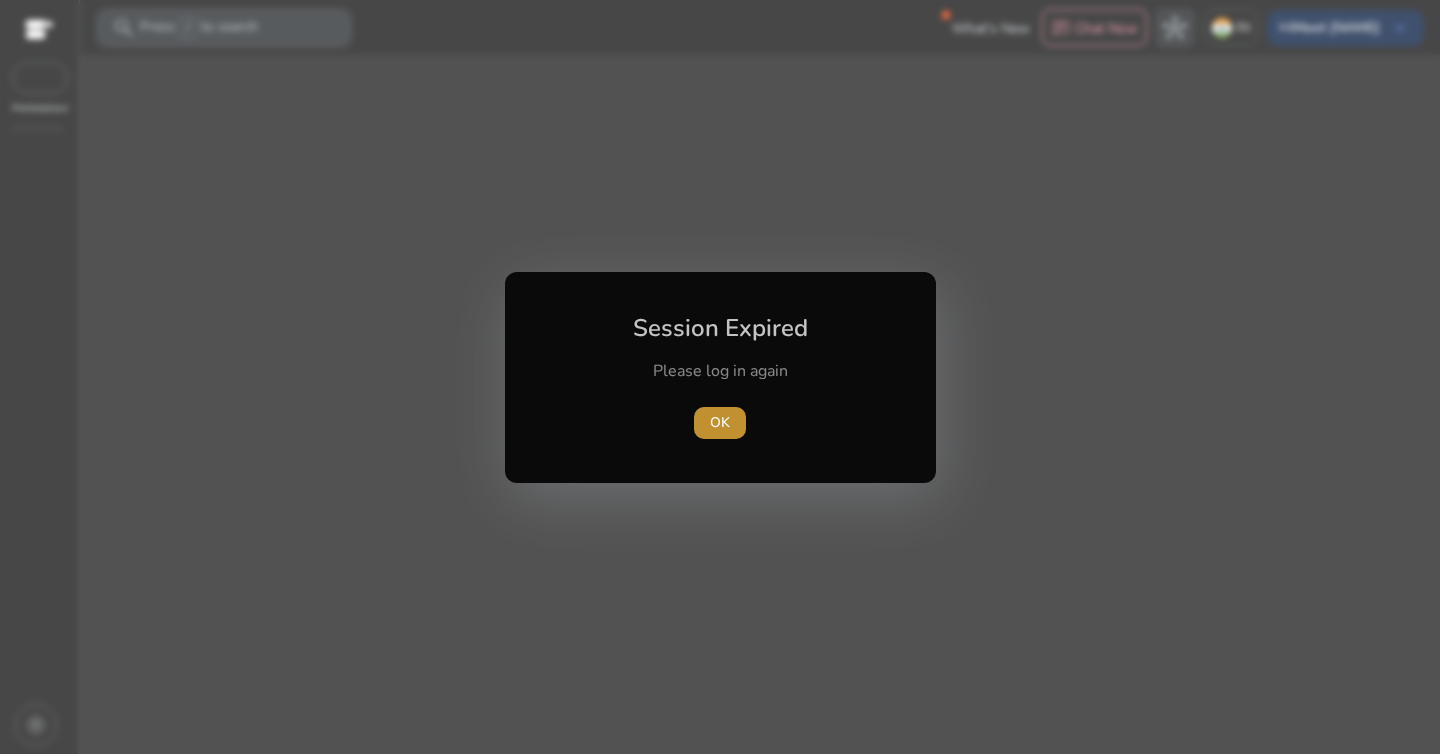 click at bounding box center (720, 423) 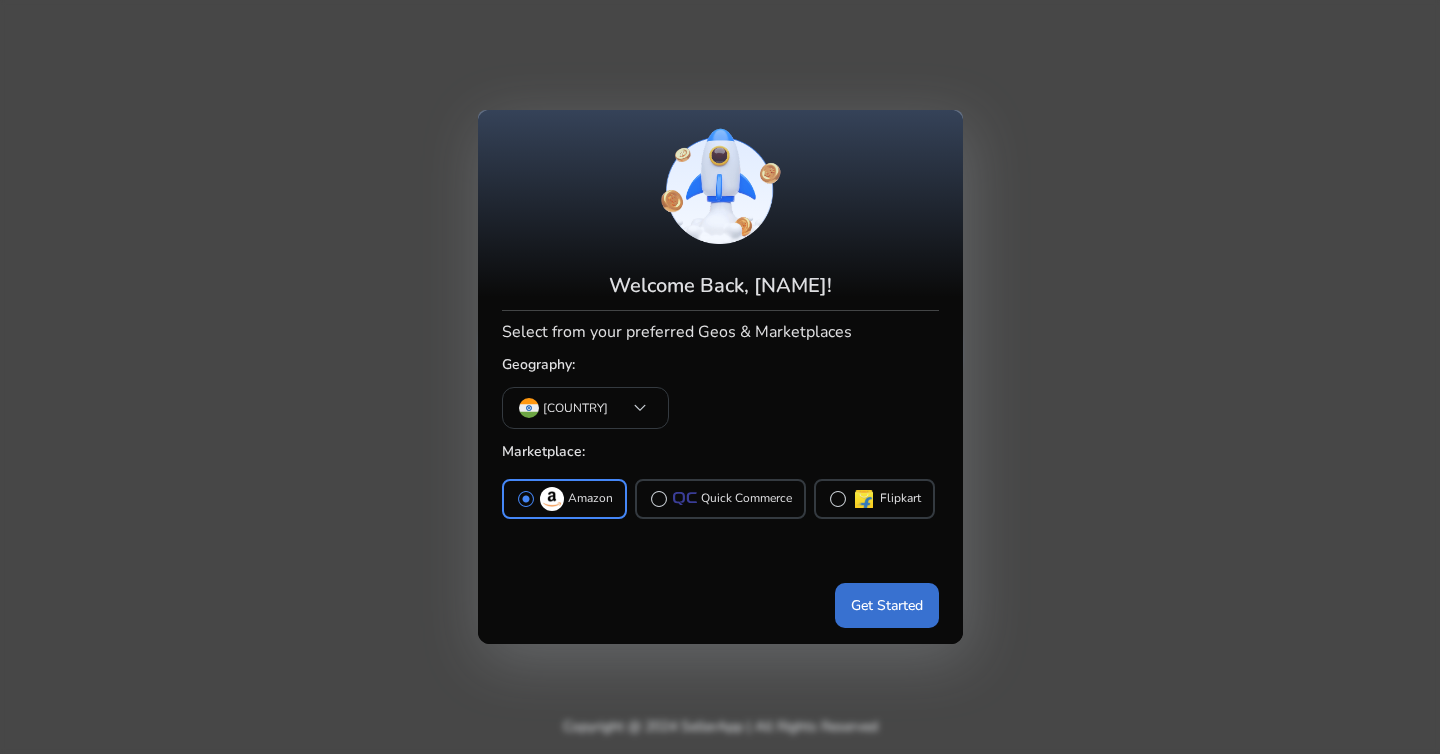 click on "Get Started" at bounding box center [887, 605] 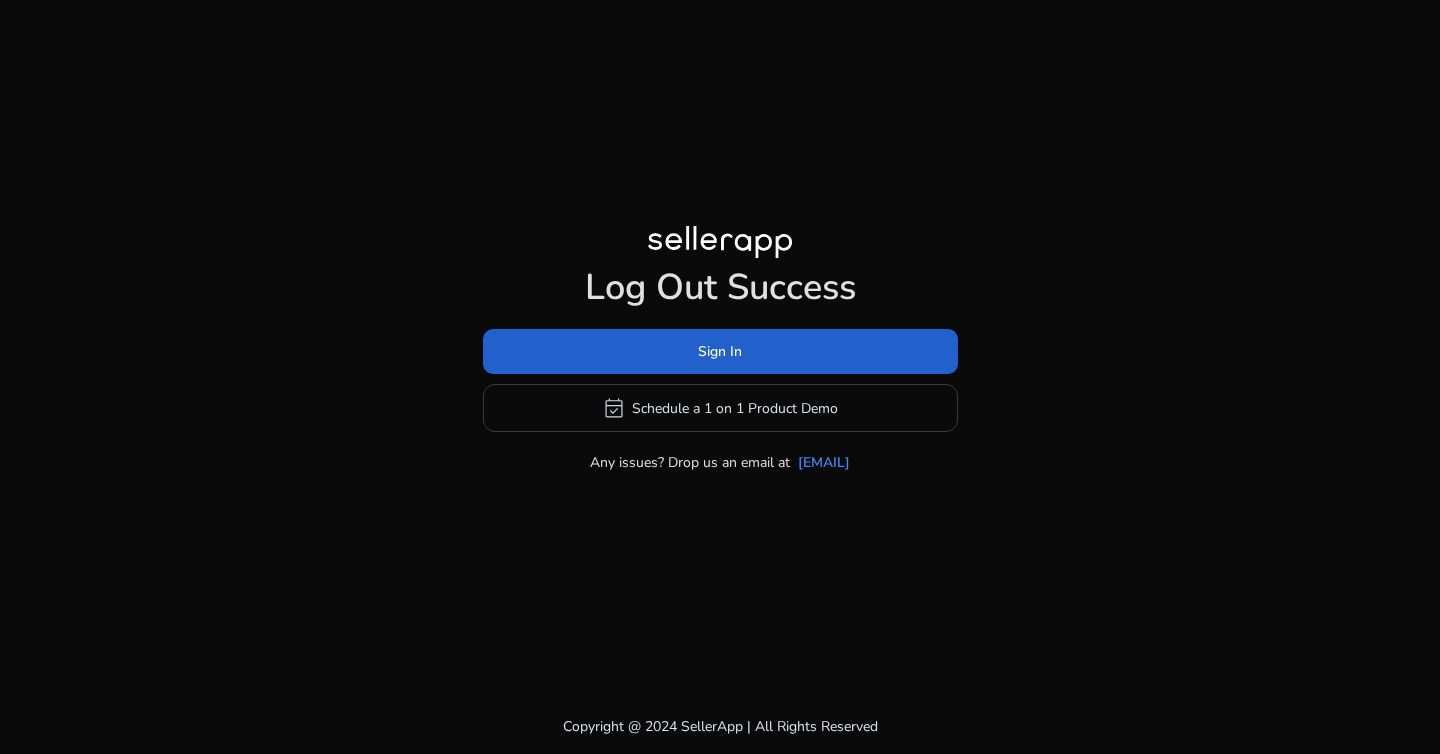 click on "Sign In" 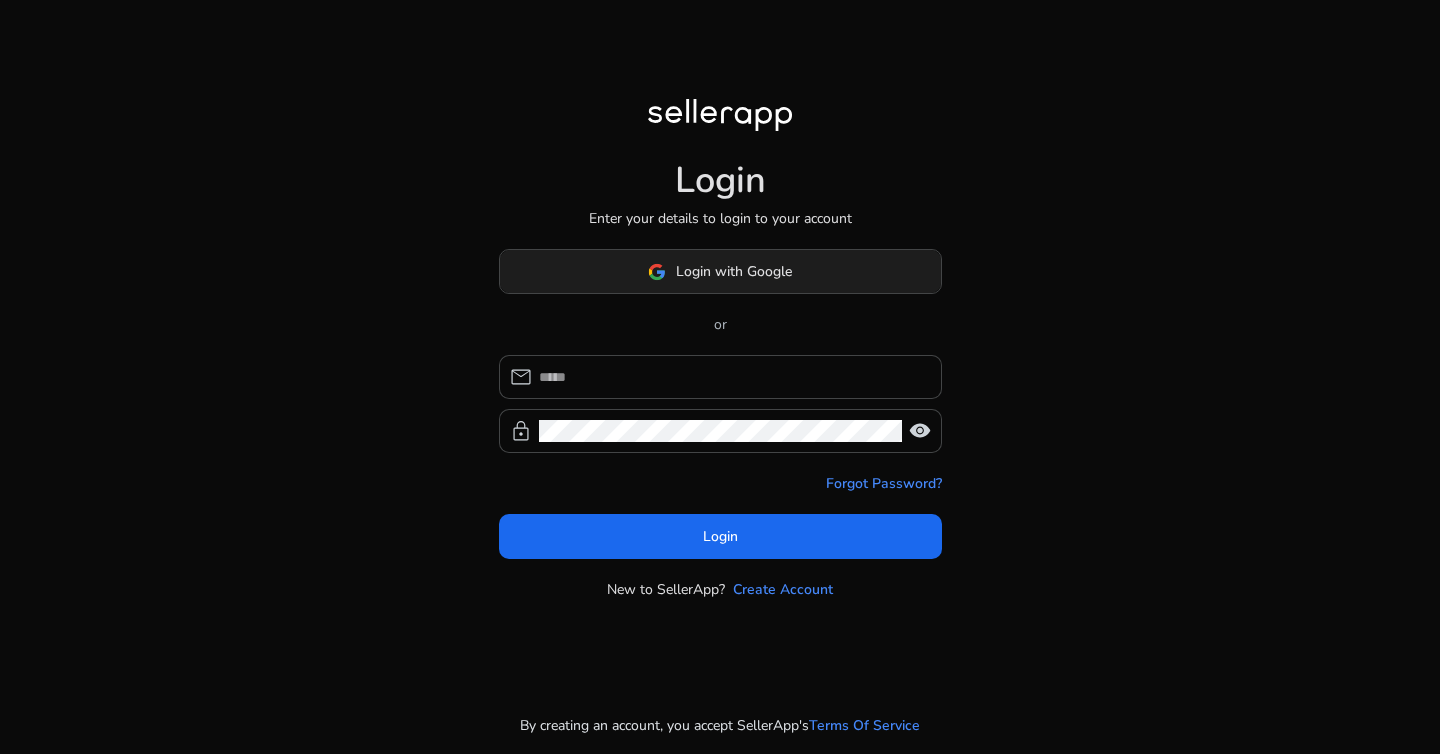 click 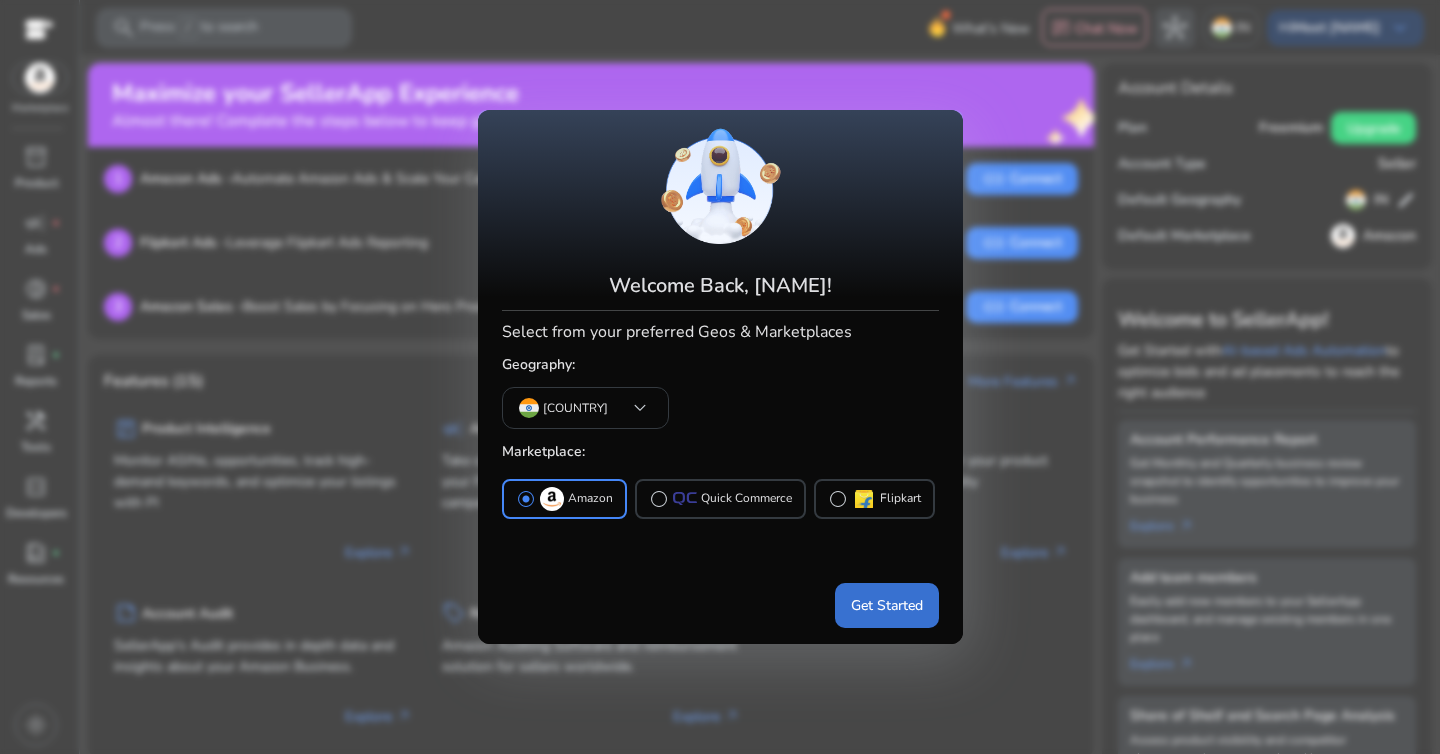 click on "Get Started" at bounding box center (887, 605) 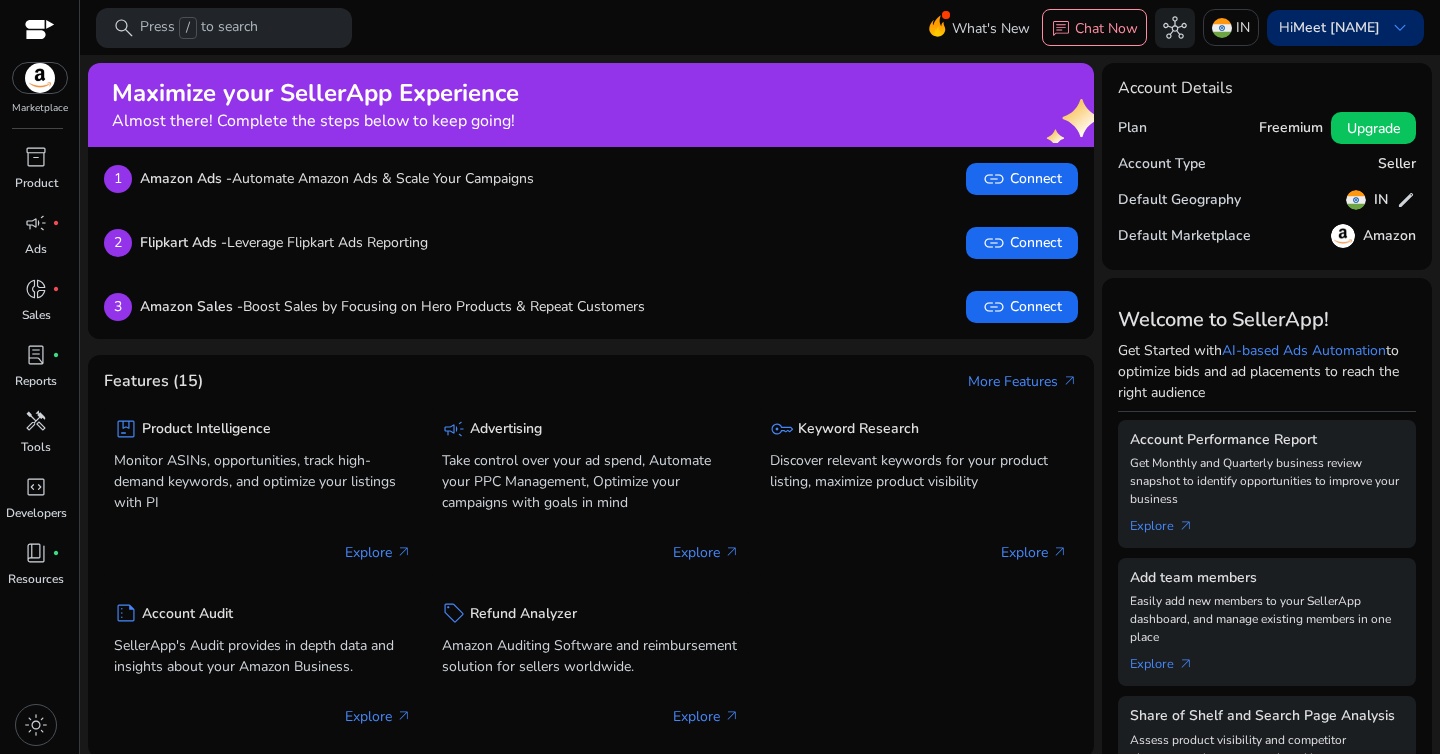 click on "Meet [NAME]" at bounding box center (1336, 27) 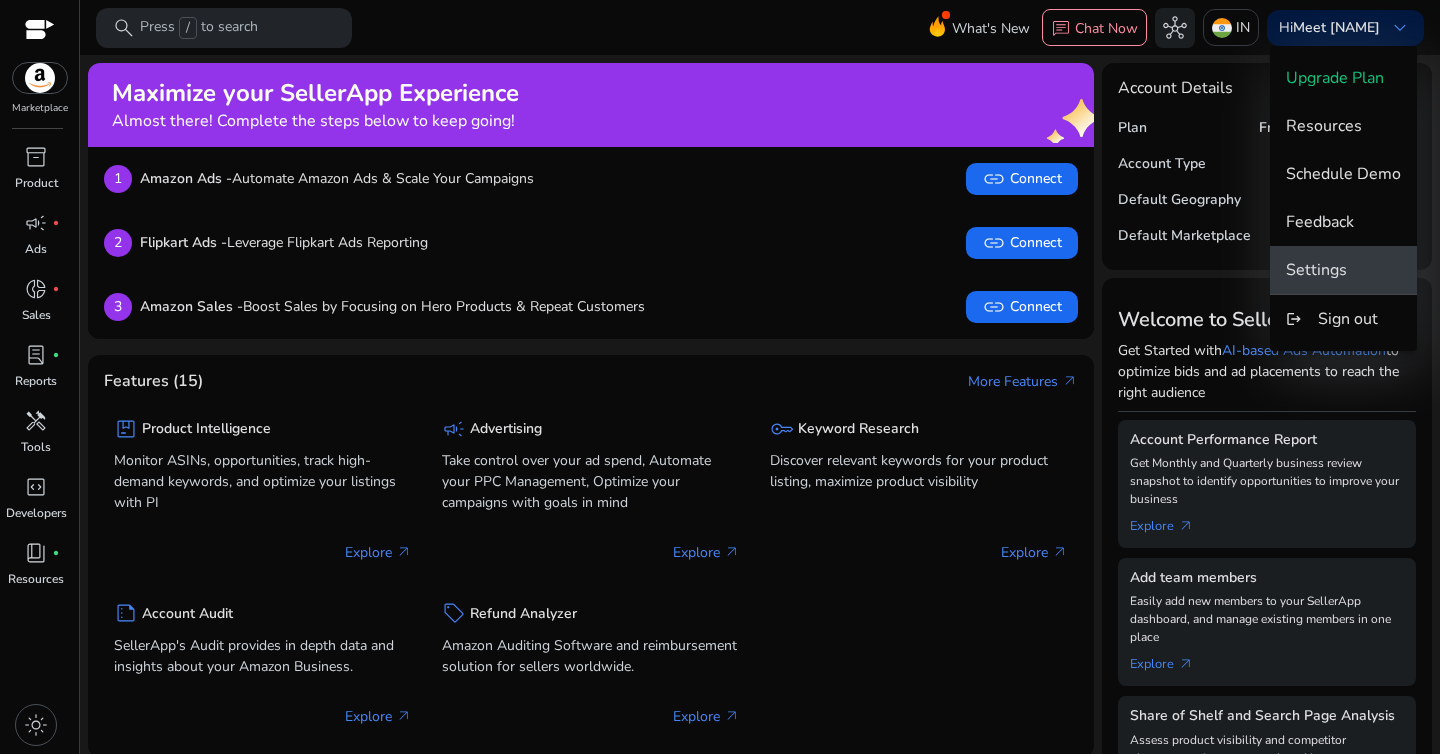 click on "Settings" at bounding box center [1343, 270] 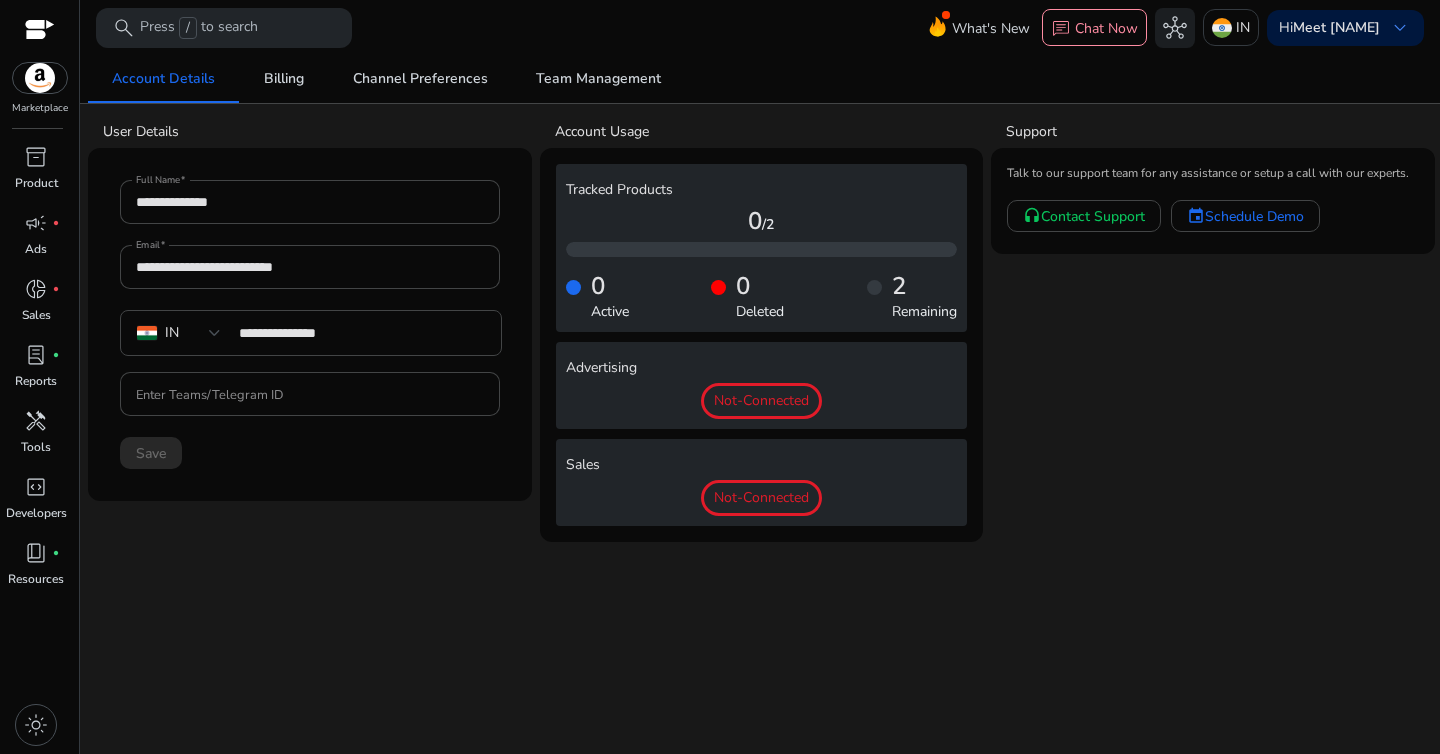 scroll, scrollTop: 0, scrollLeft: 0, axis: both 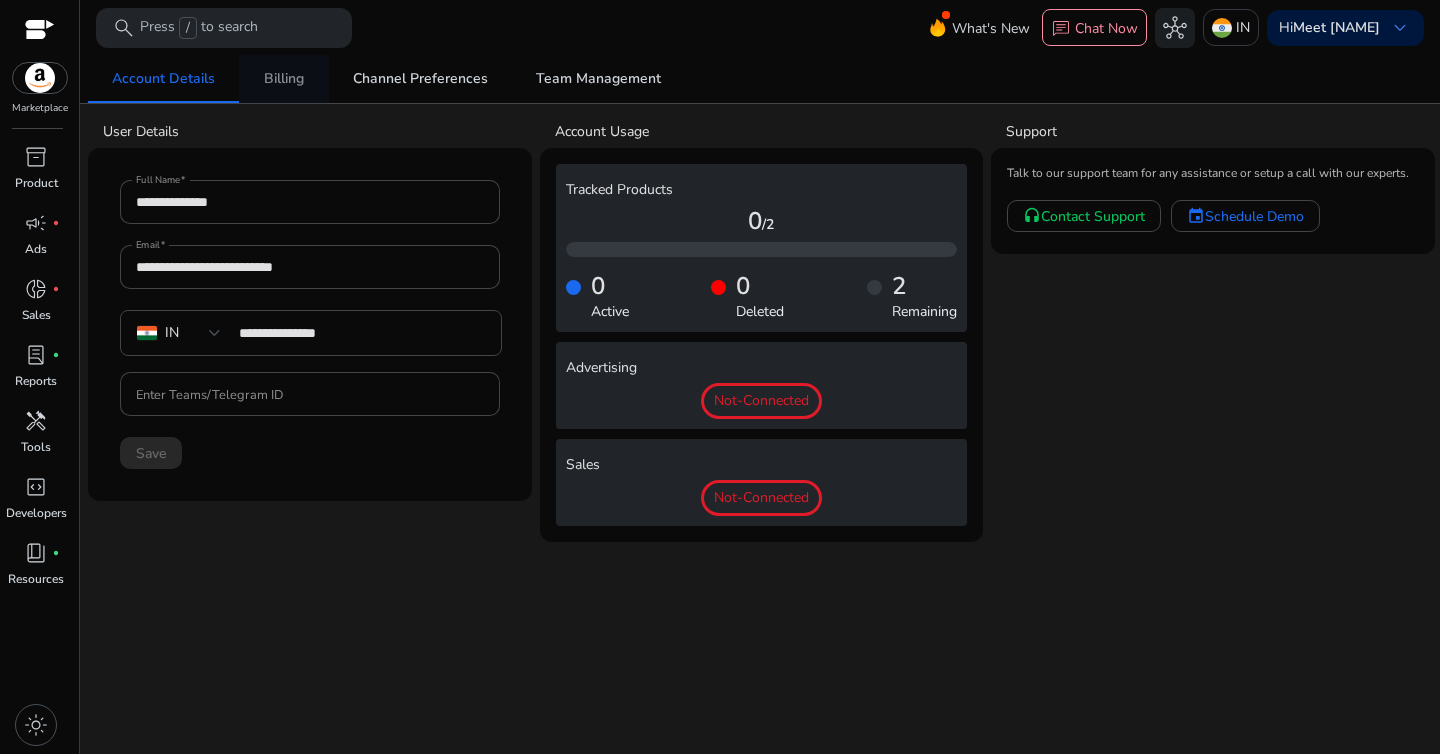 click on "Billing" at bounding box center [284, 79] 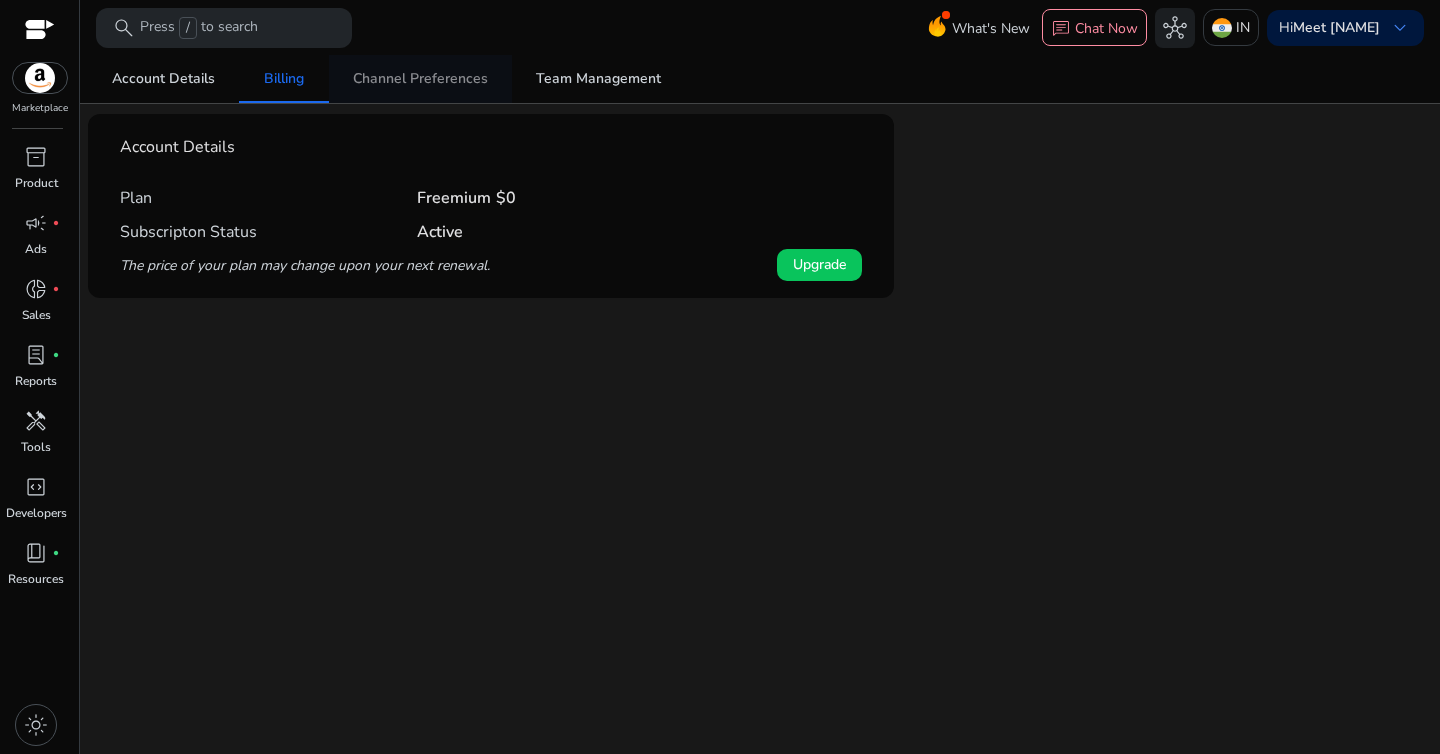 click on "Channel Preferences" at bounding box center [420, 79] 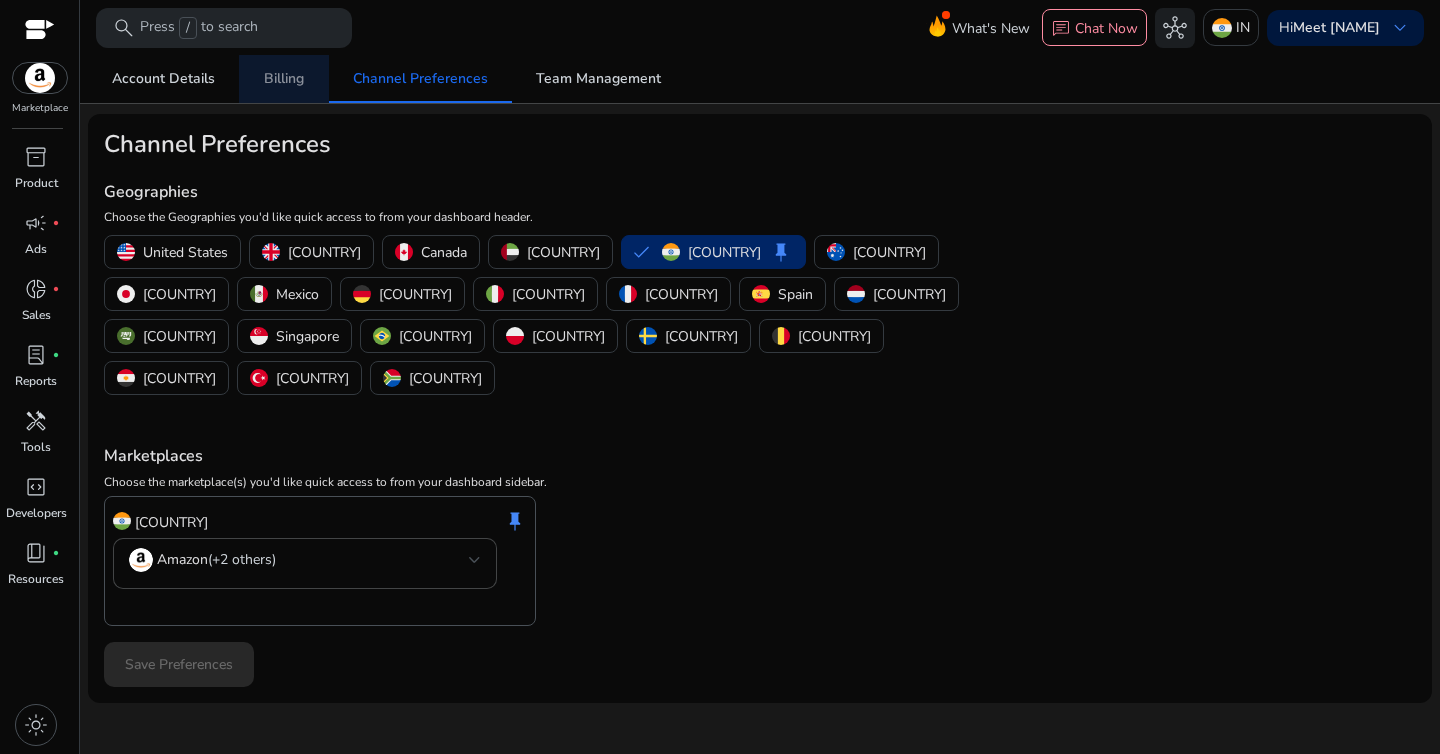 click on "Billing" at bounding box center (284, 79) 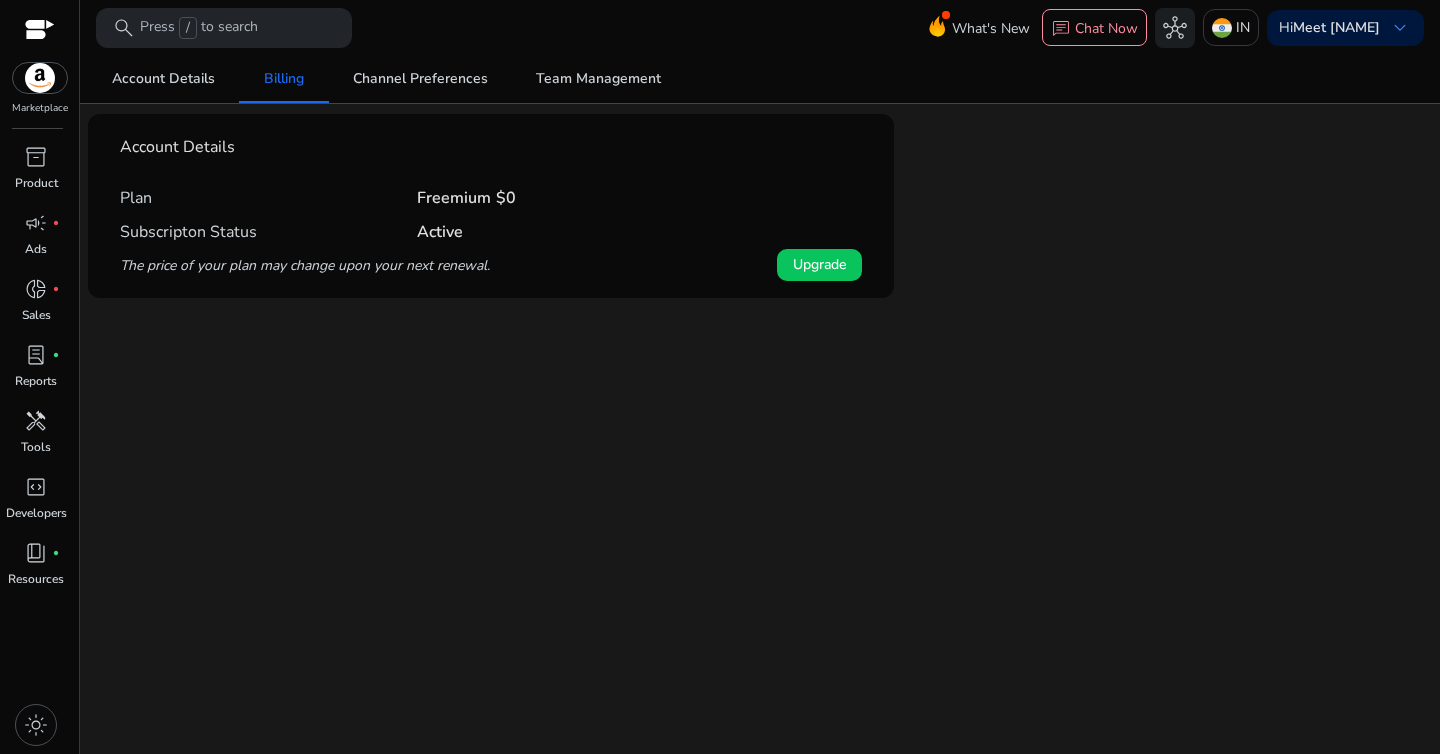click on "Plan Freemium $0" 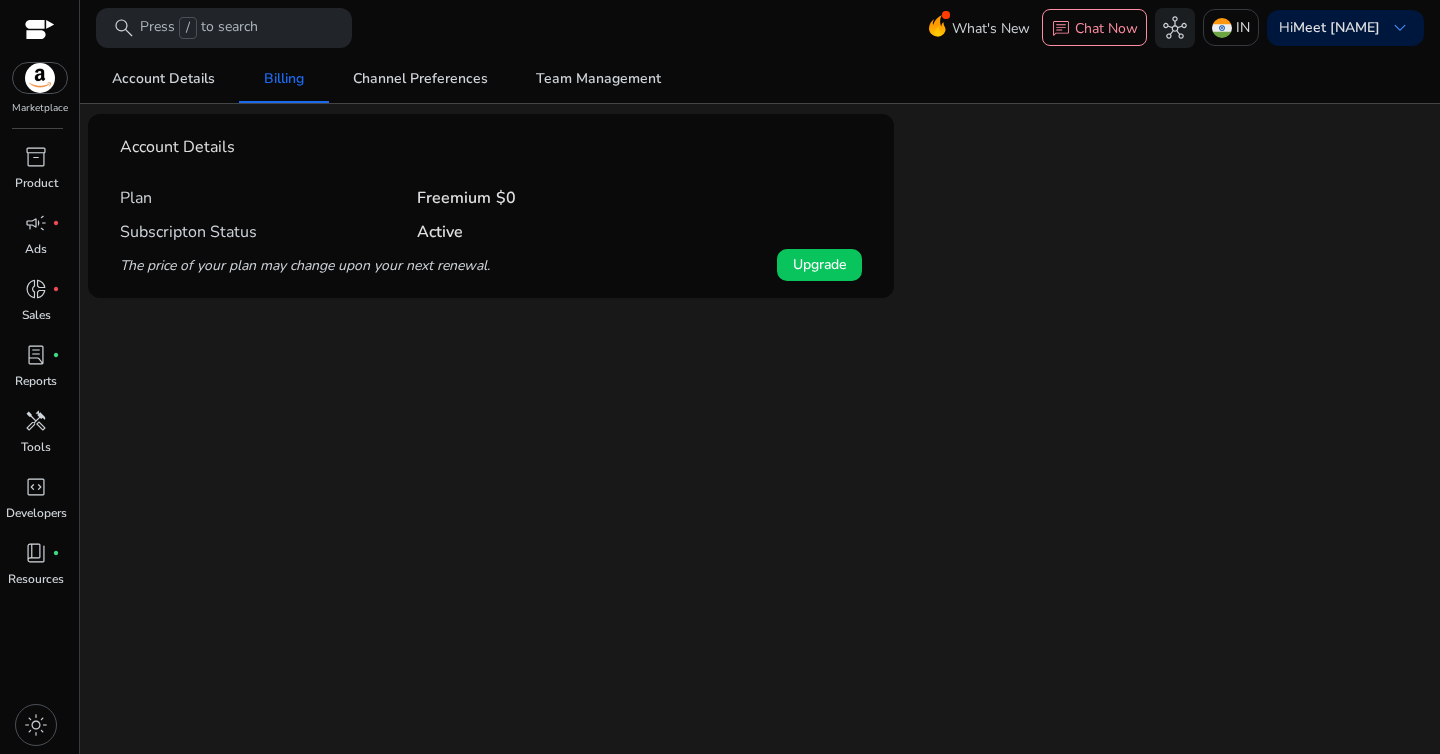 click on "Active" 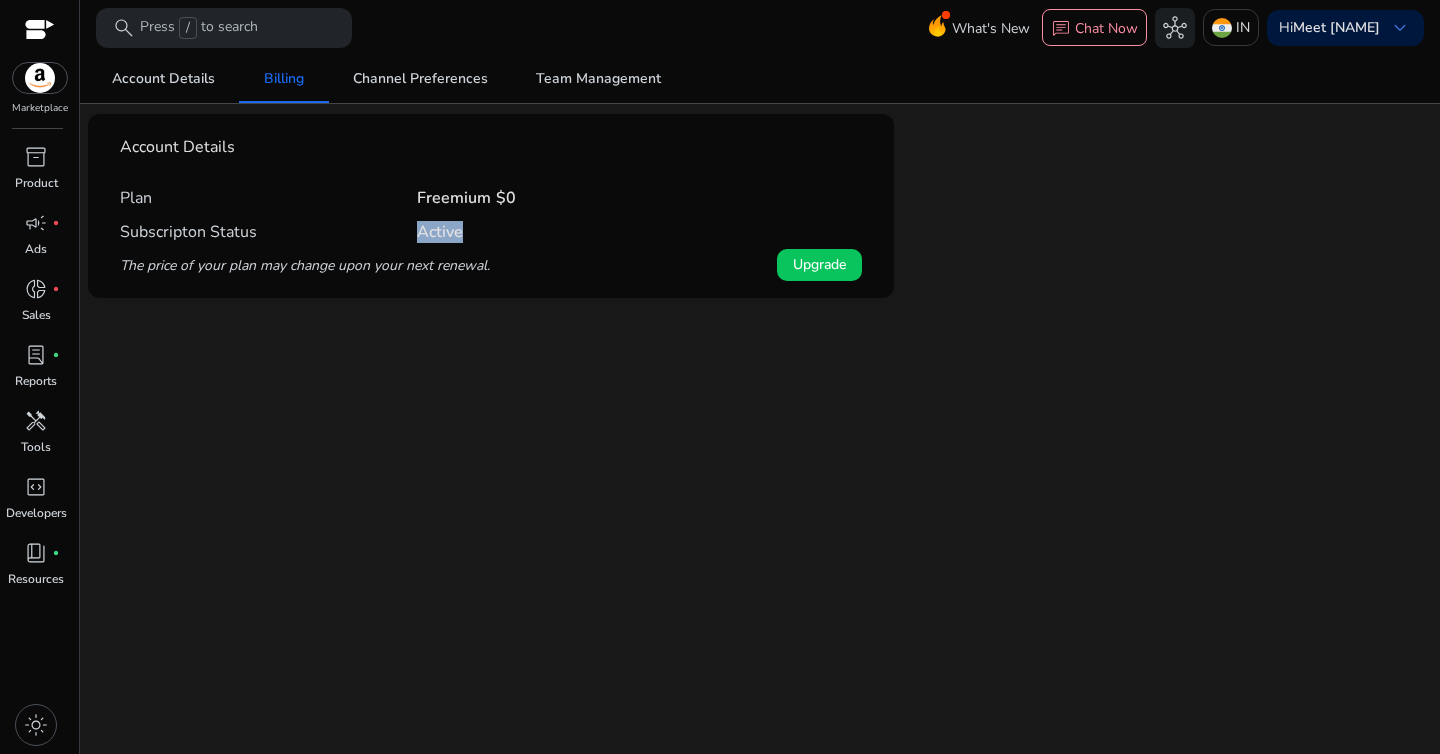 click on "Active" 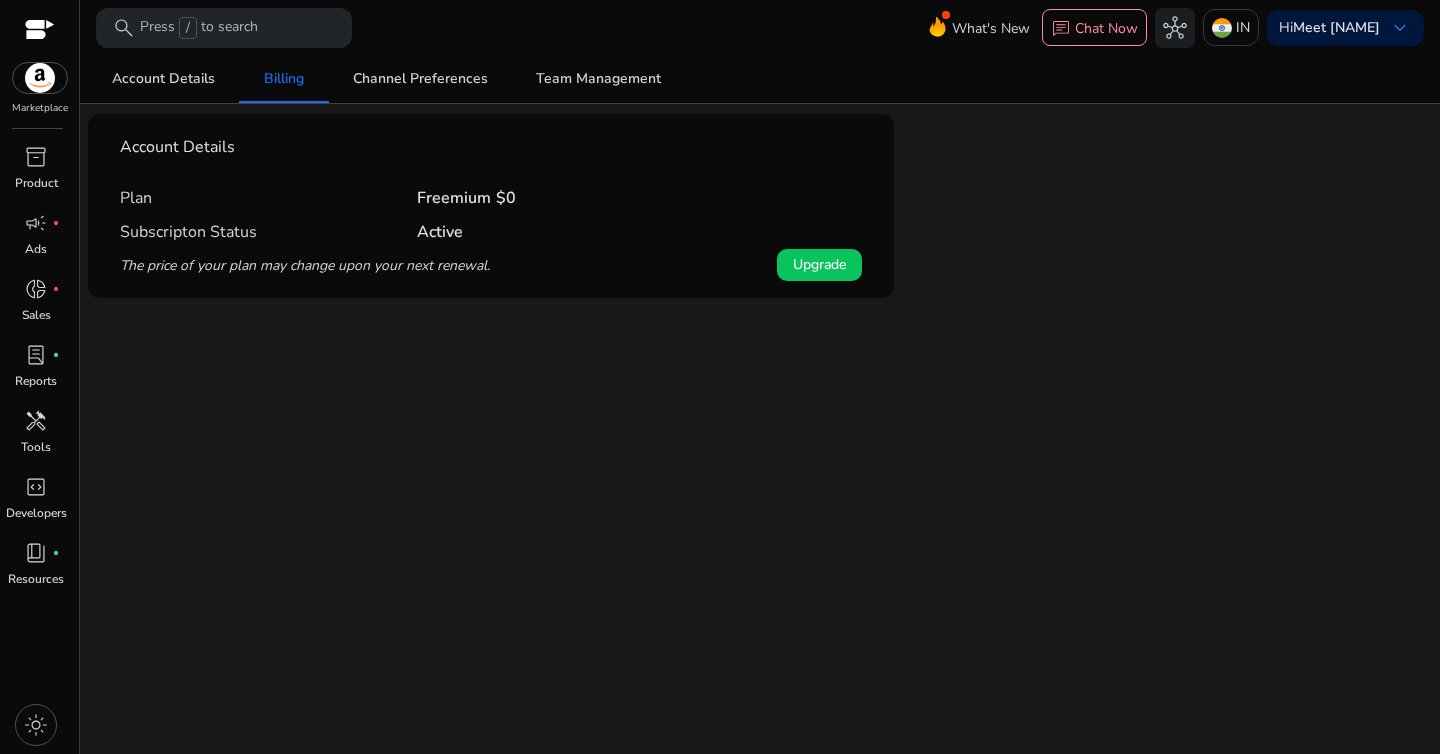 click on "Subscripton Status Active" 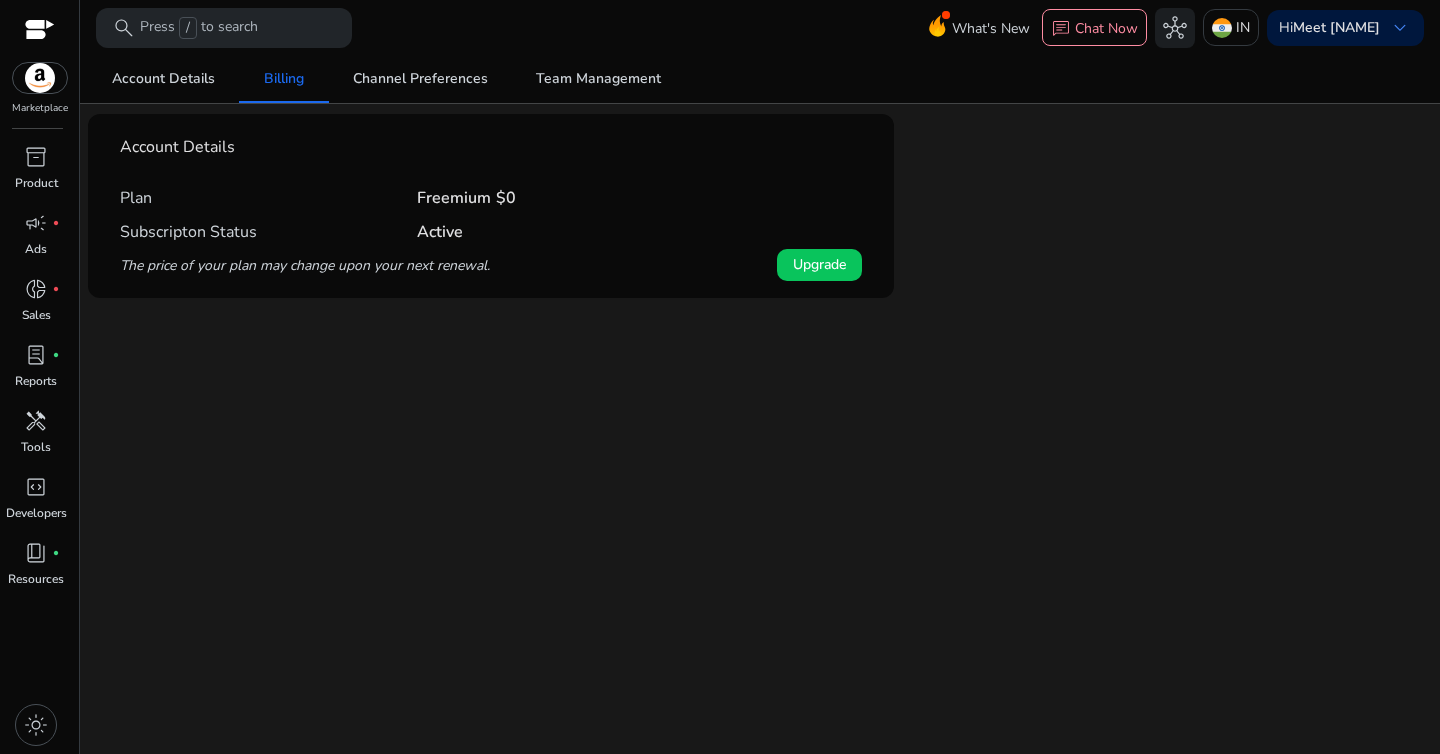 click on "The price of your plan may change upon your next renewal. Upgrade" 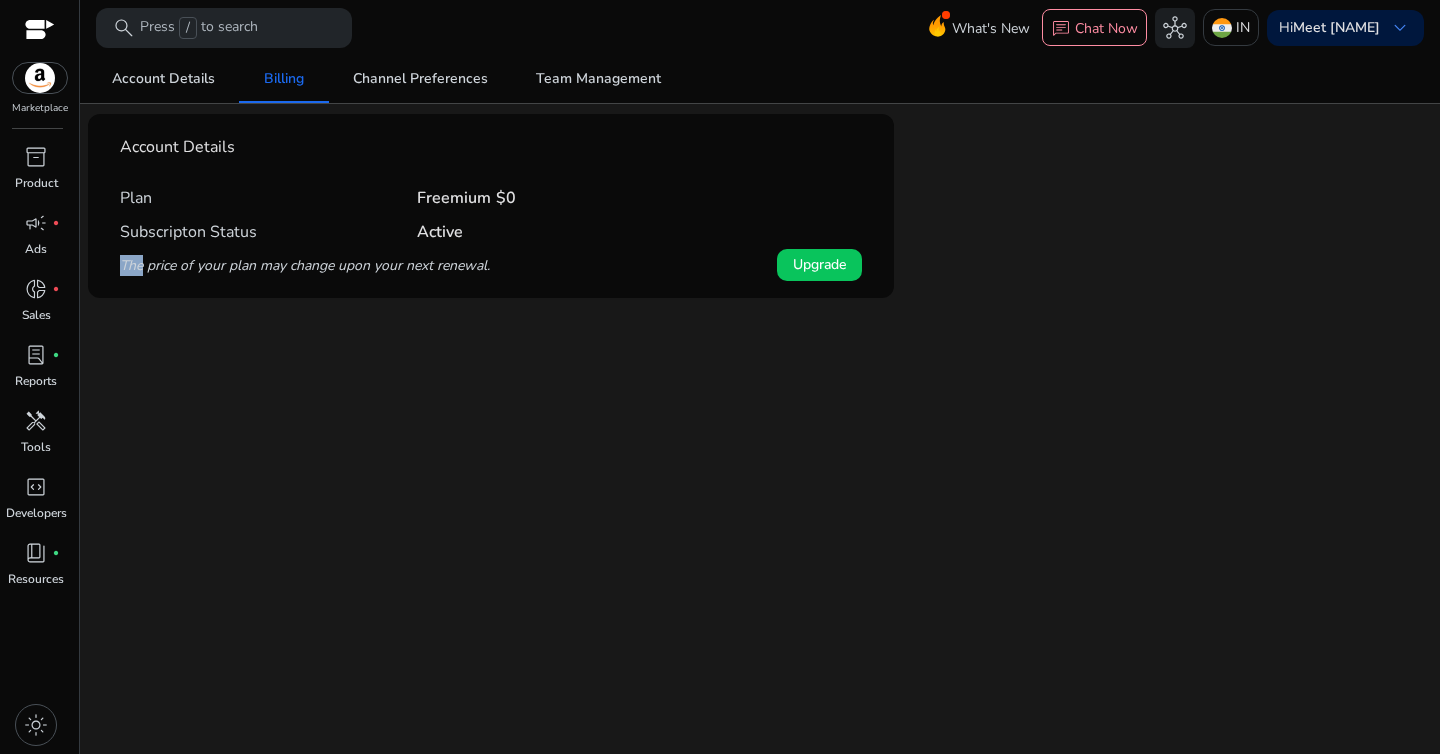 click on "The price of your plan may change upon your next renewal. Upgrade" 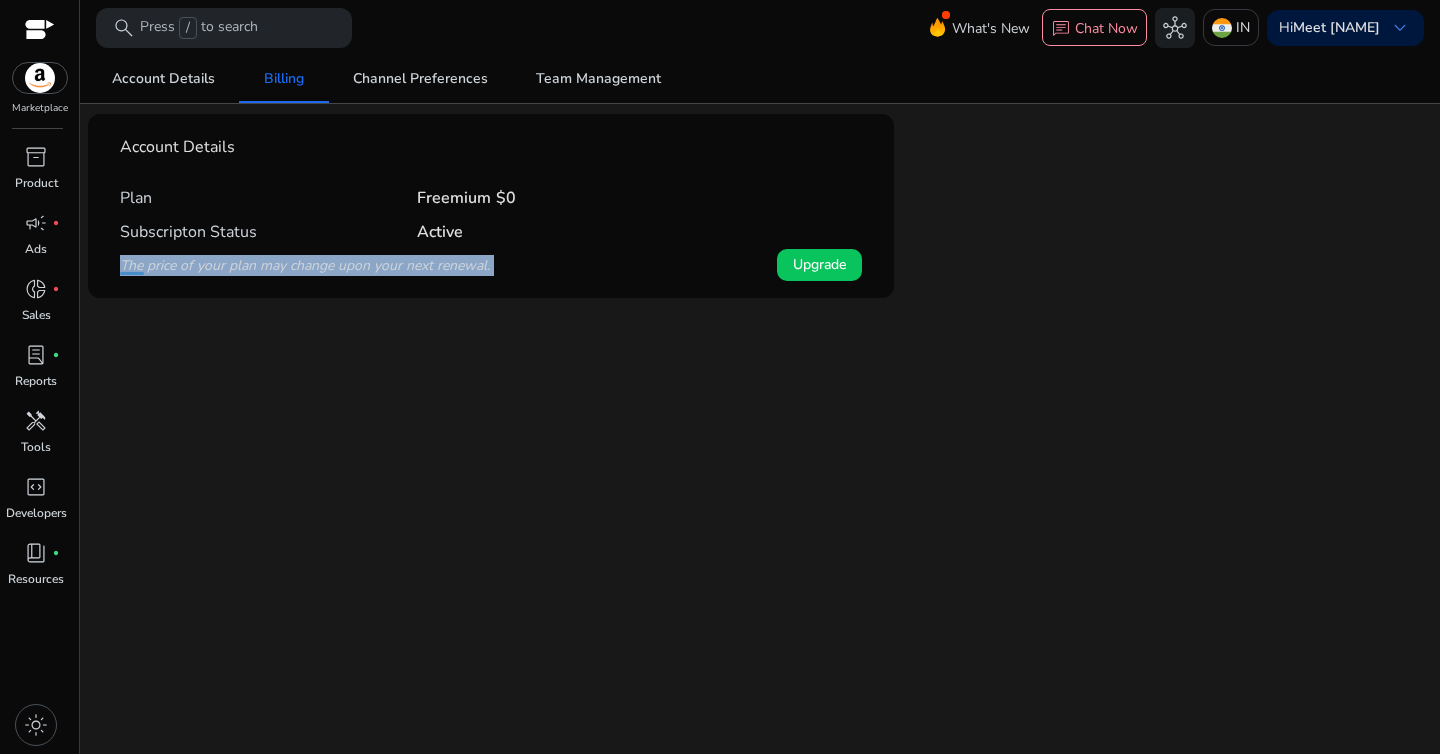click on "The price of your plan may change upon your next renewal. Upgrade" 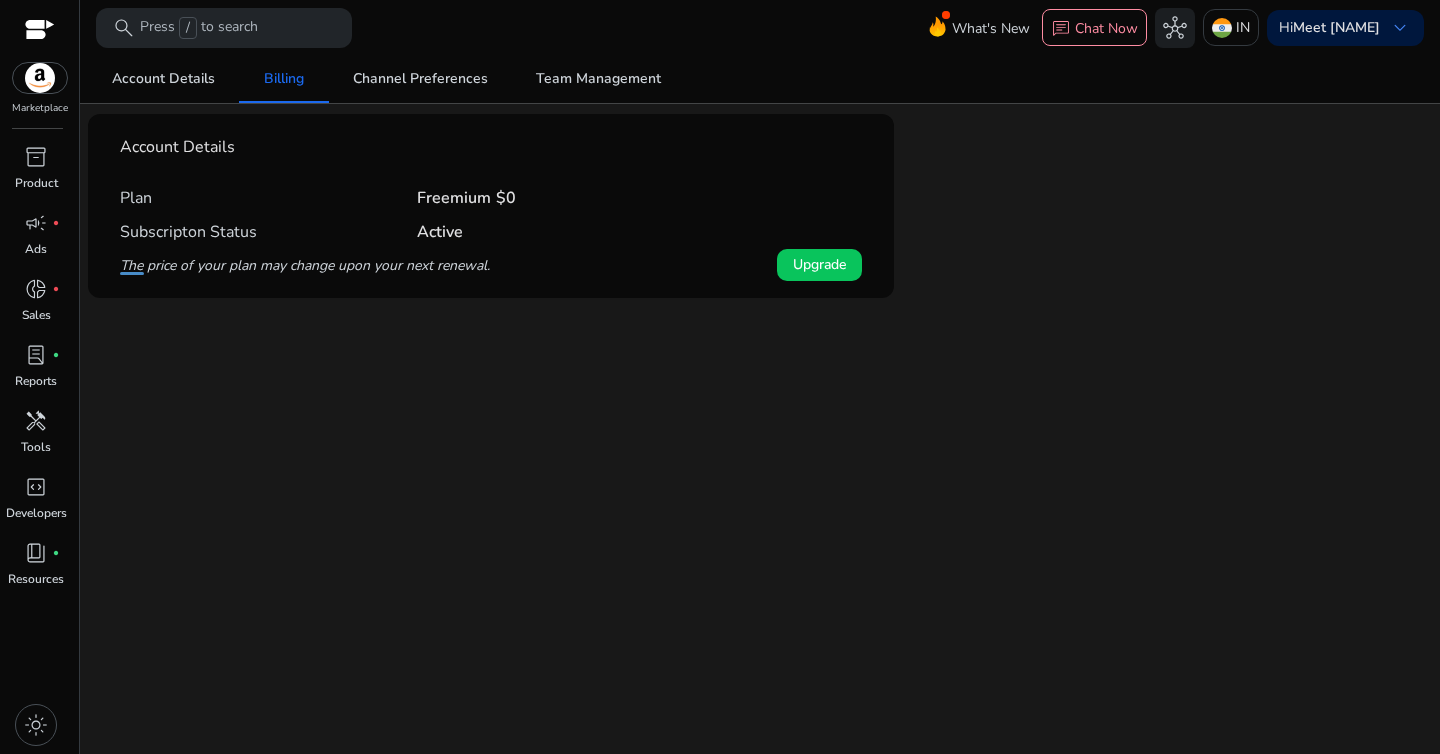 click on "We are getting things ready for you... Account Details Billing Channel Preferences Team Management Account Details Plan Freemium $0 Subscription Status Active The price of your plan may change upon your next renewal. Upgrade" 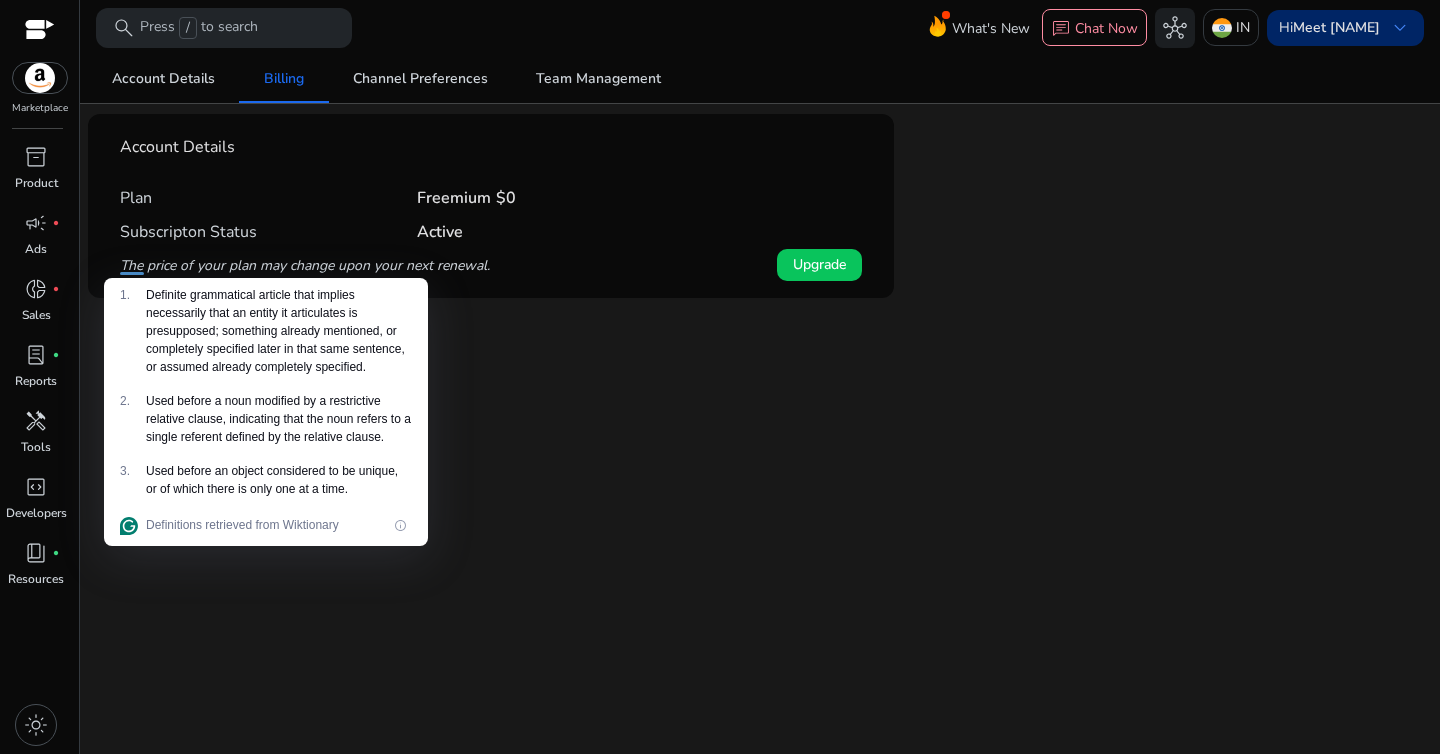 click on "keyboard_arrow_down" at bounding box center [1400, 28] 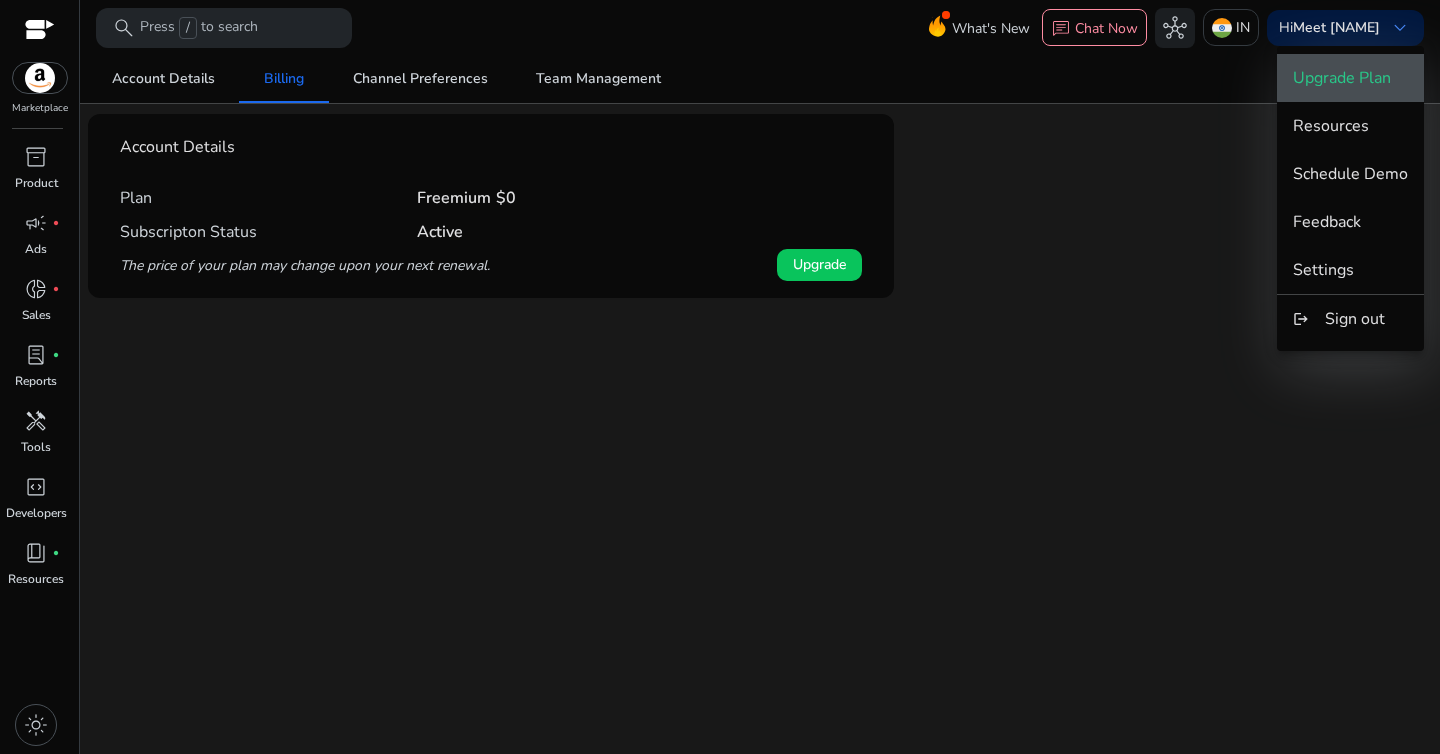 click on "Upgrade Plan" at bounding box center (1342, 78) 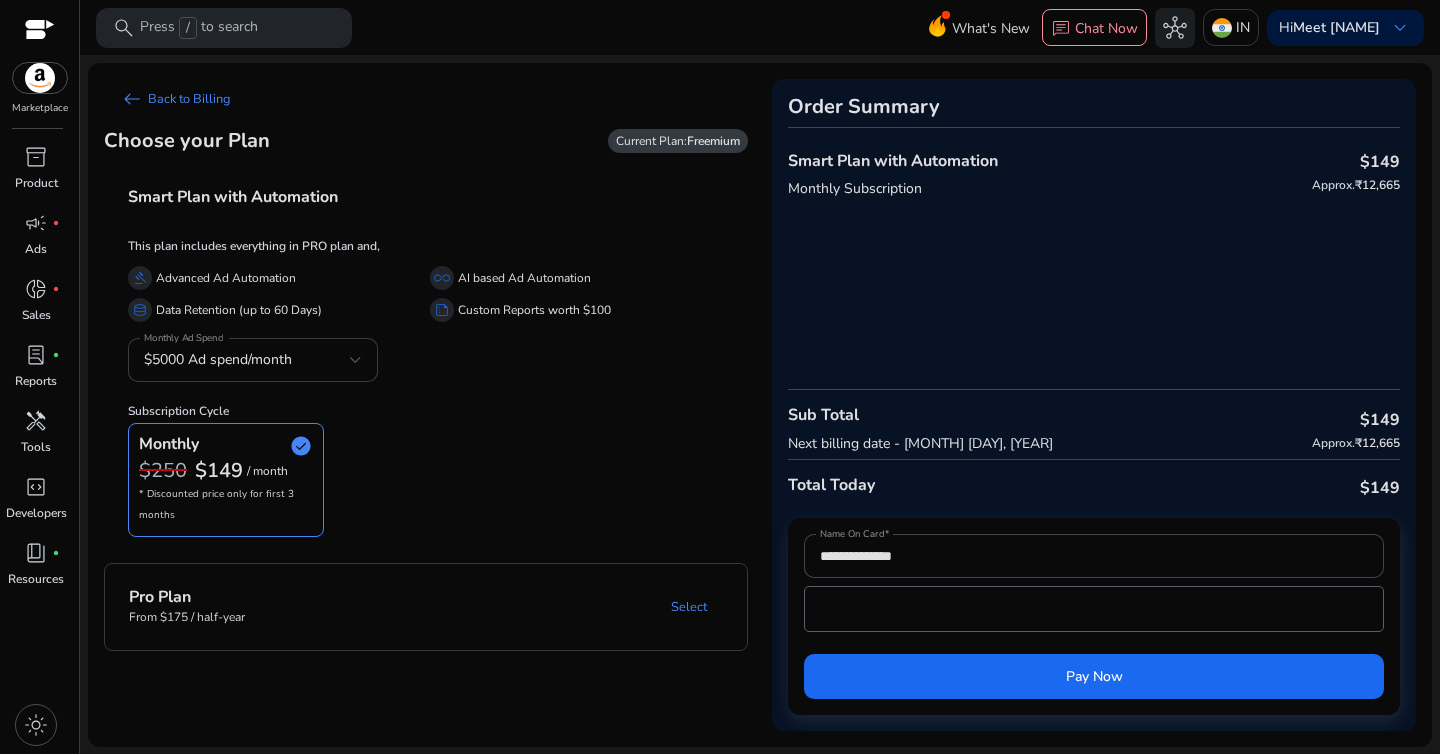 click on "$5000 Ad spend/month" at bounding box center [247, 360] 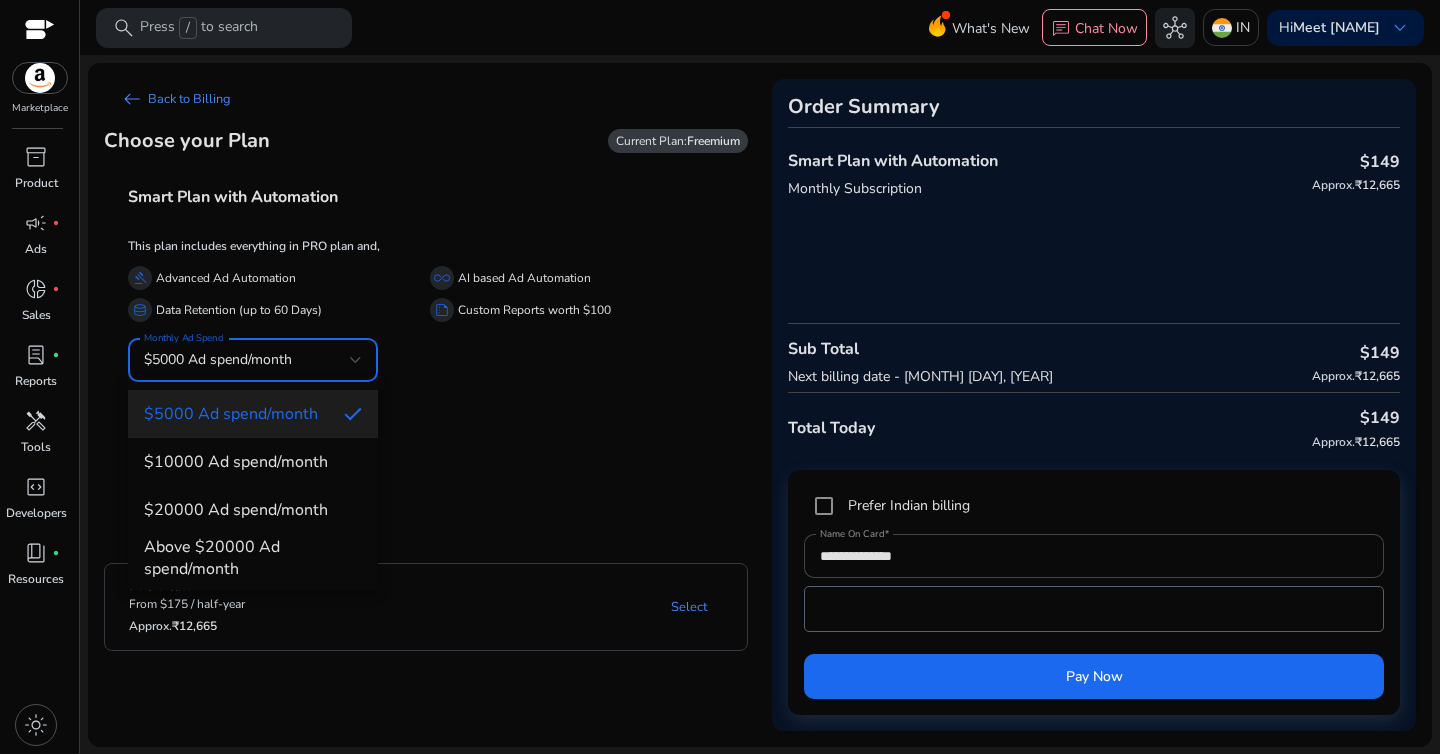 click at bounding box center (720, 377) 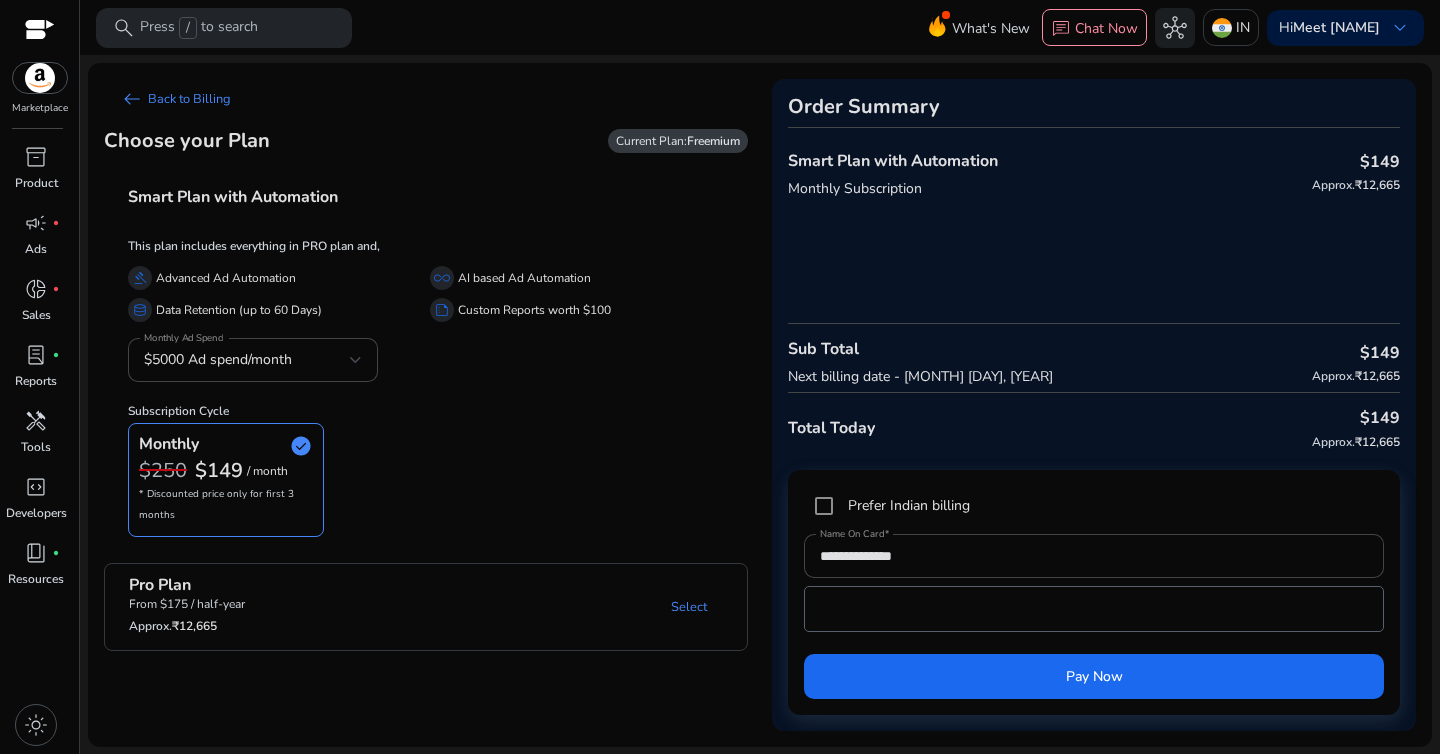 click on "This plan includes everything in PRO plan and,   gavel  Advanced Ad Automation  all_inclusive  AI based Ad Automation  database  Data Retention (up to 60 Days)  summarize  Custom Reports worth $100 Monthly Ad Spend $5000 Ad spend/month Subscription Cycle  Monthly   check_circle  $250 $149  / month   * Discounted price only for first 3 months" at bounding box center [426, 388] 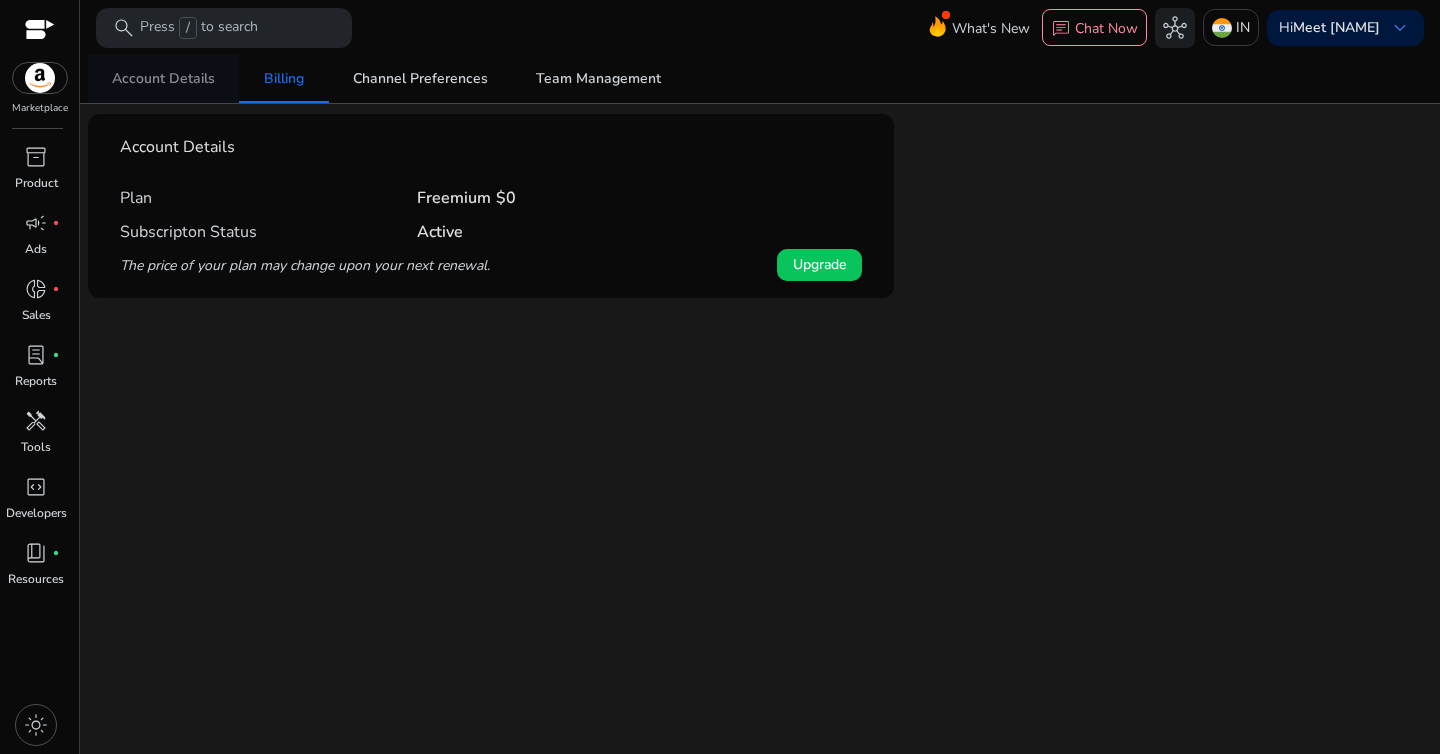 click on "Account Details" at bounding box center [163, 79] 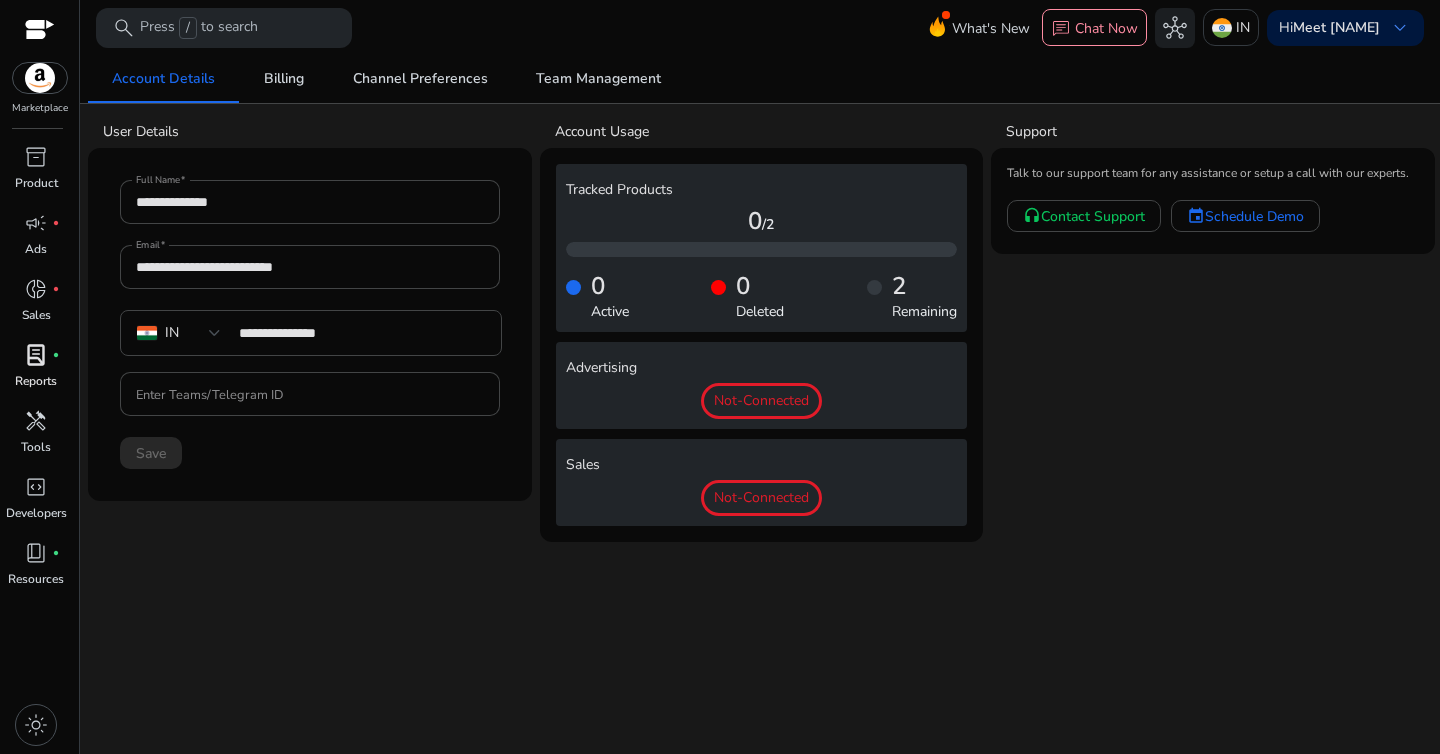 click on "lab_profile" at bounding box center (36, 355) 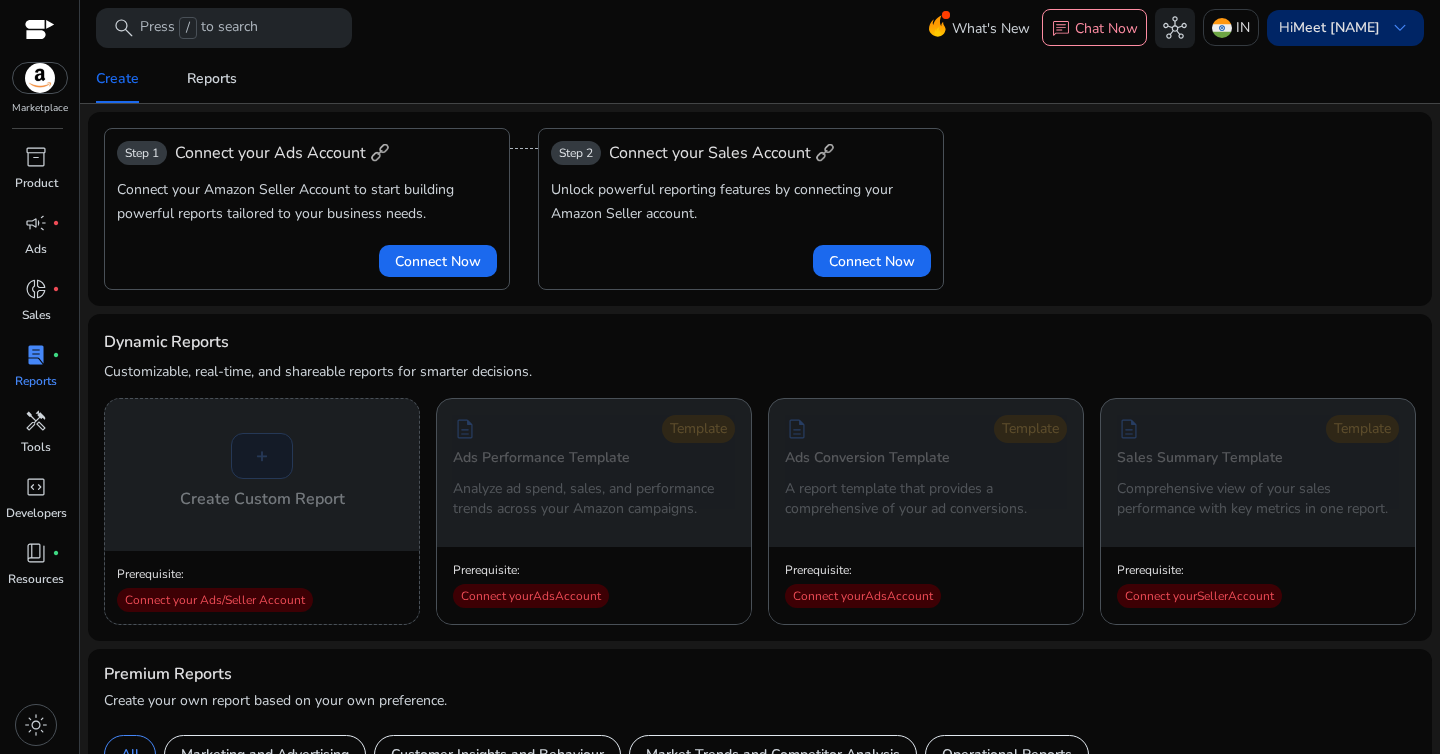 click on "Meet [NAME]" at bounding box center [1336, 27] 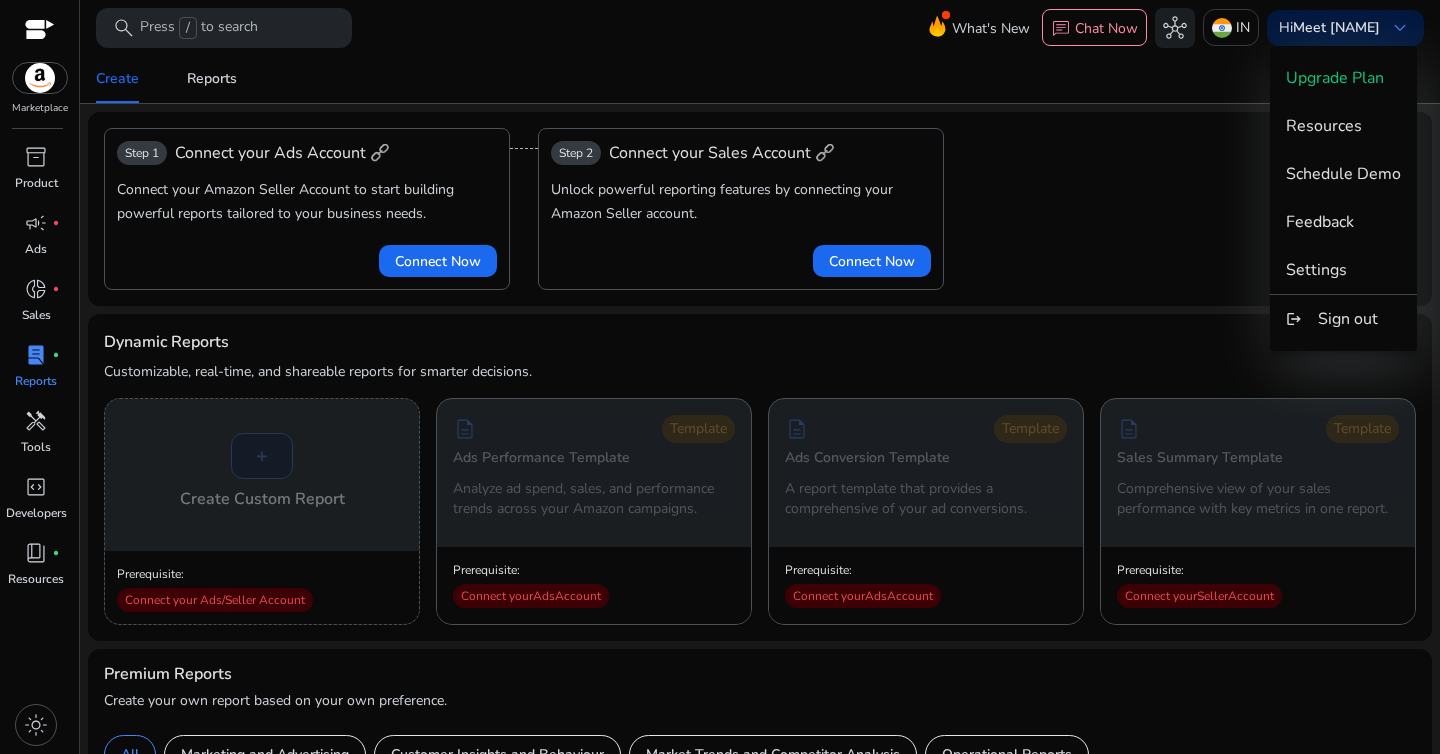 click at bounding box center (720, 377) 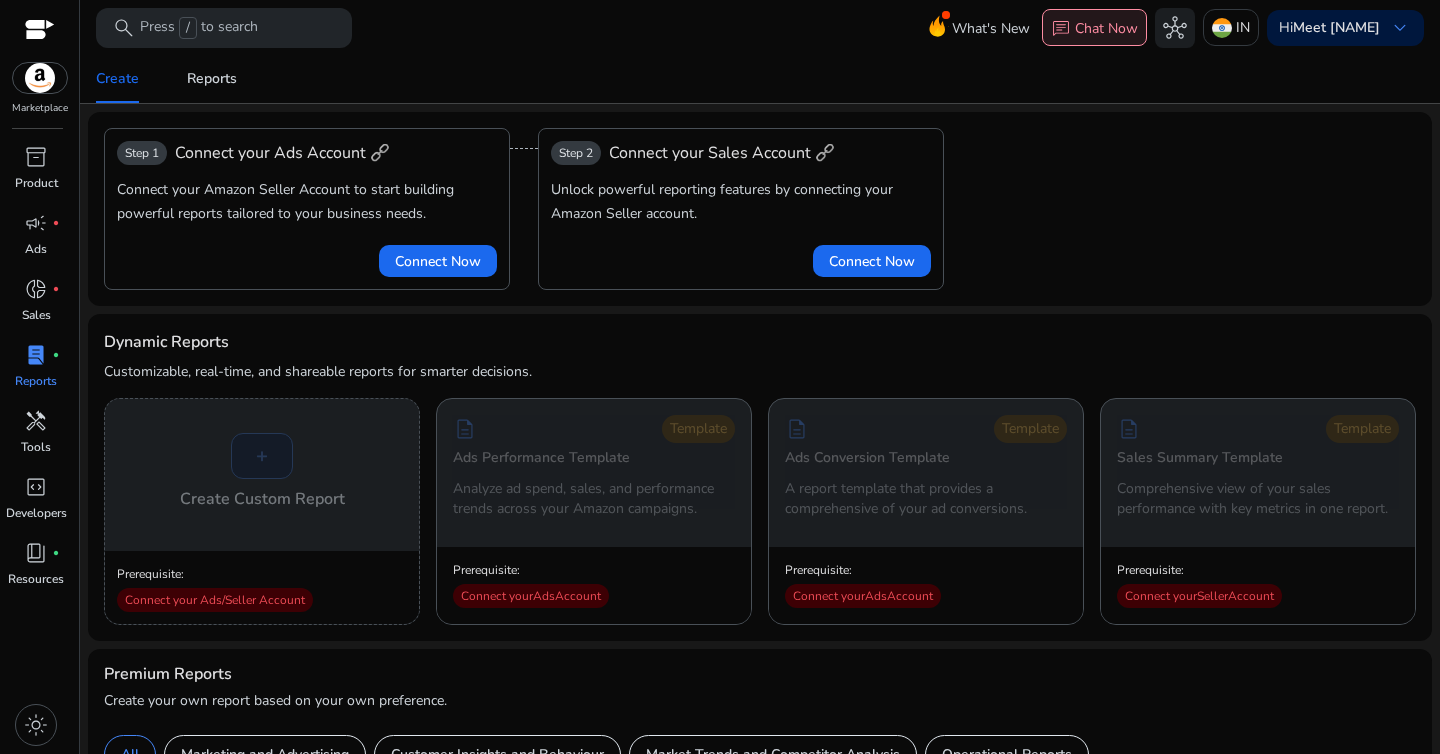 click on "Chat Now" at bounding box center [1106, 28] 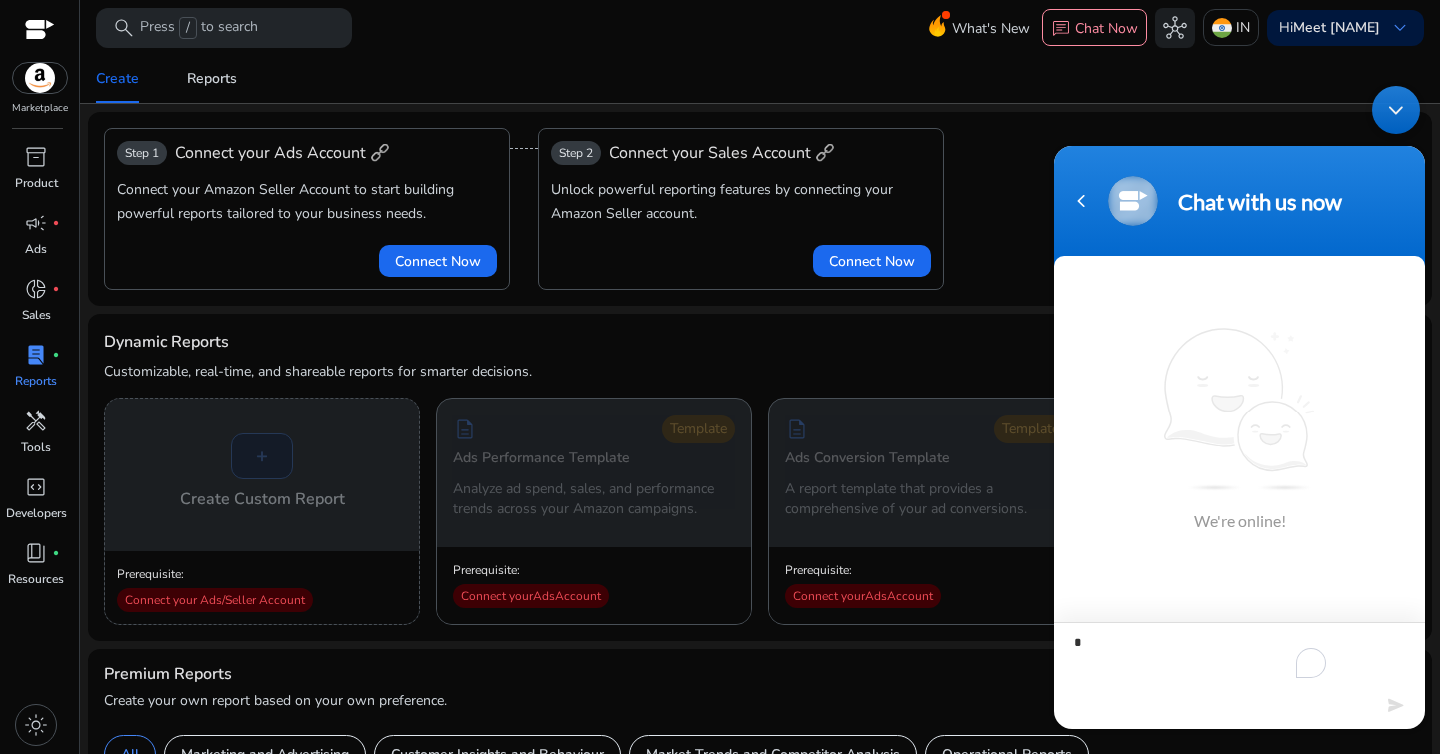 type on "**" 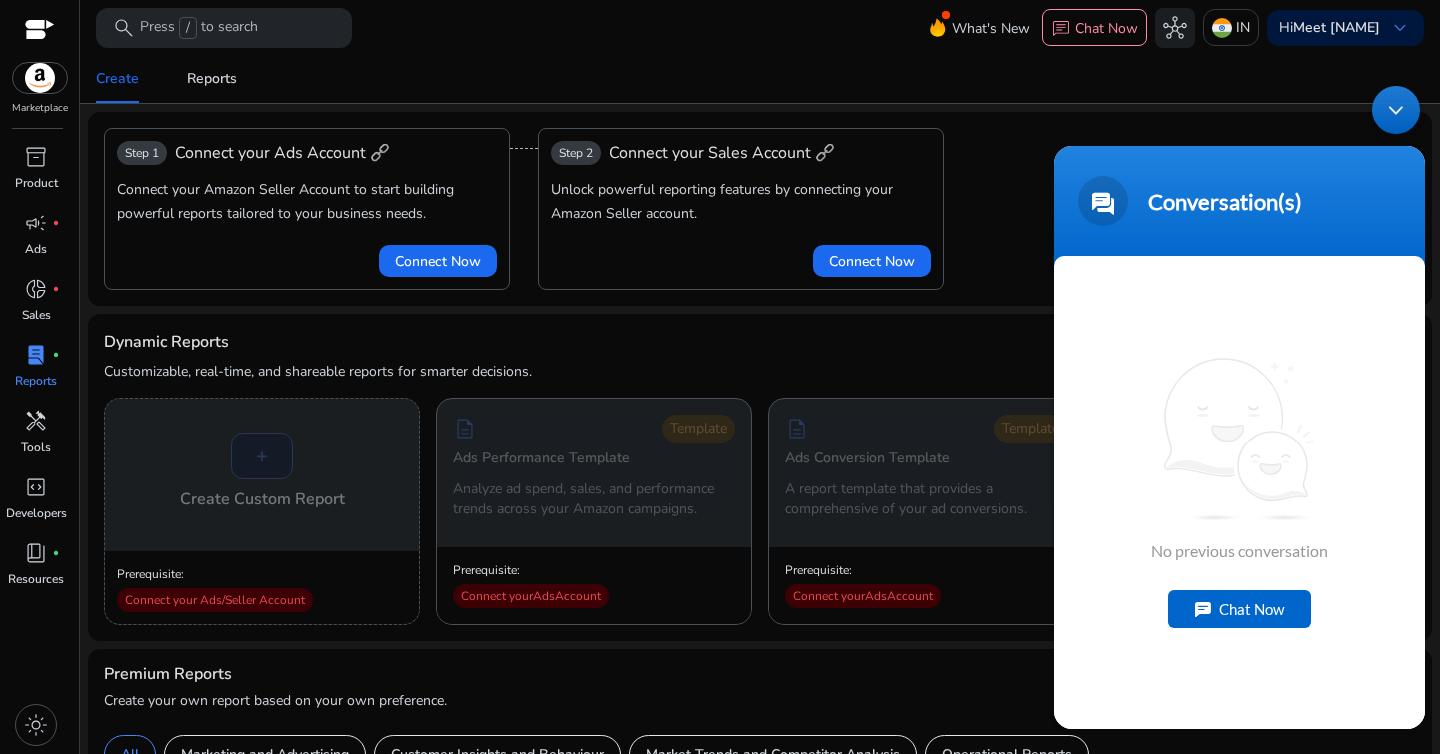 click on "Chat Now" at bounding box center [1239, 609] 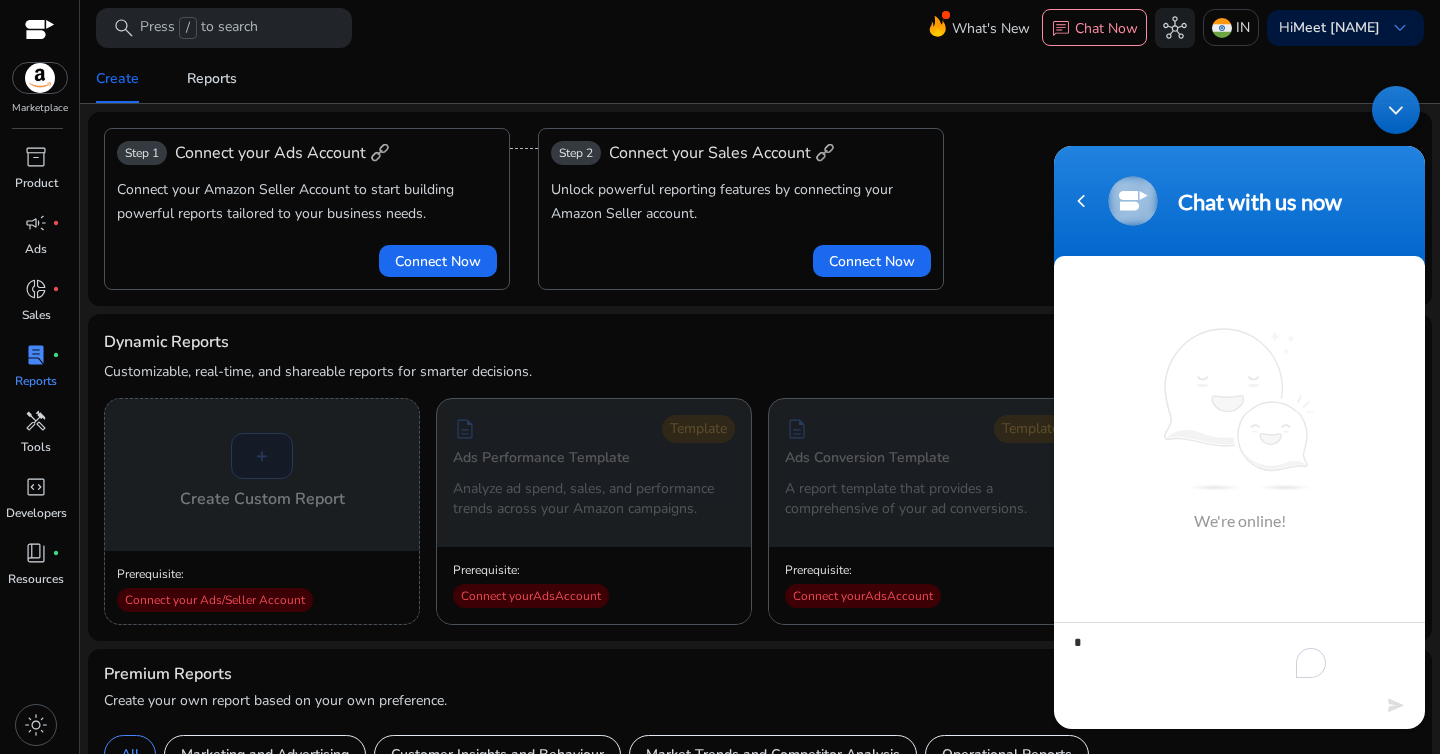 type on "**" 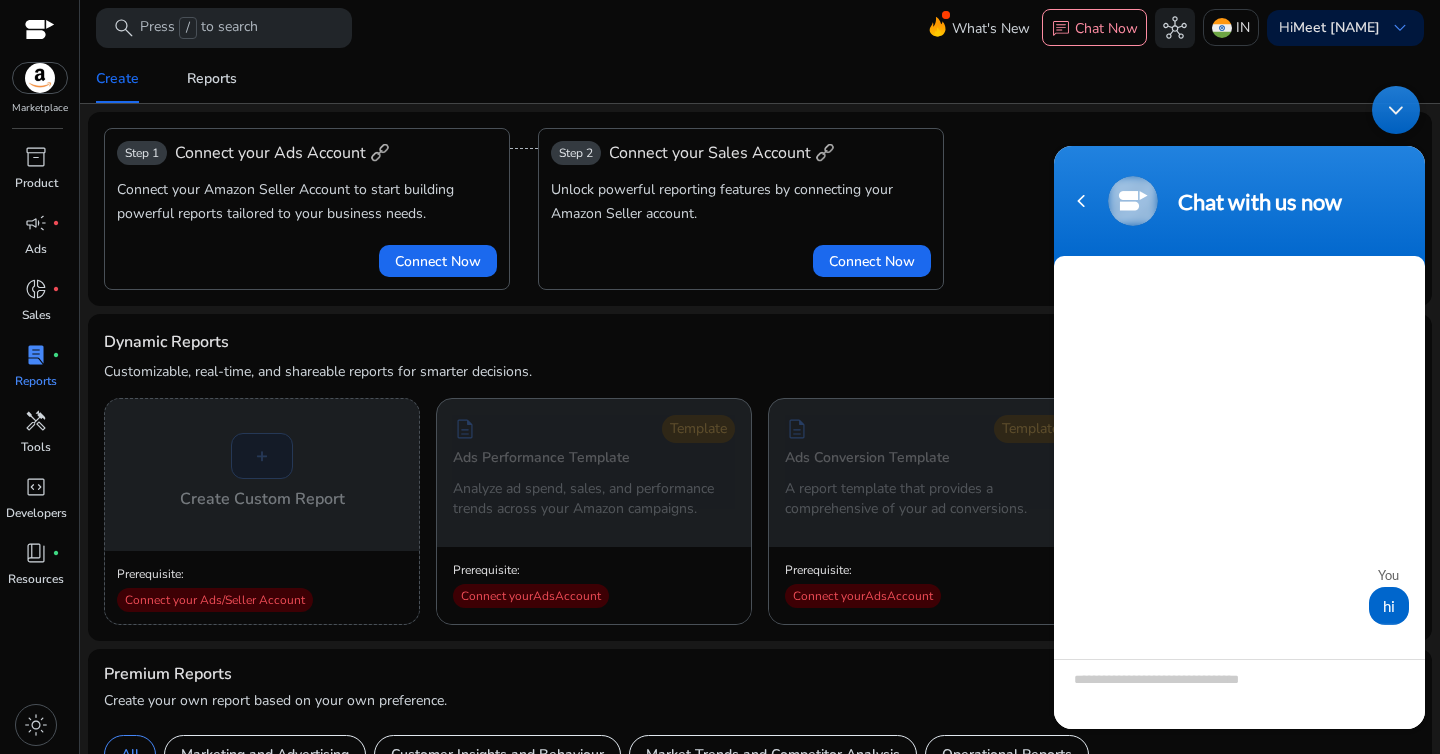 scroll, scrollTop: 91, scrollLeft: 0, axis: vertical 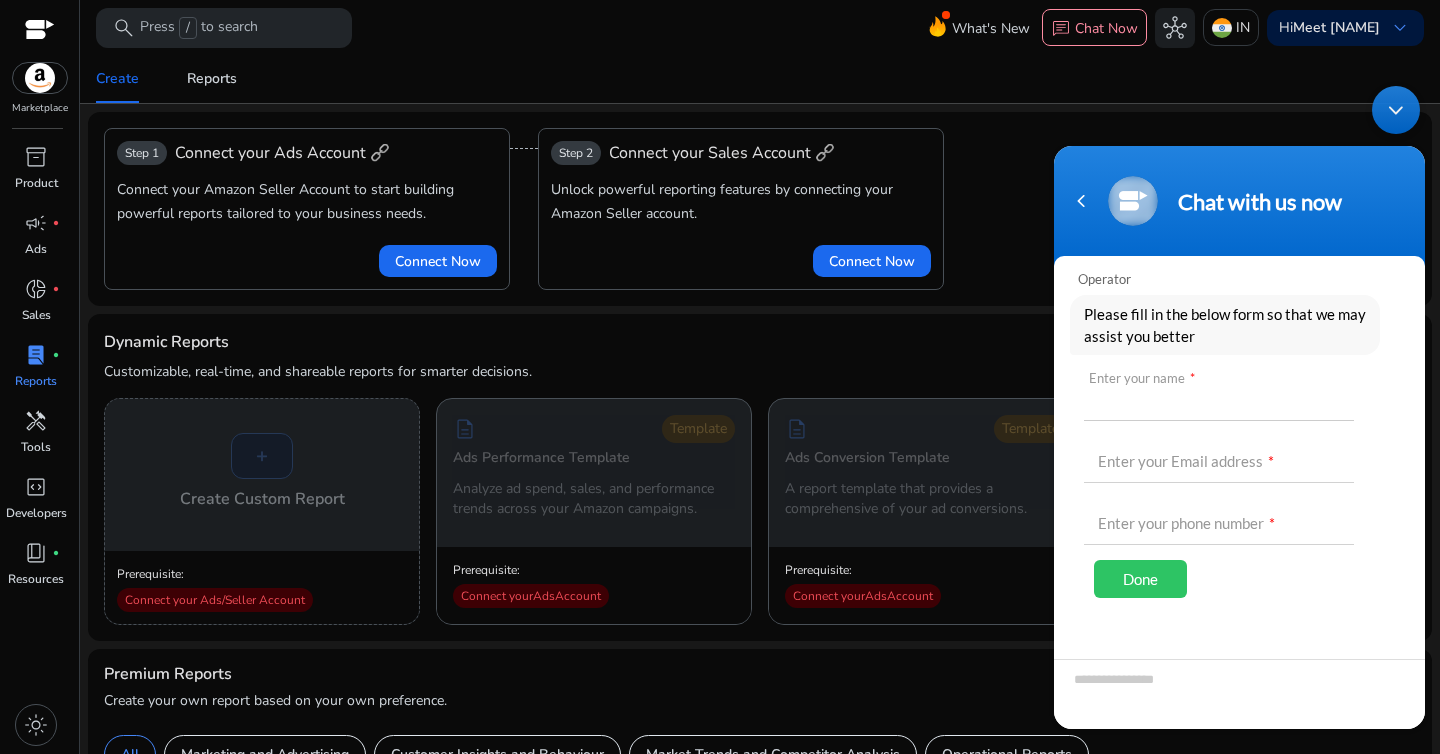 click at bounding box center (1219, 397) 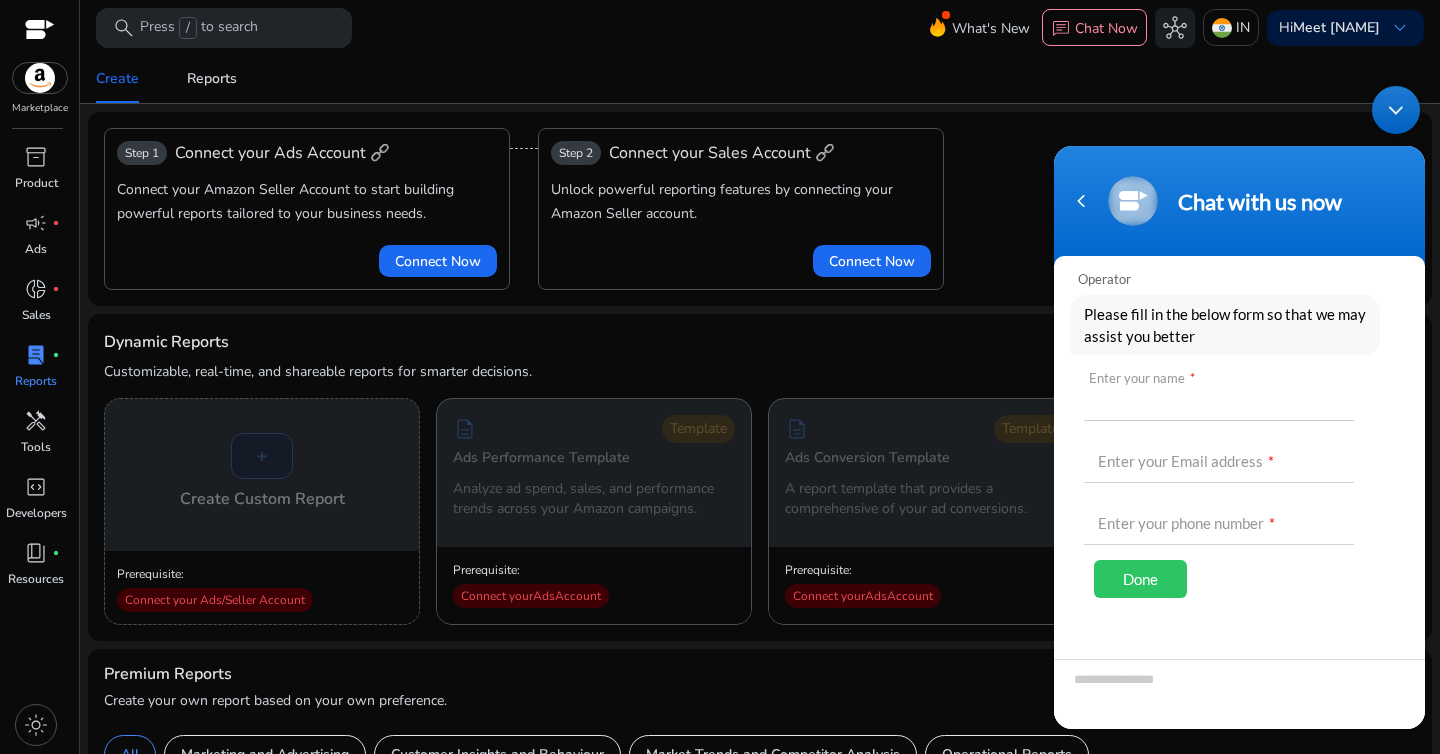 type on "****" 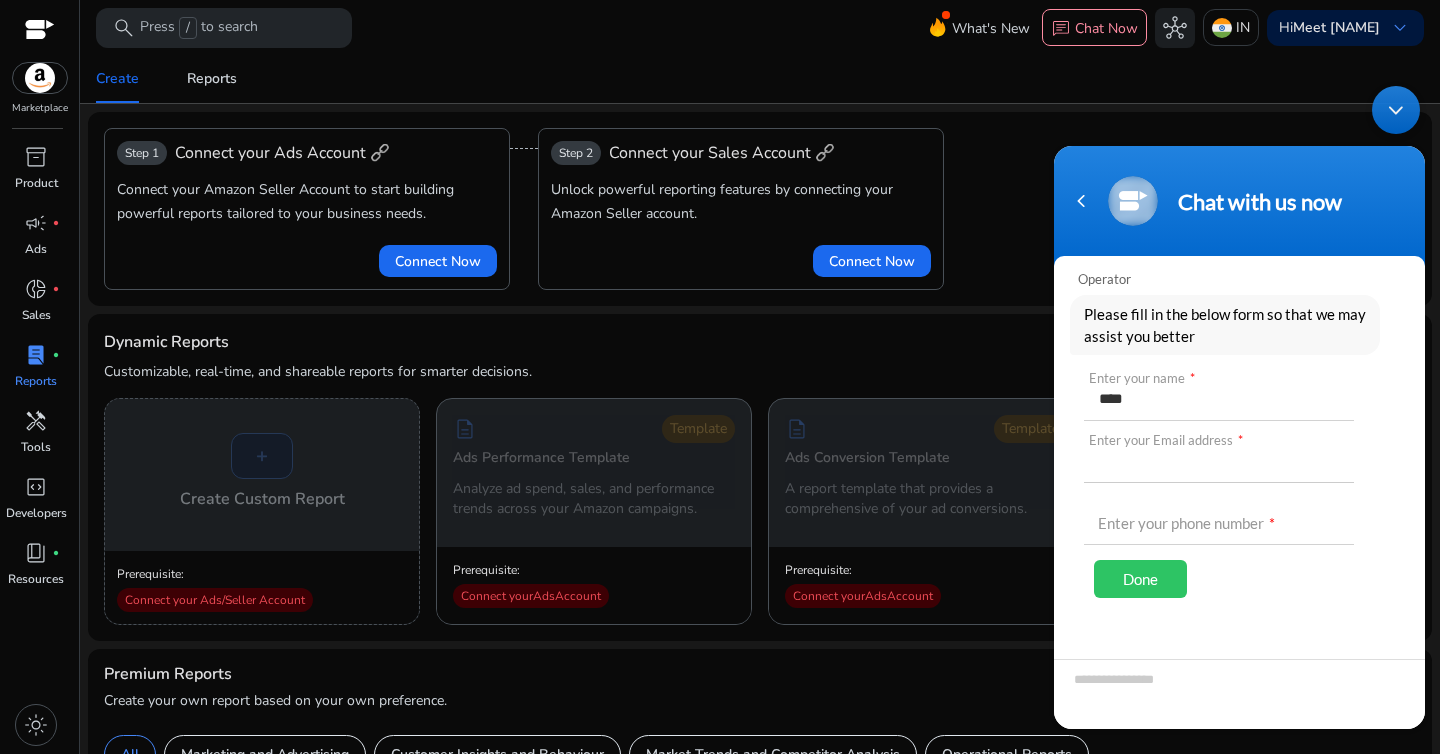 type on "**********" 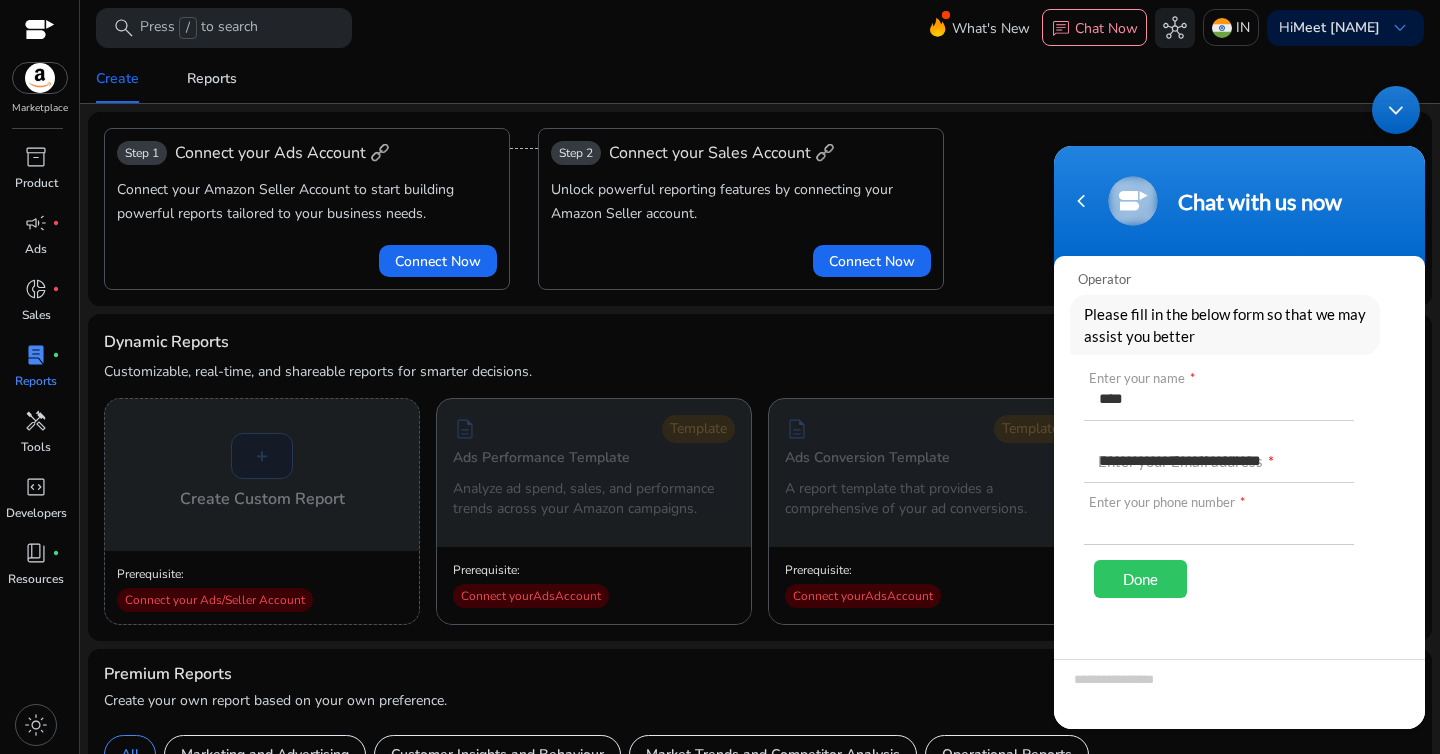 type on "**********" 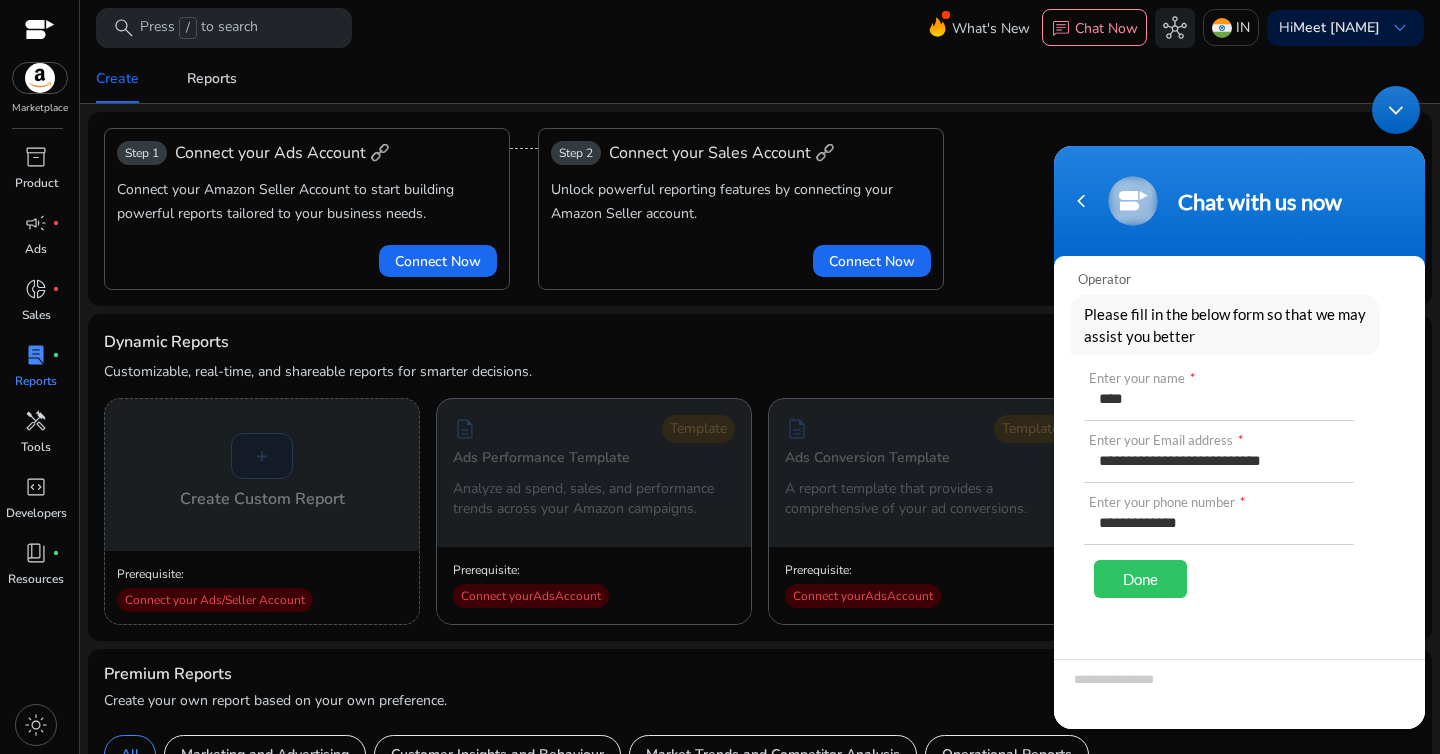 click on "Done" at bounding box center (1140, 579) 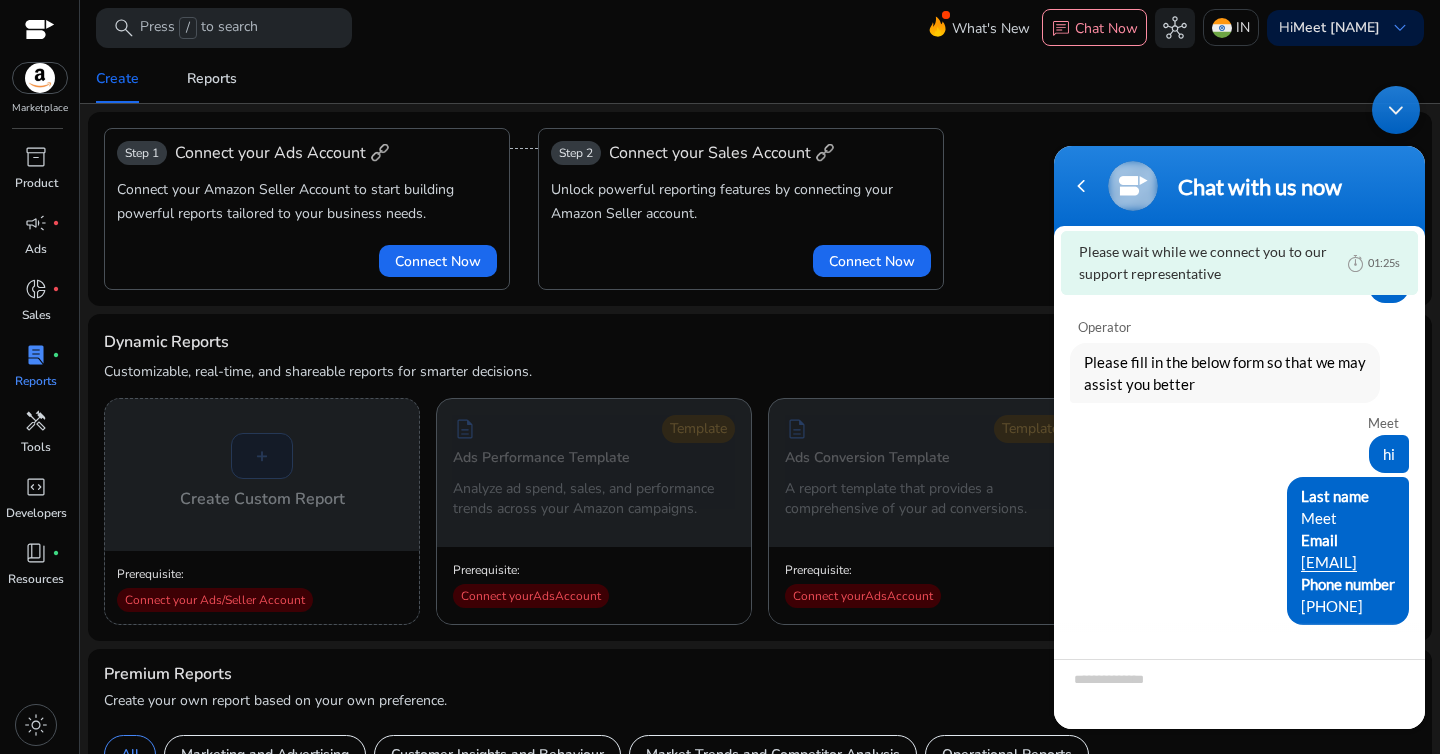 scroll, scrollTop: 8, scrollLeft: 0, axis: vertical 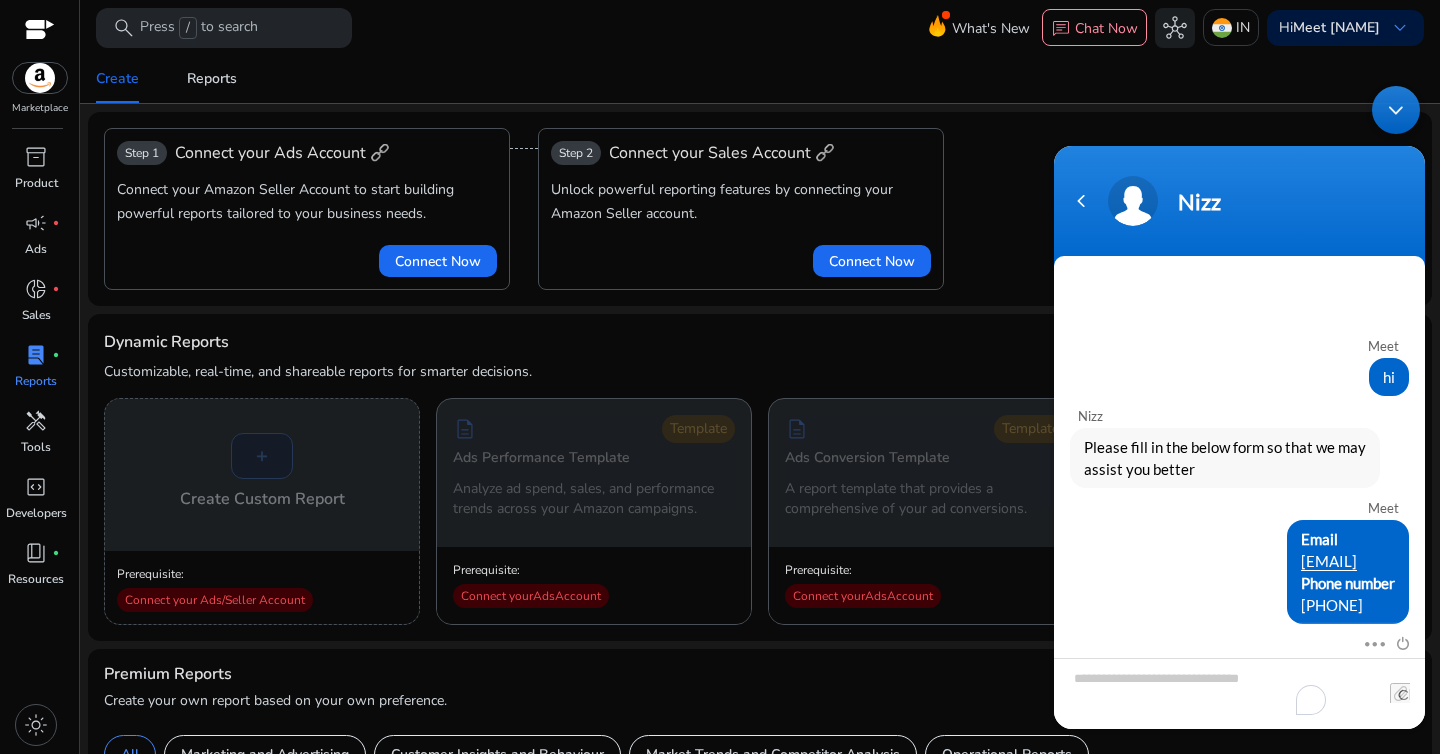 click on "[NAME] Please fill in the below form so that we may assist you better" at bounding box center (1239, 442) 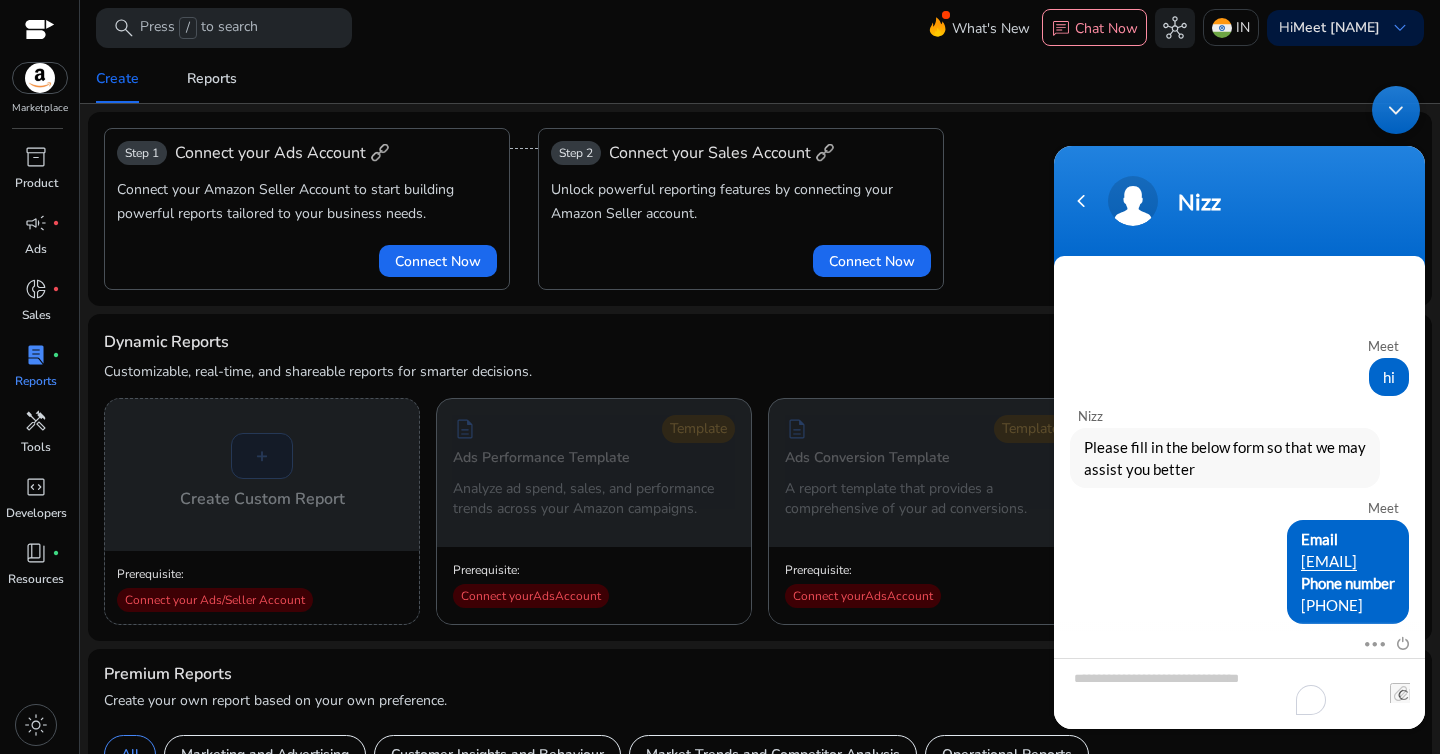 click on "Please fill in the below form so that we may assist you better" at bounding box center [1225, 458] 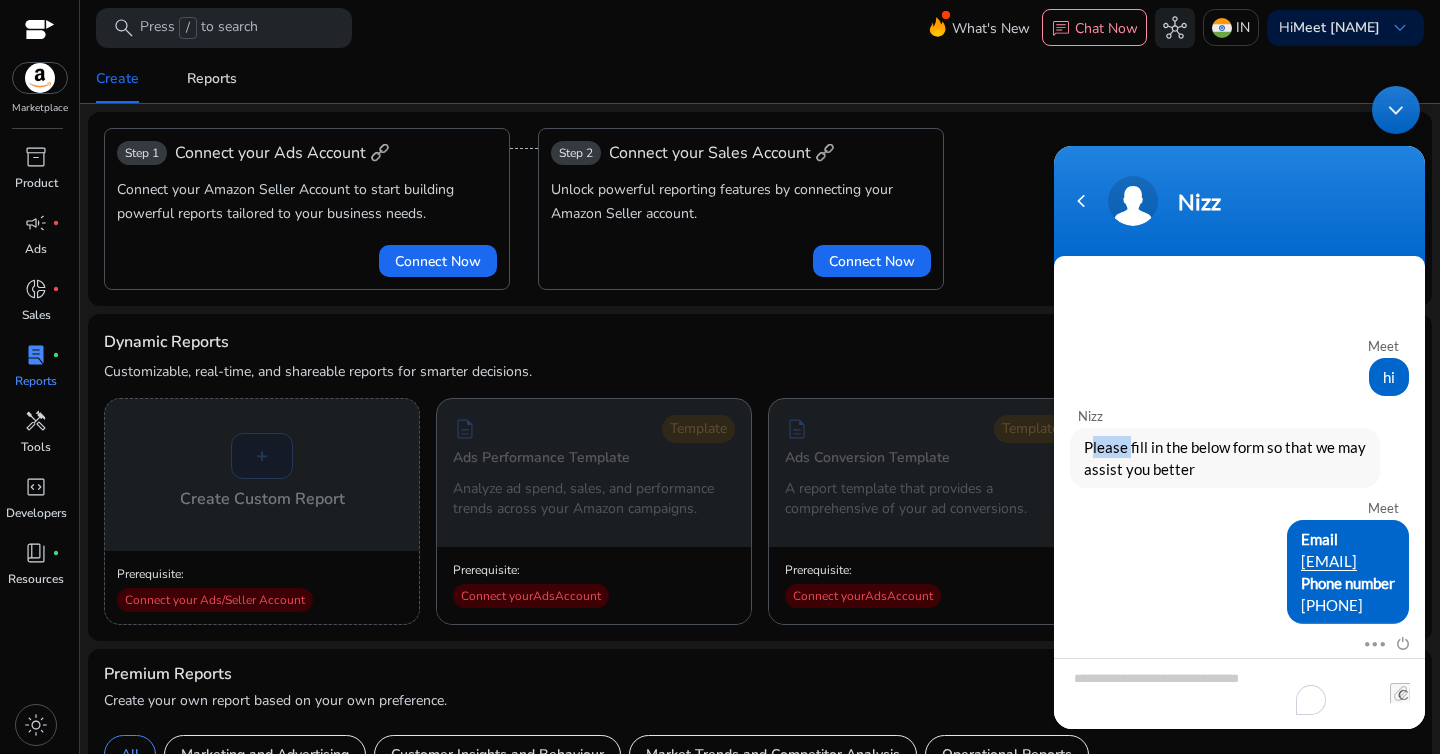 click on "Please fill in the below form so that we may assist you better" at bounding box center [1225, 458] 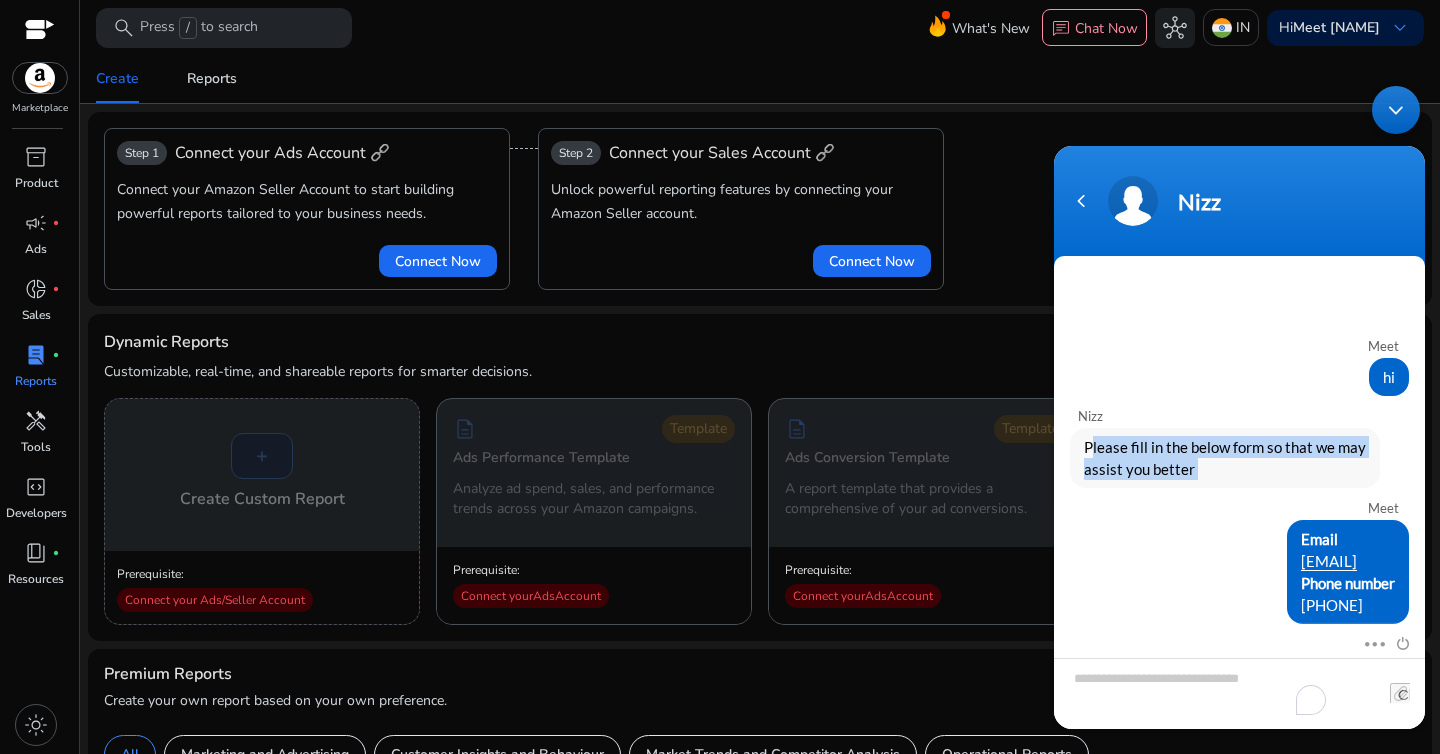 click on "Please fill in the below form so that we may assist you better" at bounding box center [1225, 458] 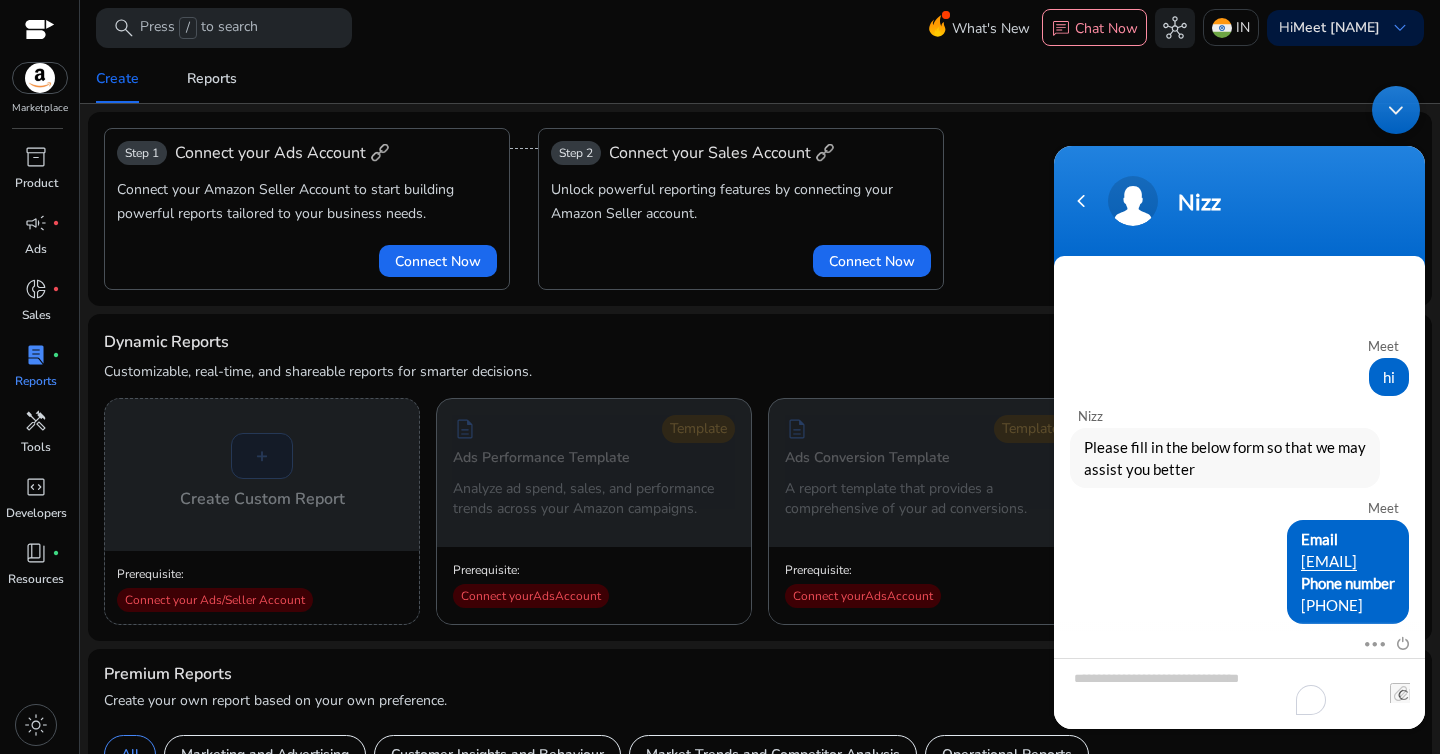 click on "Please fill in the below form so that we may assist you better" at bounding box center [1225, 458] 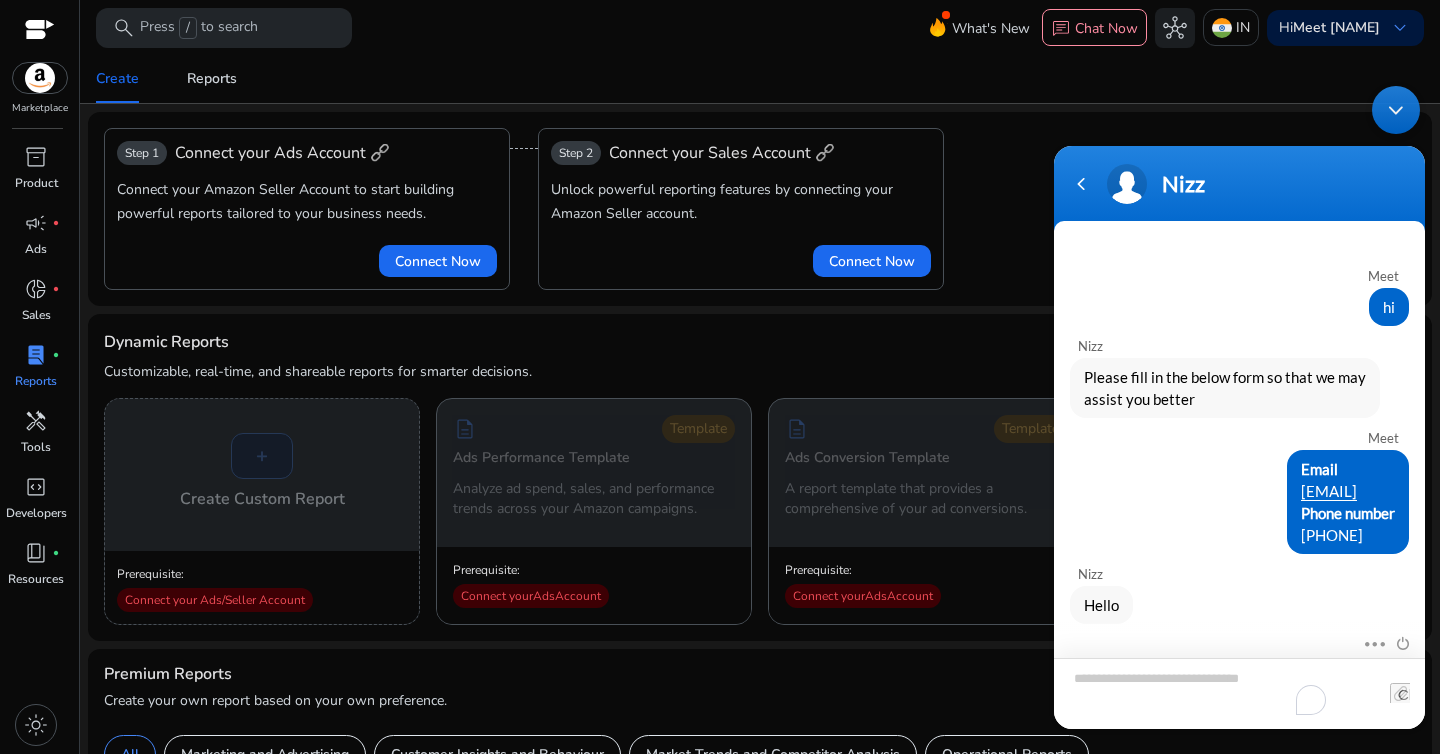 click at bounding box center [1239, 693] 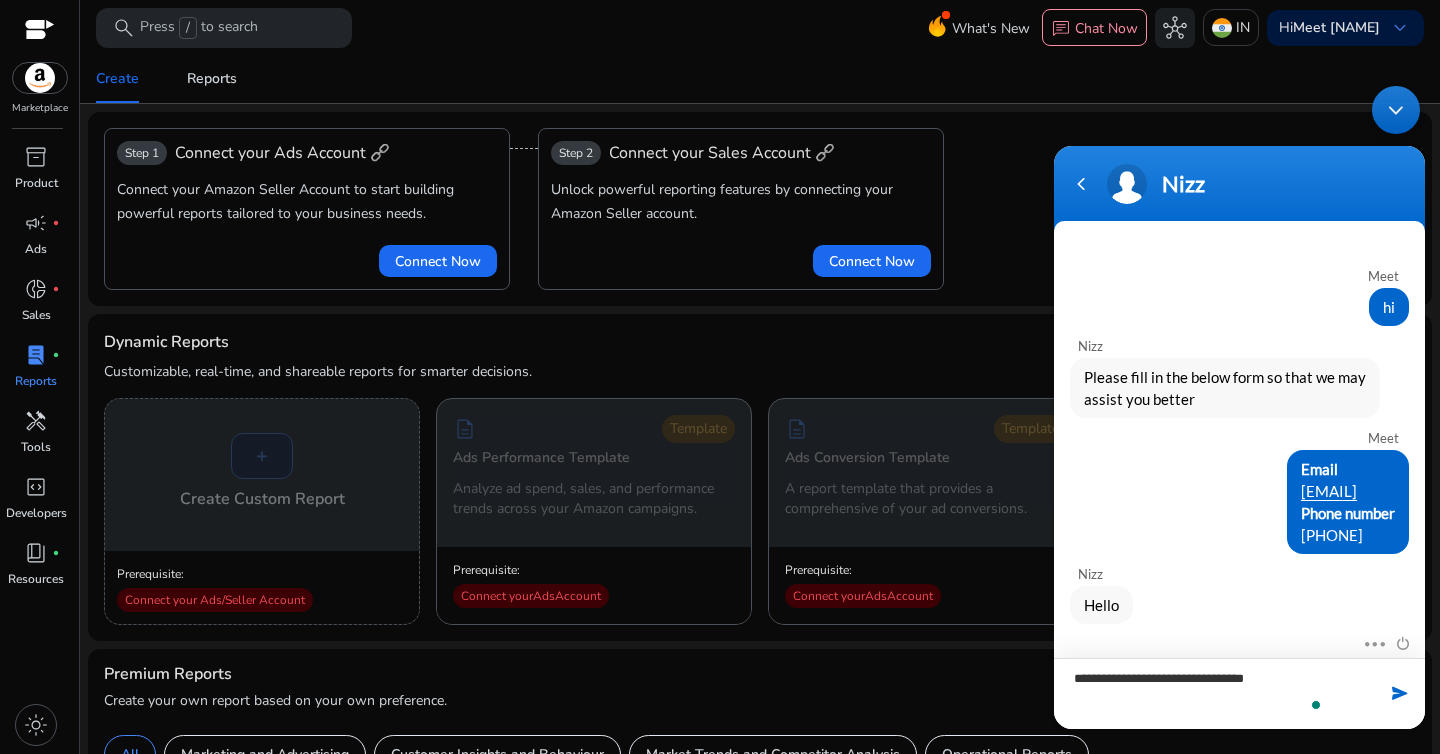 type on "**********" 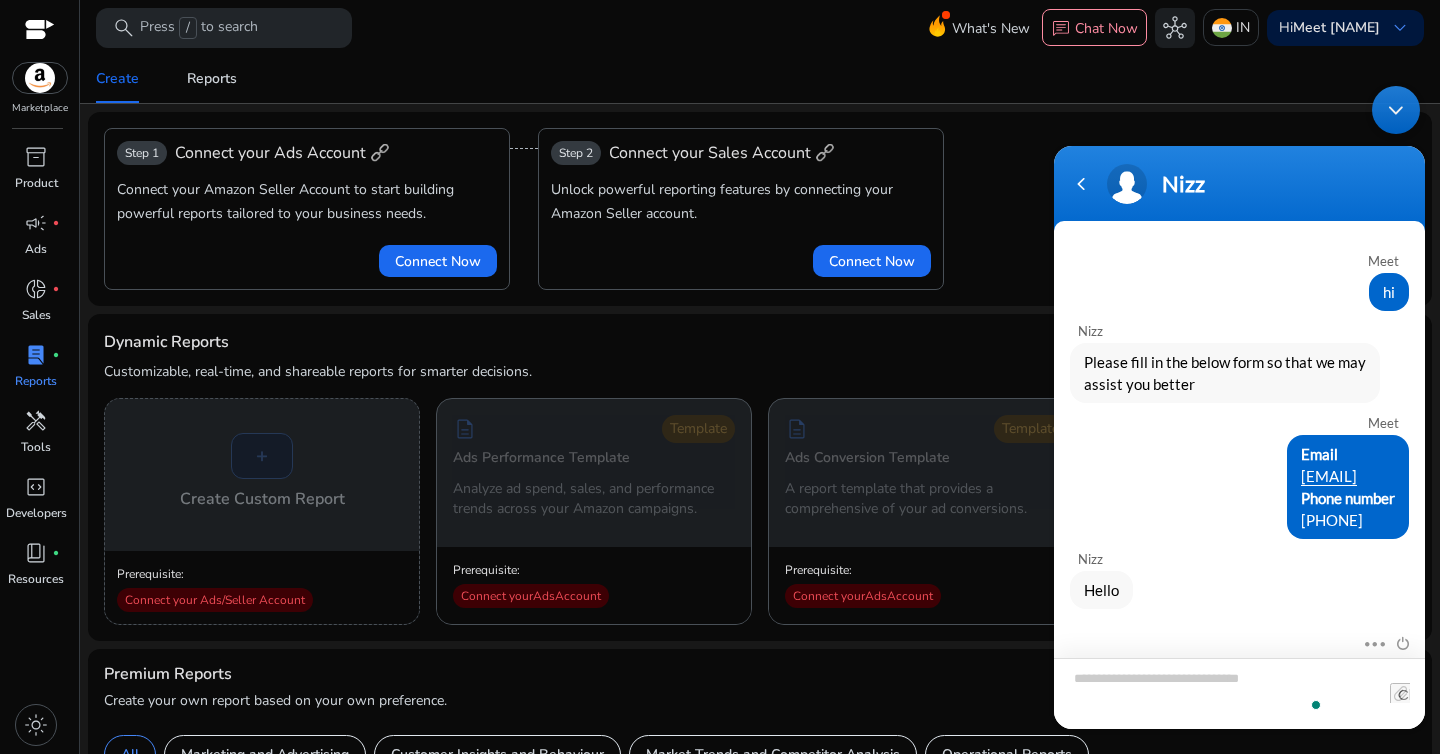 scroll, scrollTop: 55, scrollLeft: 0, axis: vertical 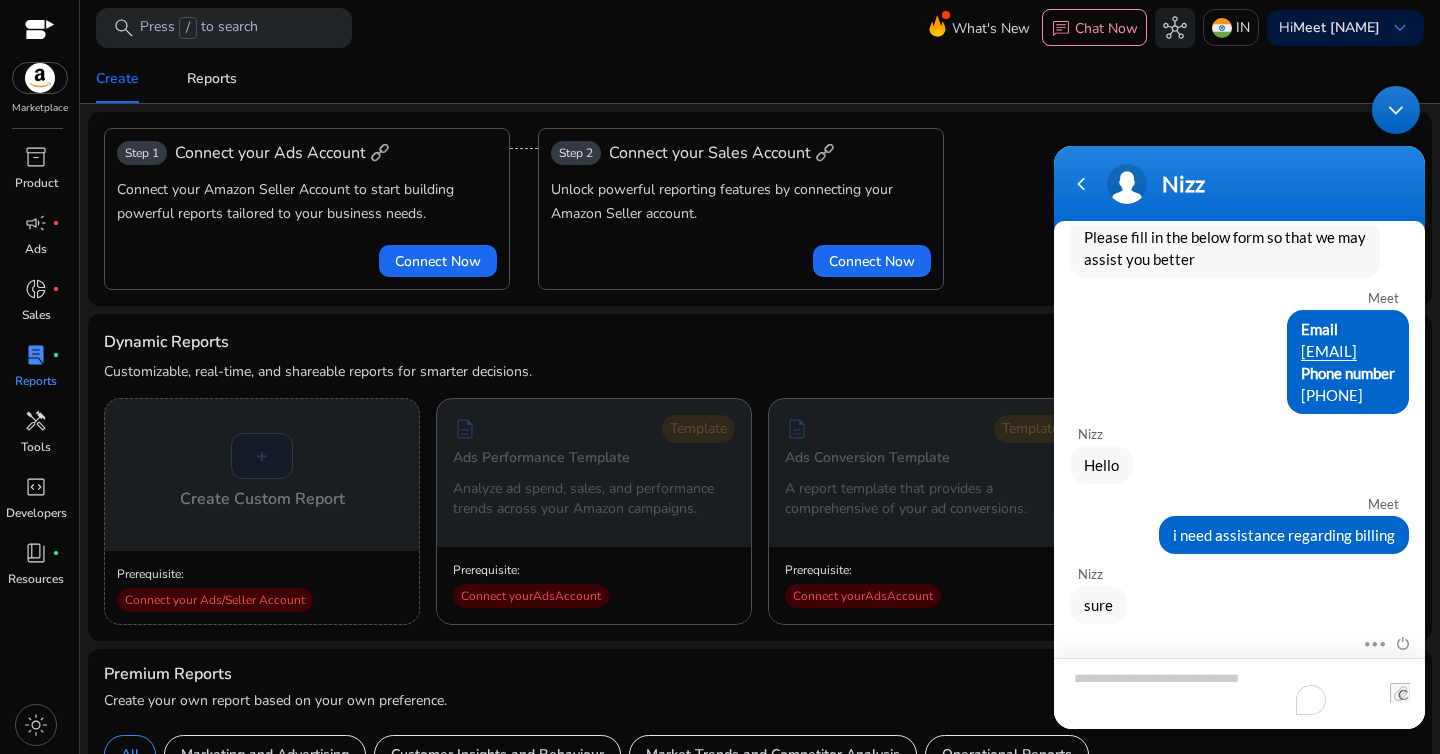 click at bounding box center [1239, 693] 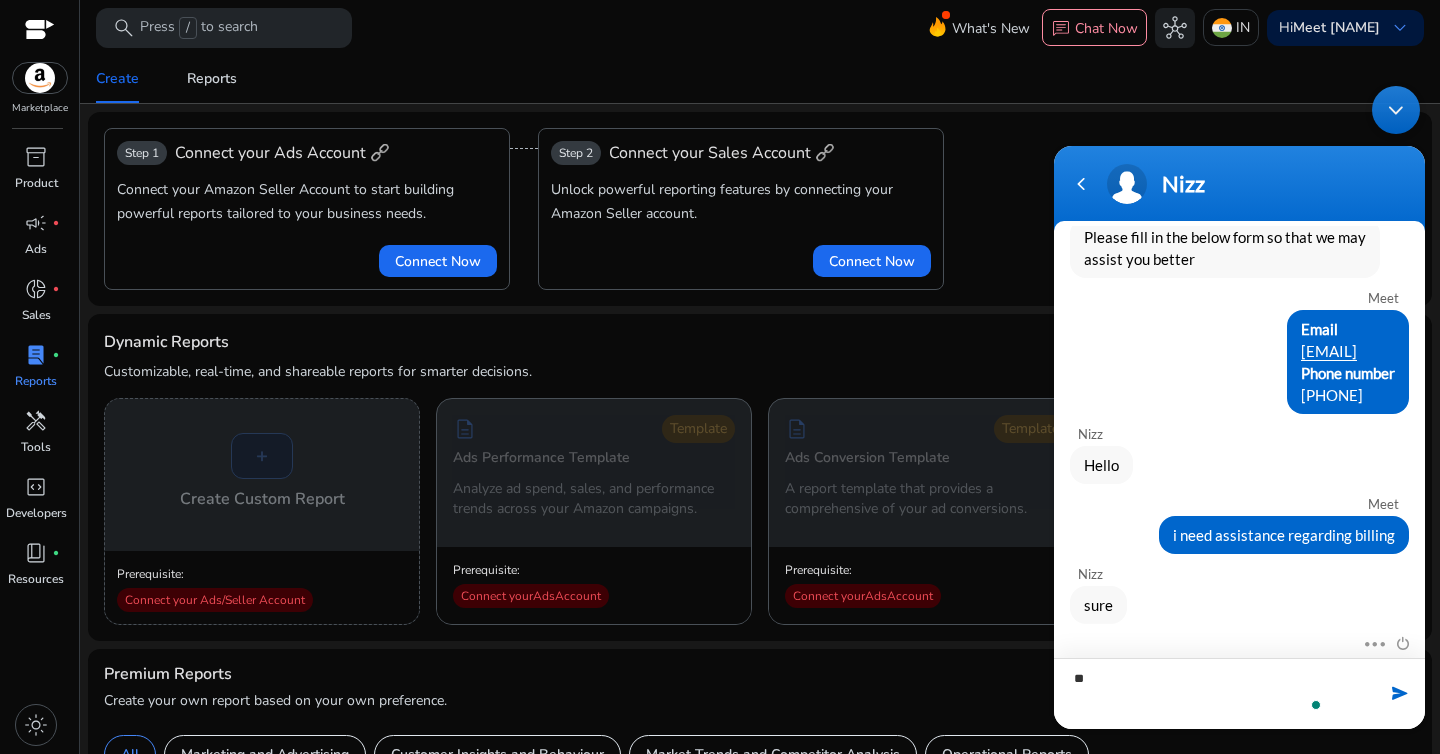 type on "*" 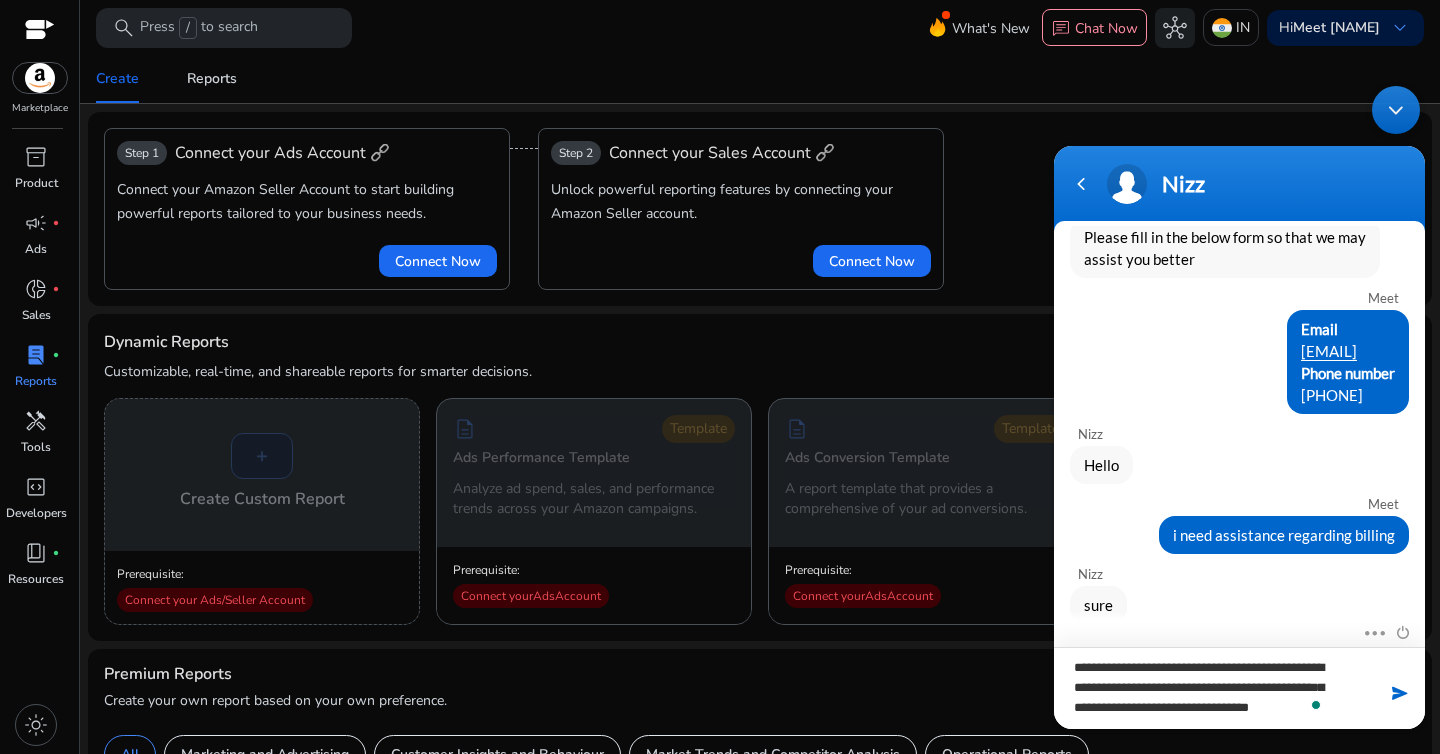 scroll, scrollTop: 0, scrollLeft: 0, axis: both 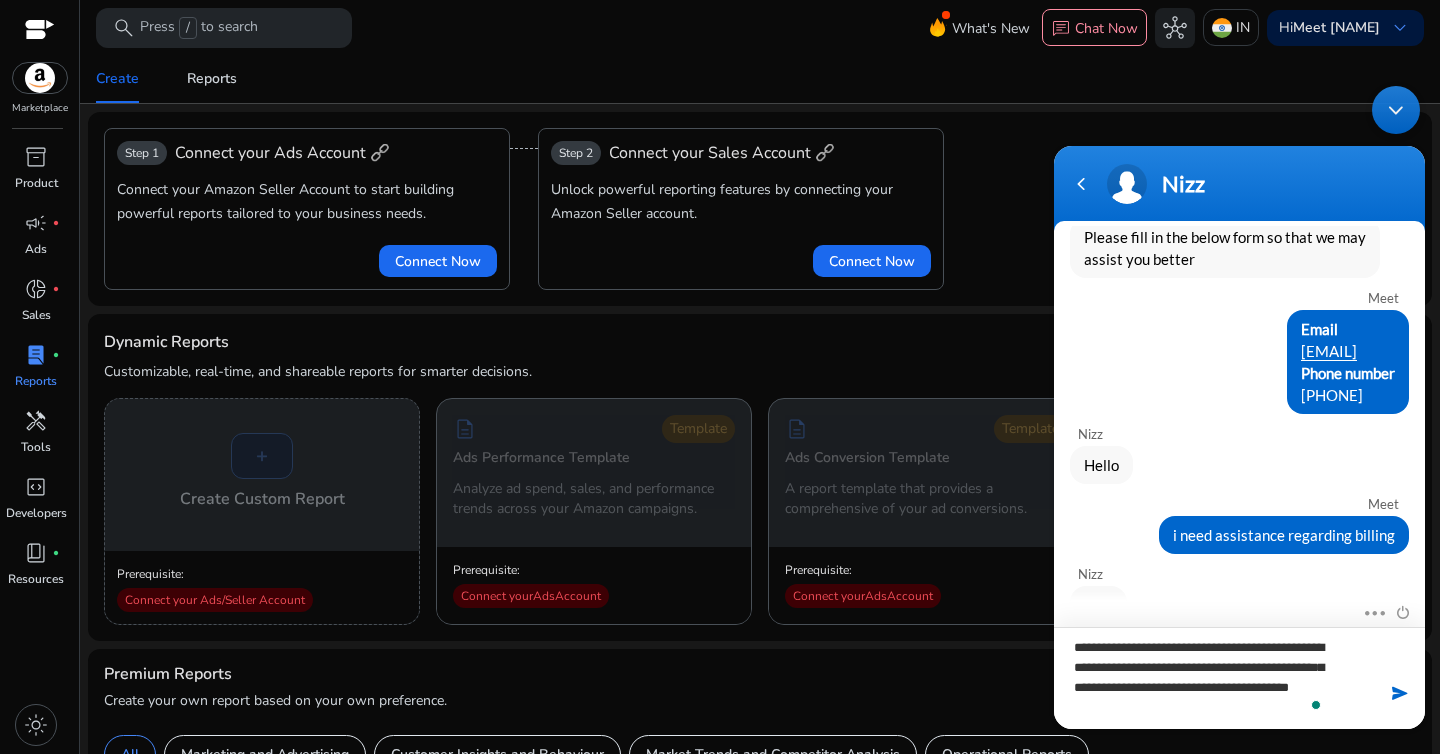 type on "**********" 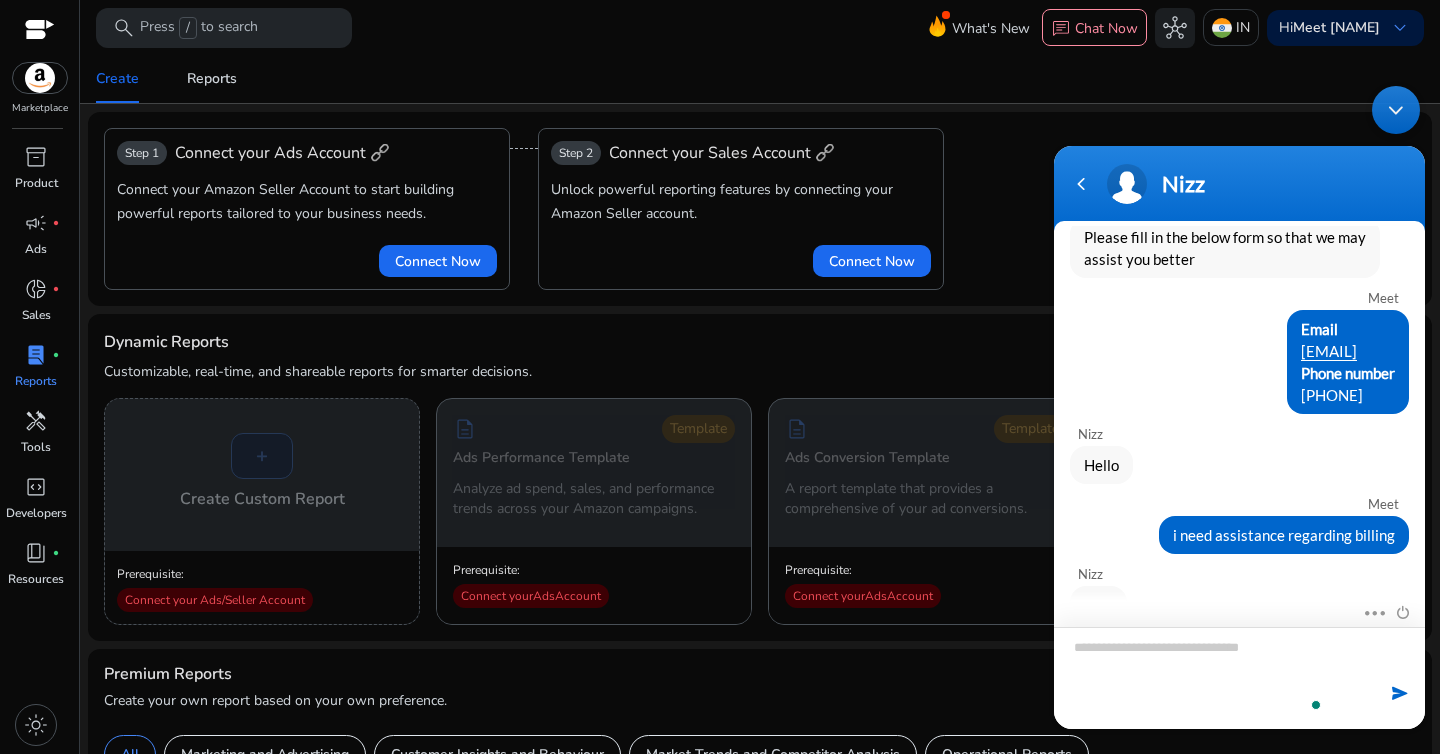 scroll, scrollTop: 261, scrollLeft: 0, axis: vertical 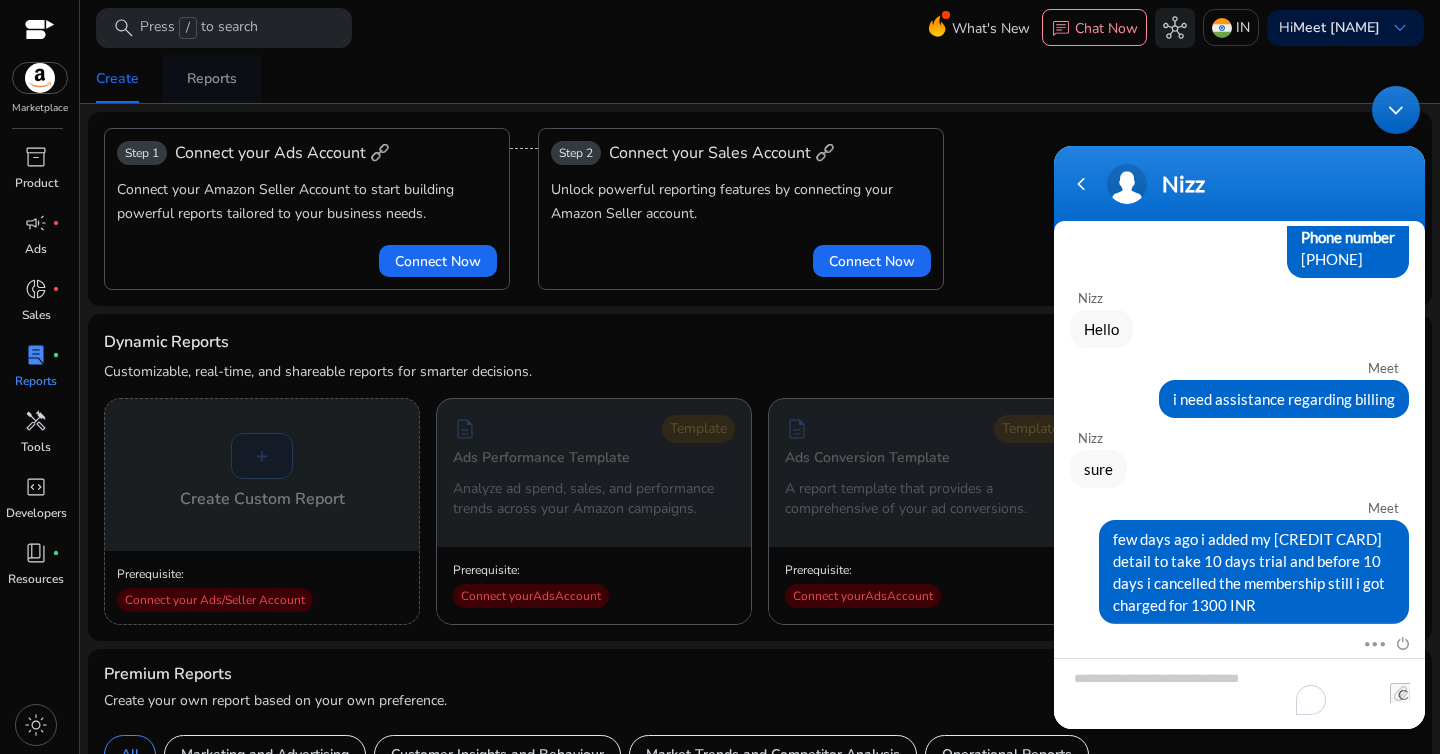click on "Reports" at bounding box center (212, 79) 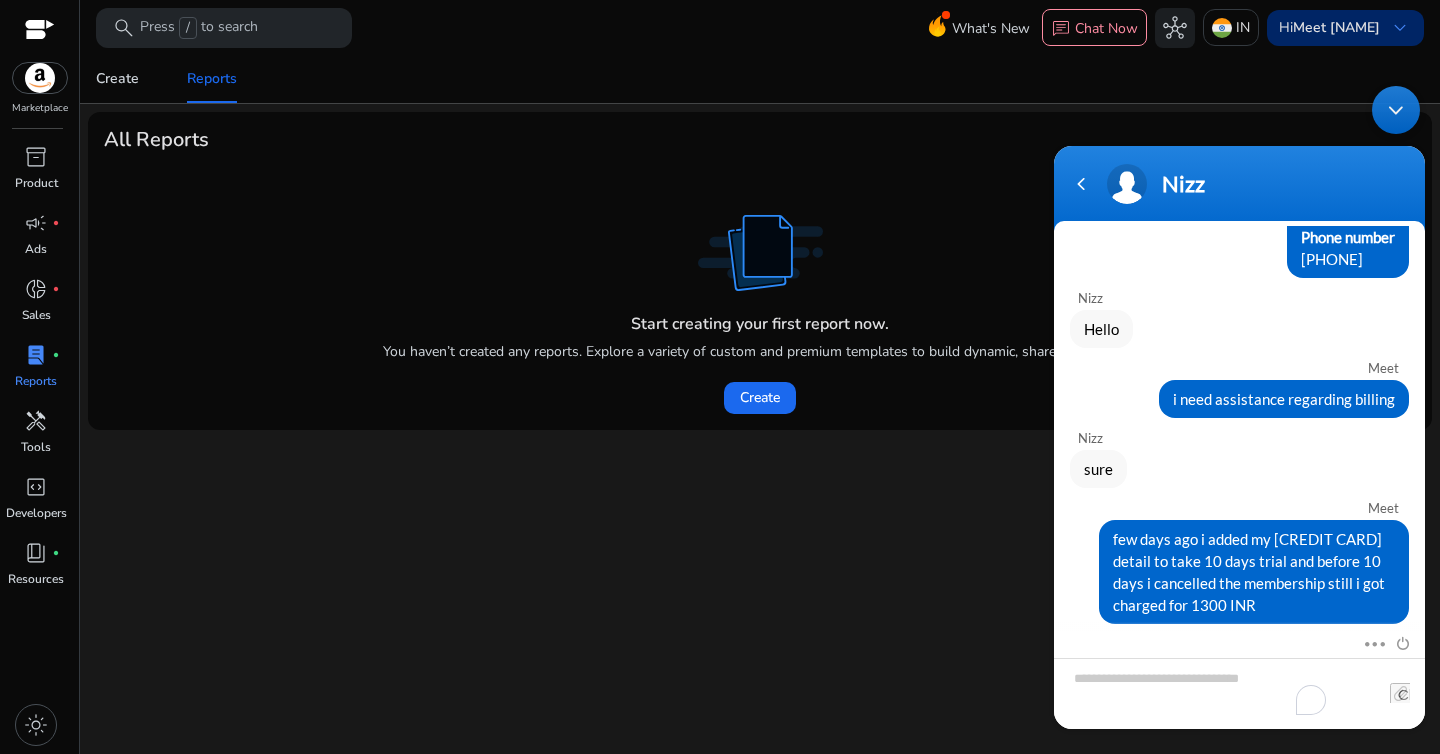click on "Hi [NAME] keyboard_arrow_down" at bounding box center [1345, 28] 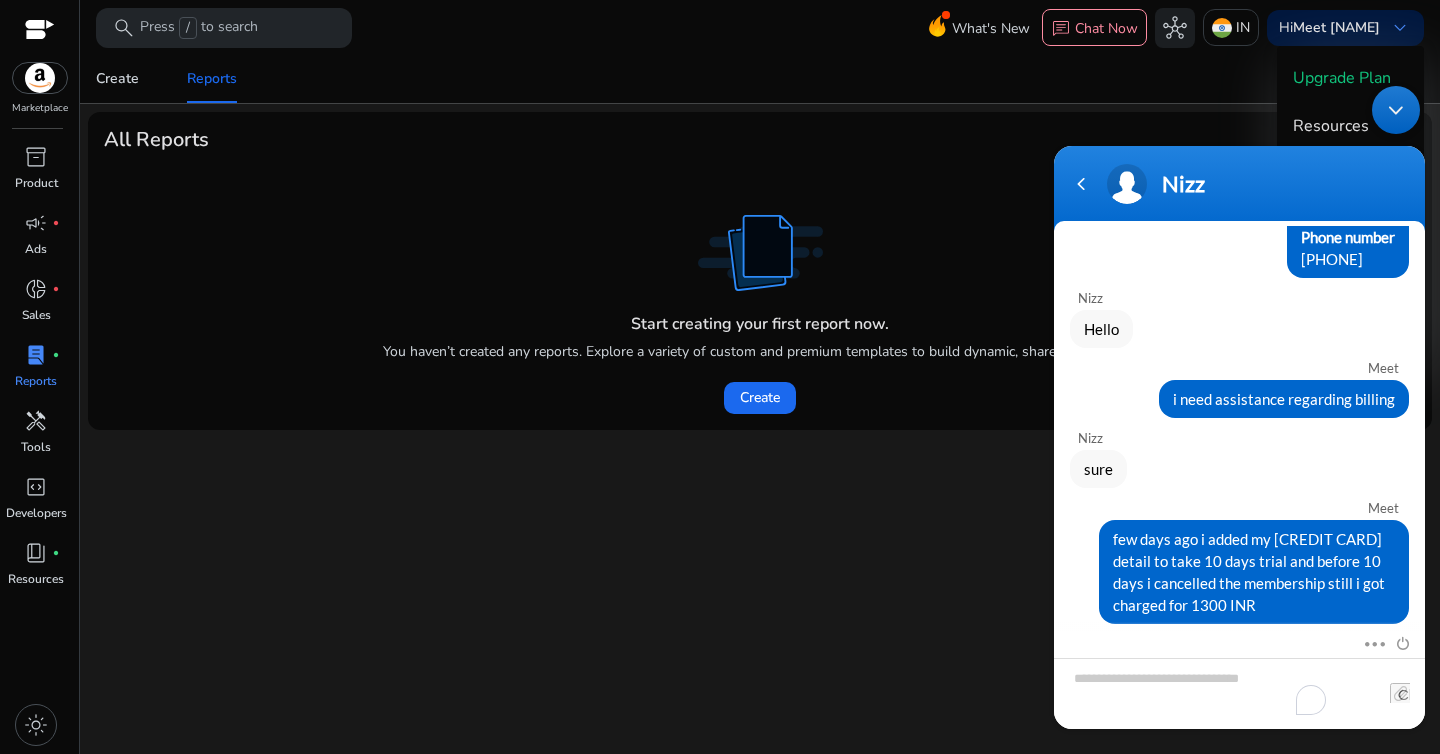 click at bounding box center (720, 377) 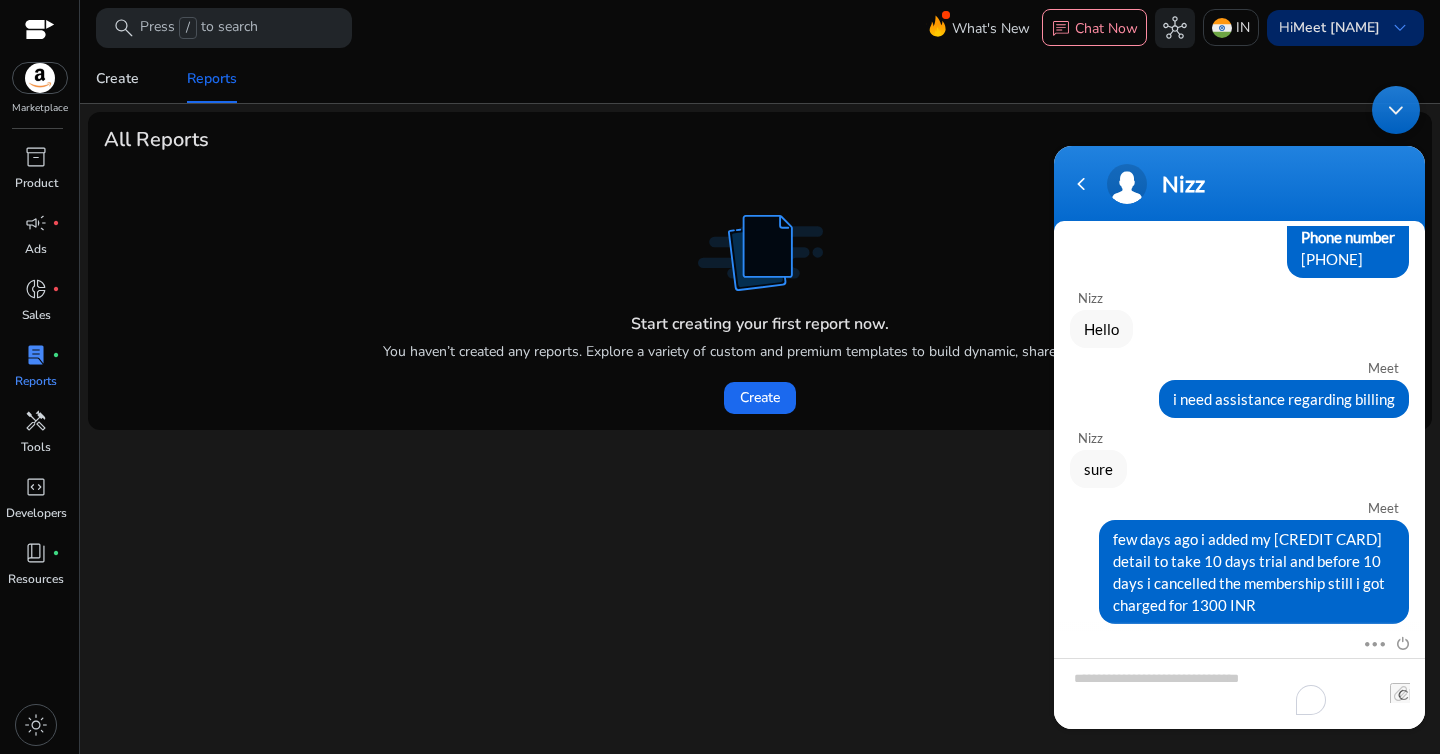click on "Meet [NAME]" at bounding box center [1336, 27] 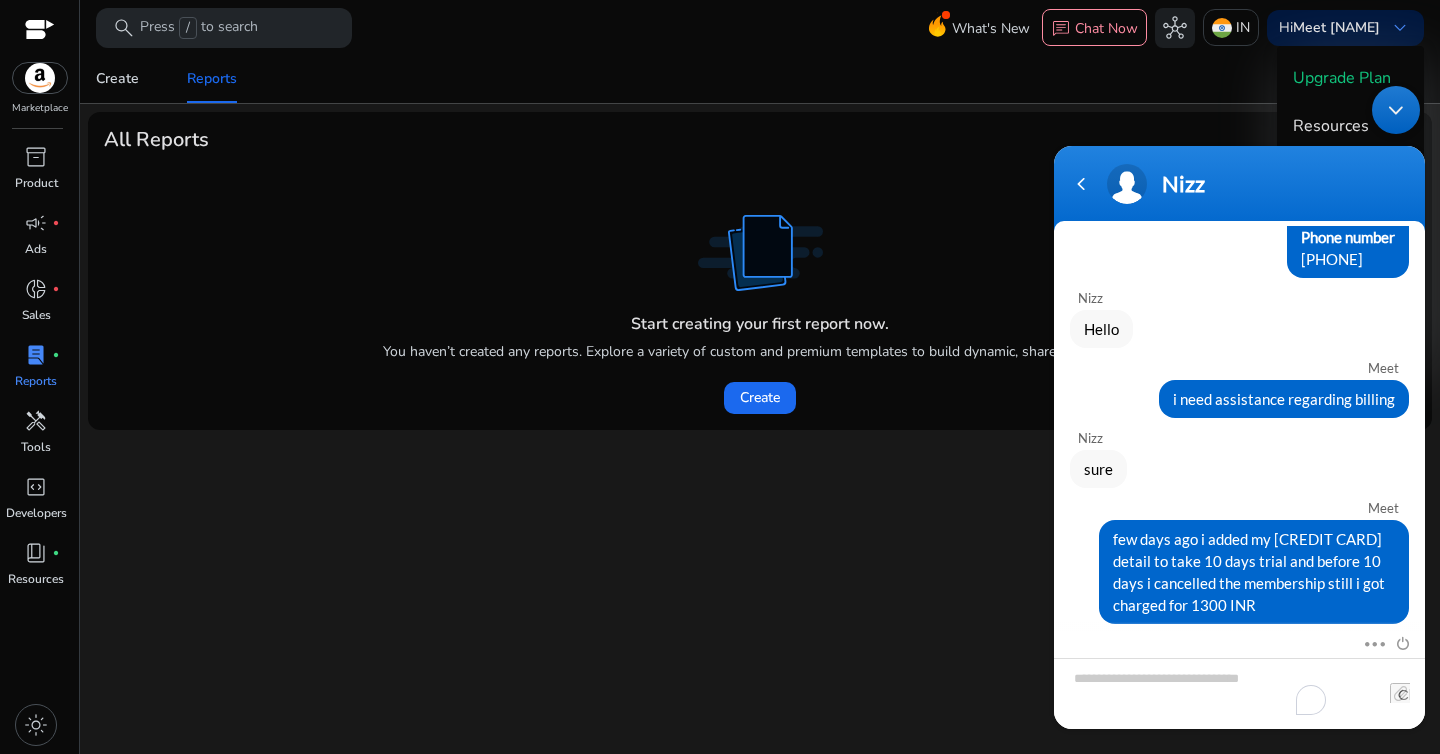 click at bounding box center [1396, 110] 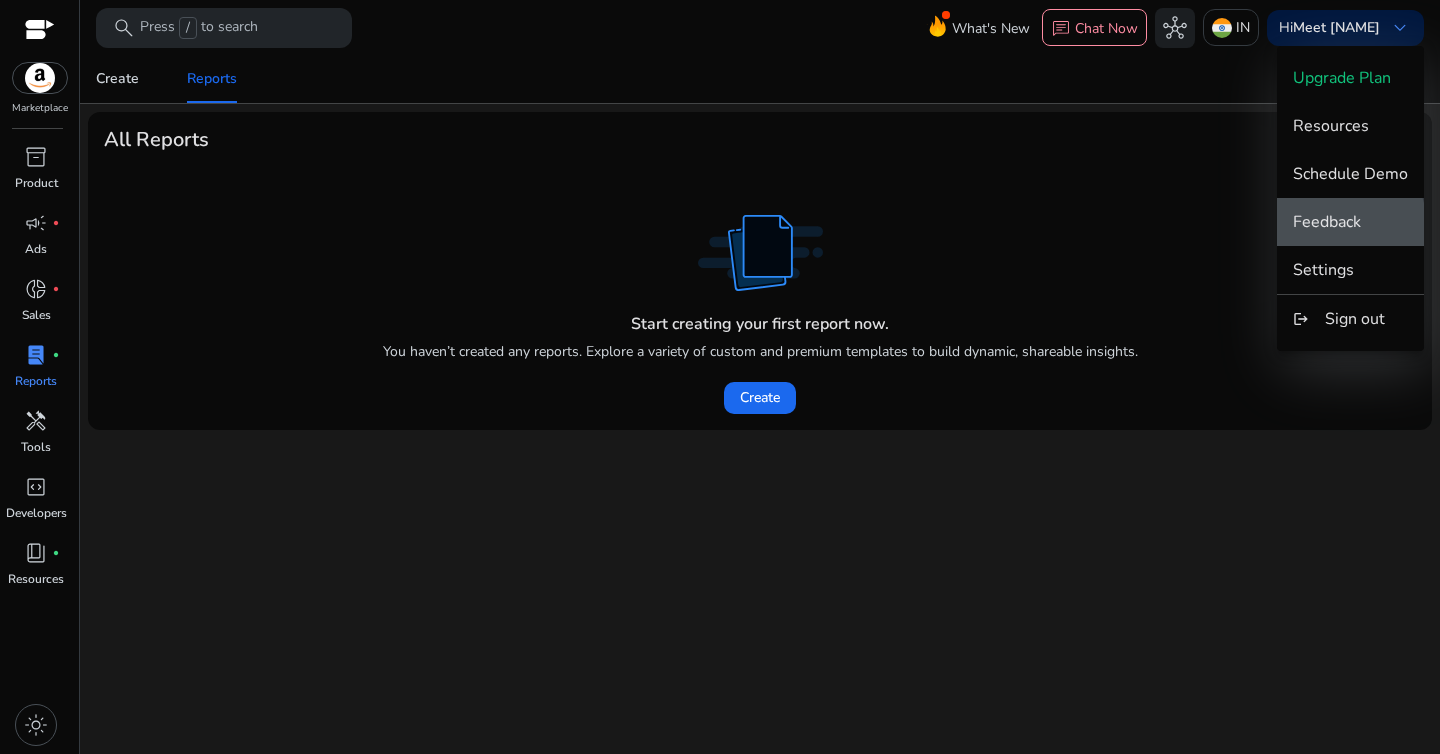 click on "Feedback" at bounding box center (1327, 222) 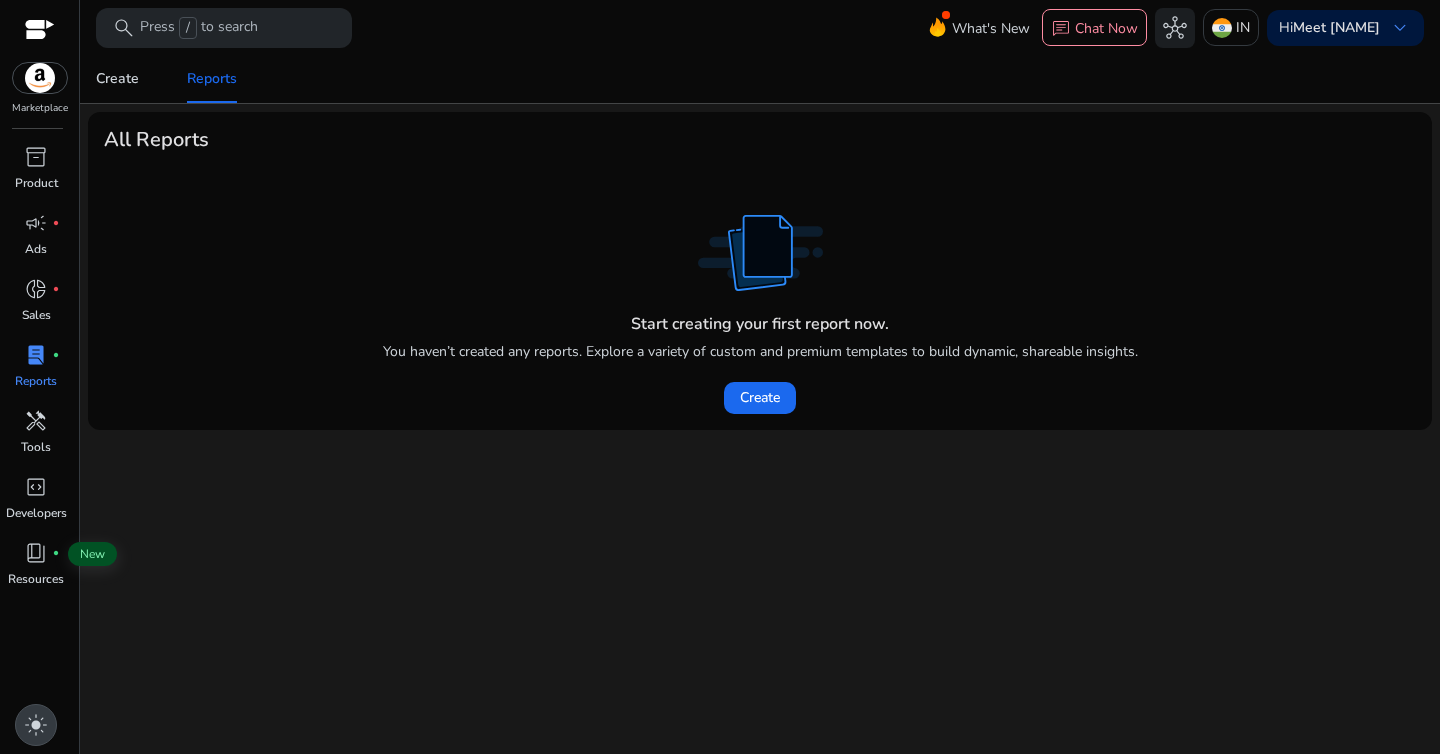 click on "light_mode" at bounding box center [36, 725] 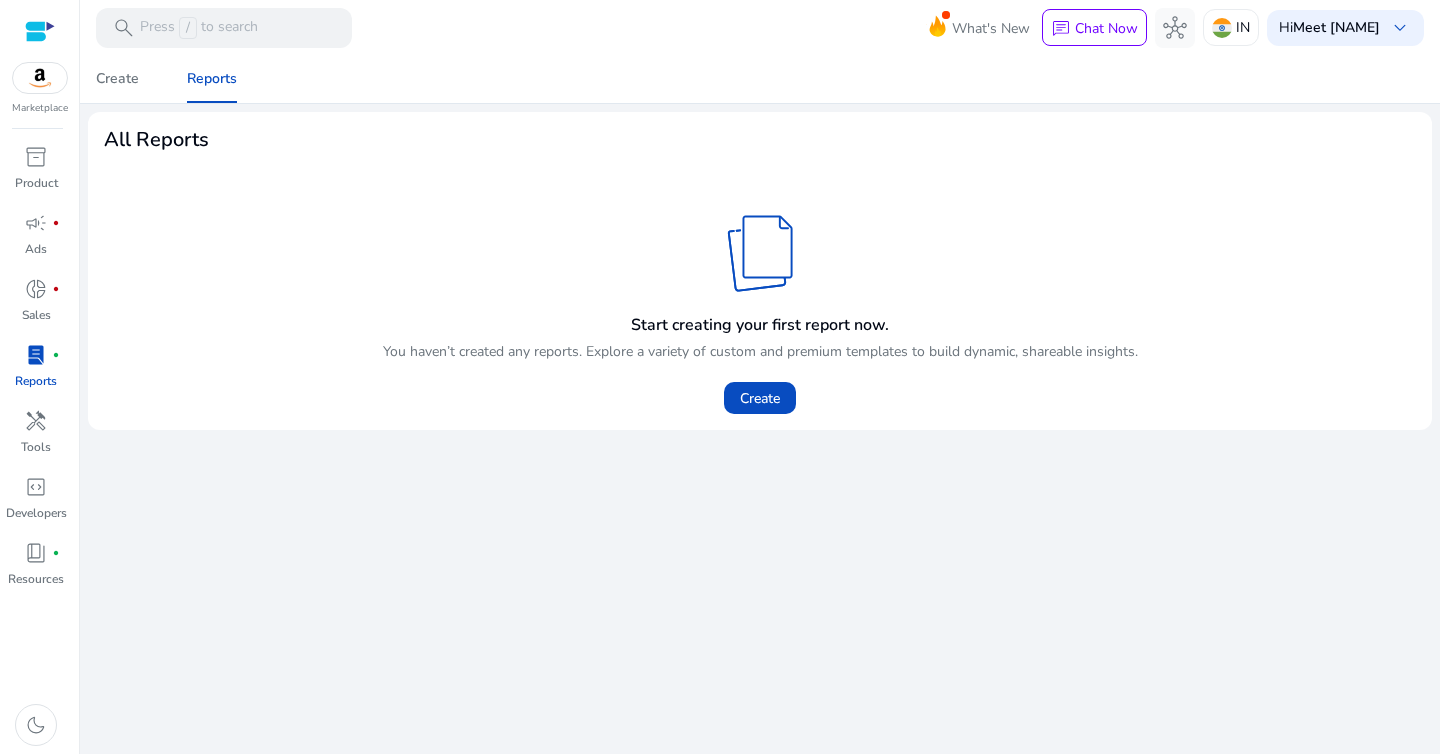 click on "Marketplace" at bounding box center (39, 58) 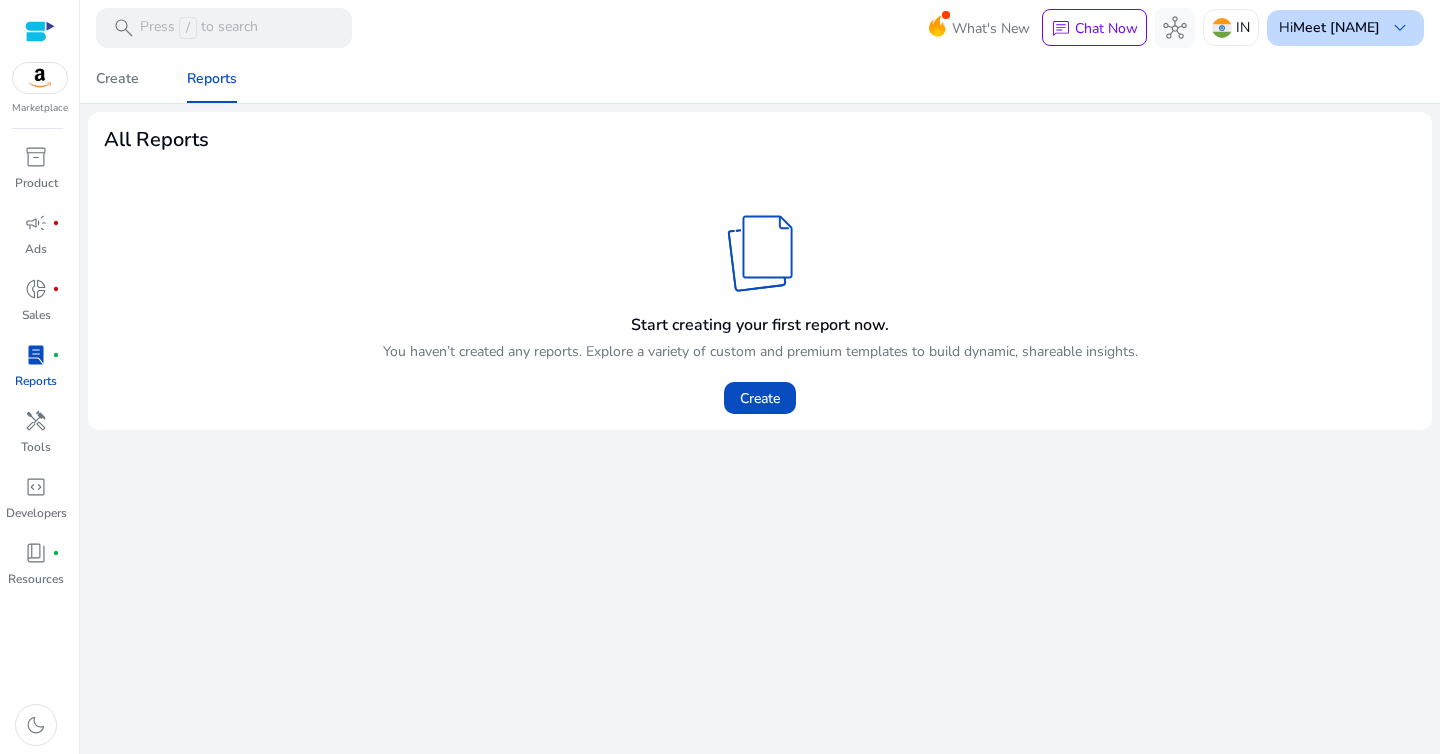 click on "Meet [NAME]" at bounding box center (1336, 27) 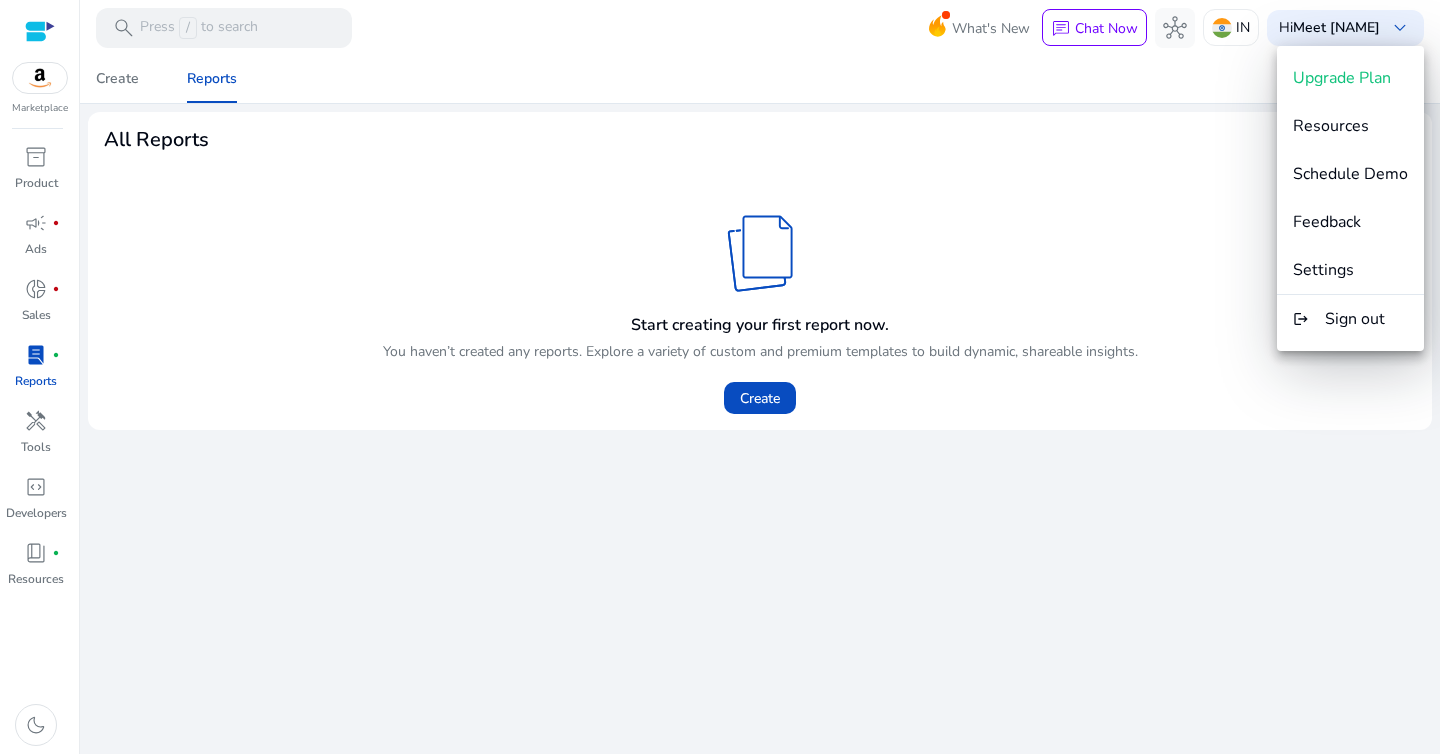 click at bounding box center [720, 377] 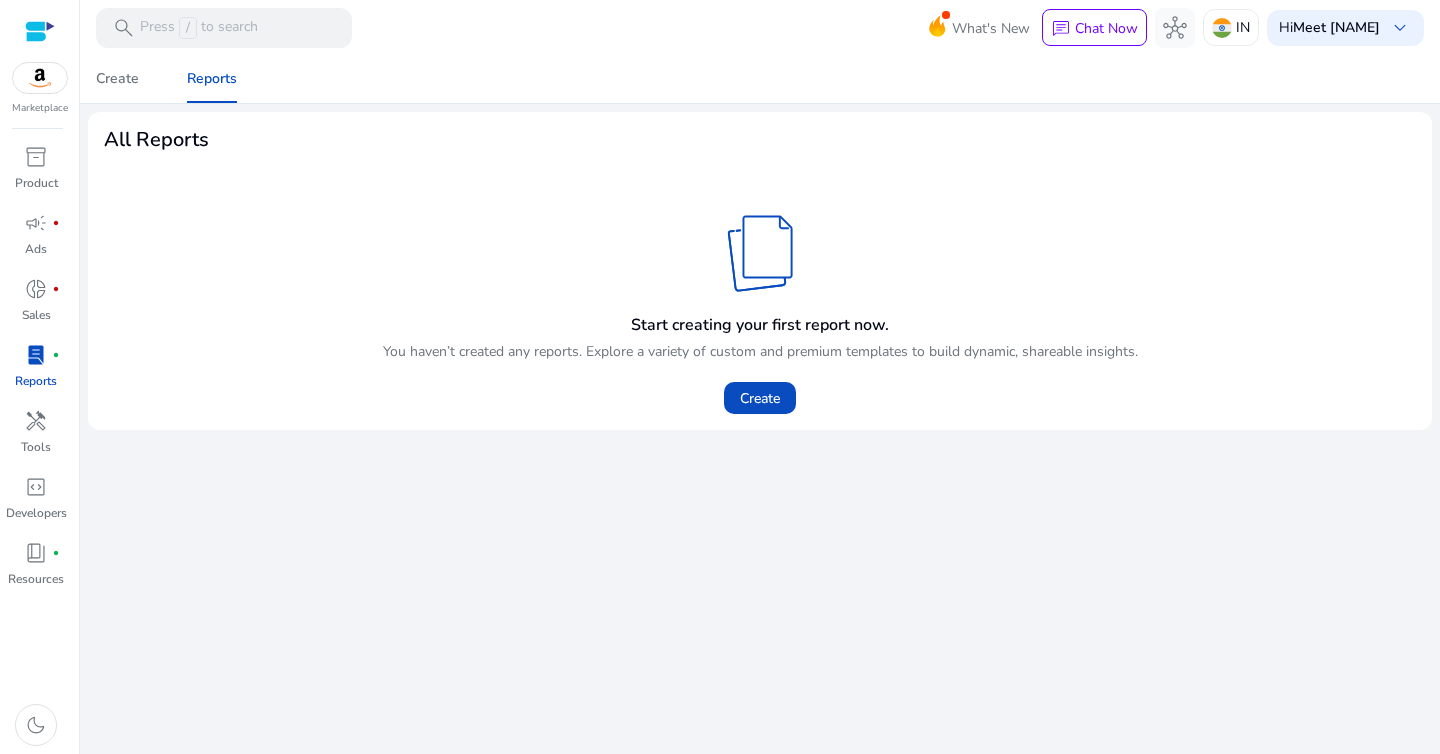 scroll, scrollTop: 353, scrollLeft: 0, axis: vertical 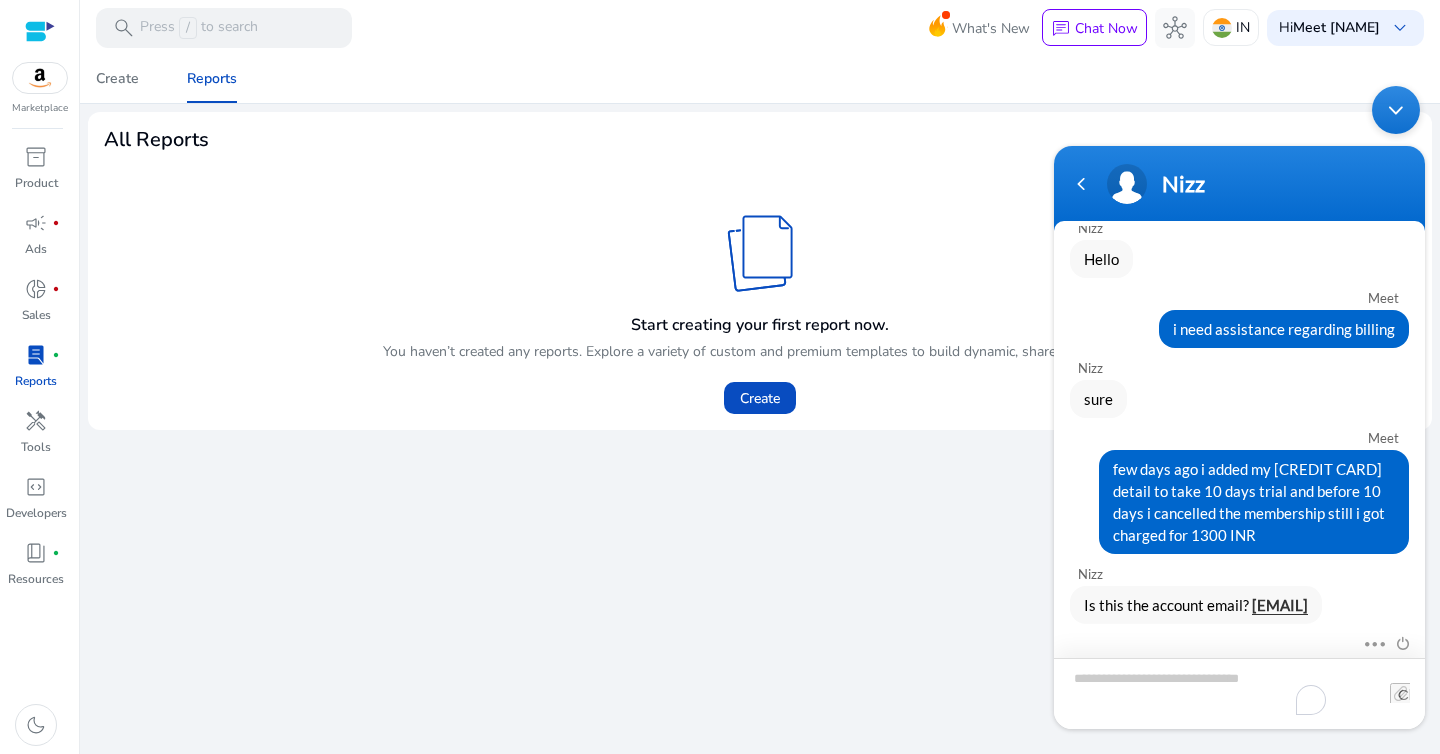 click at bounding box center [1239, 693] 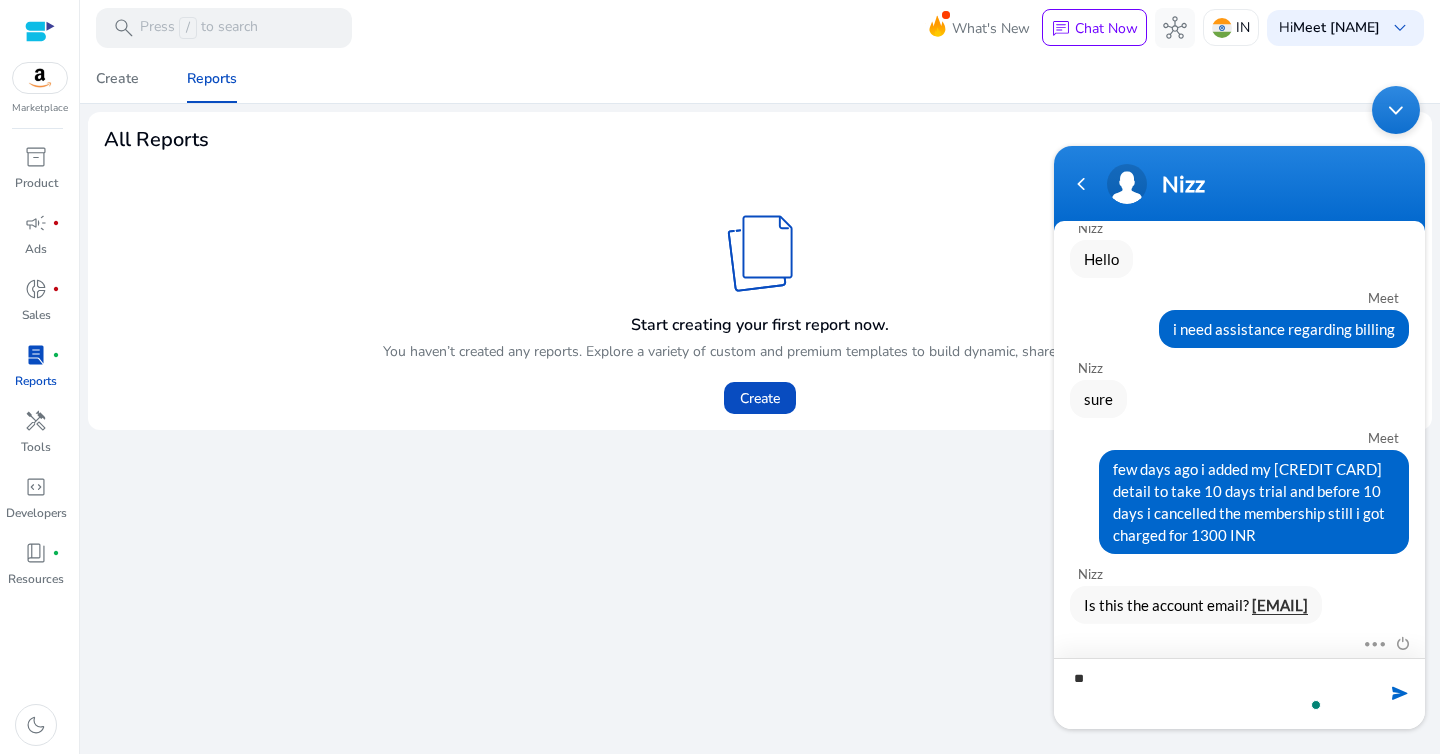 type on "***" 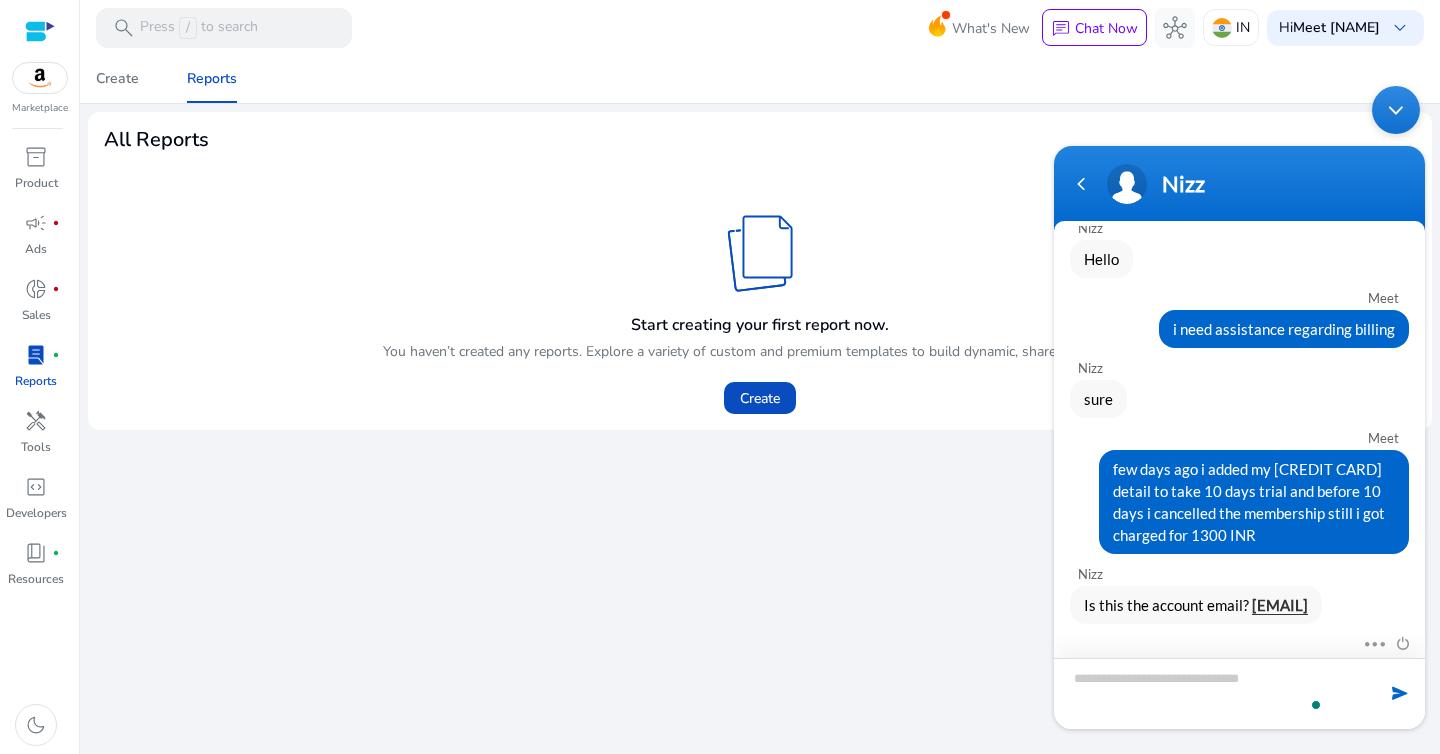 scroll, scrollTop: 423, scrollLeft: 0, axis: vertical 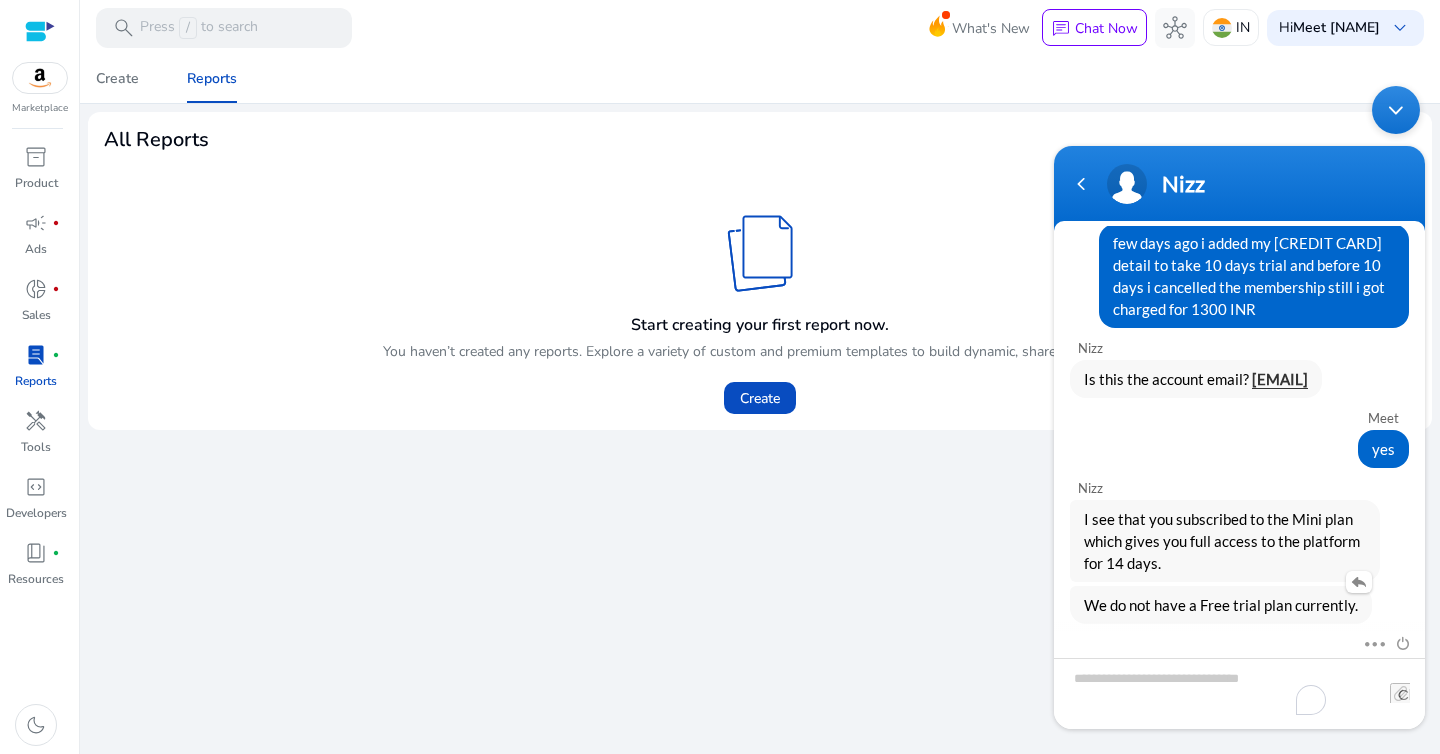 click on "We do not have a Free trial plan currently." at bounding box center (1221, 605) 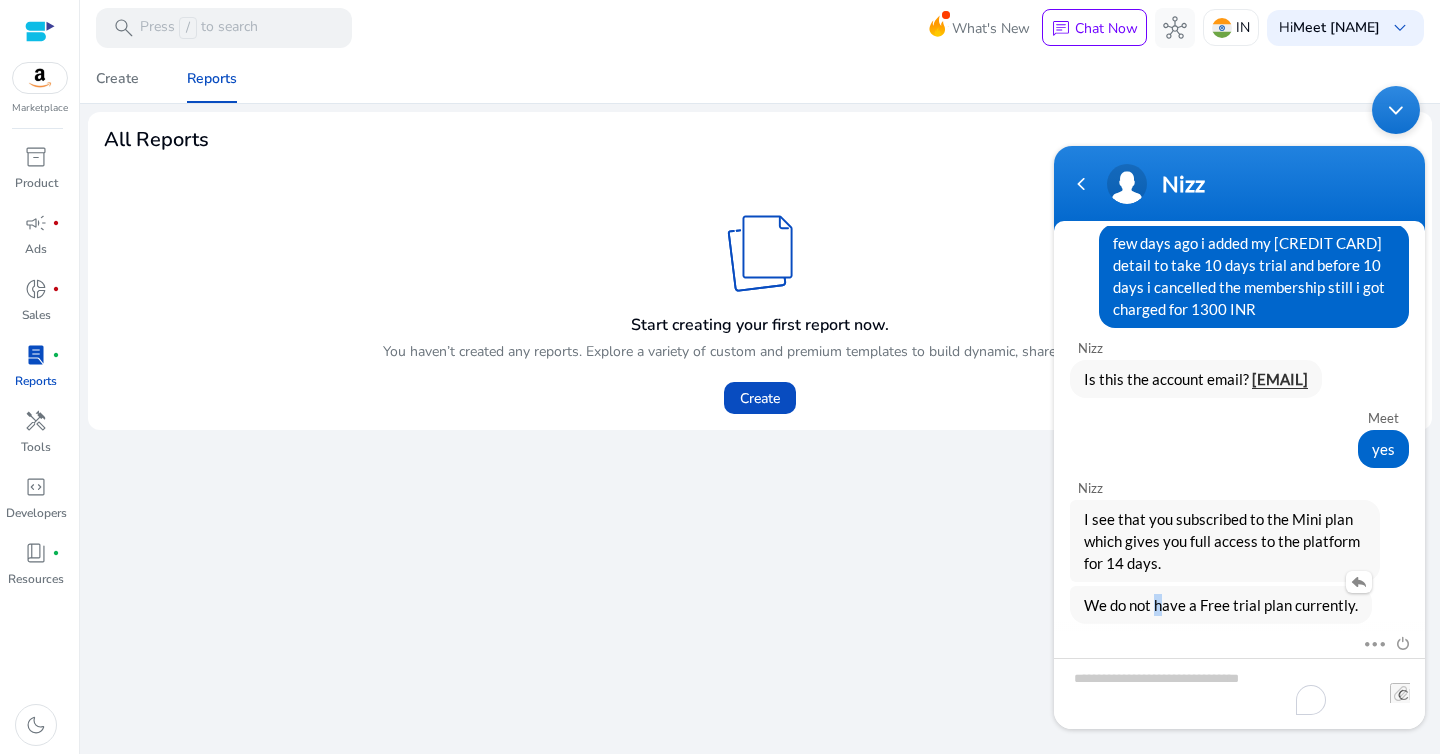 click on "We do not have a Free trial plan currently." at bounding box center (1221, 605) 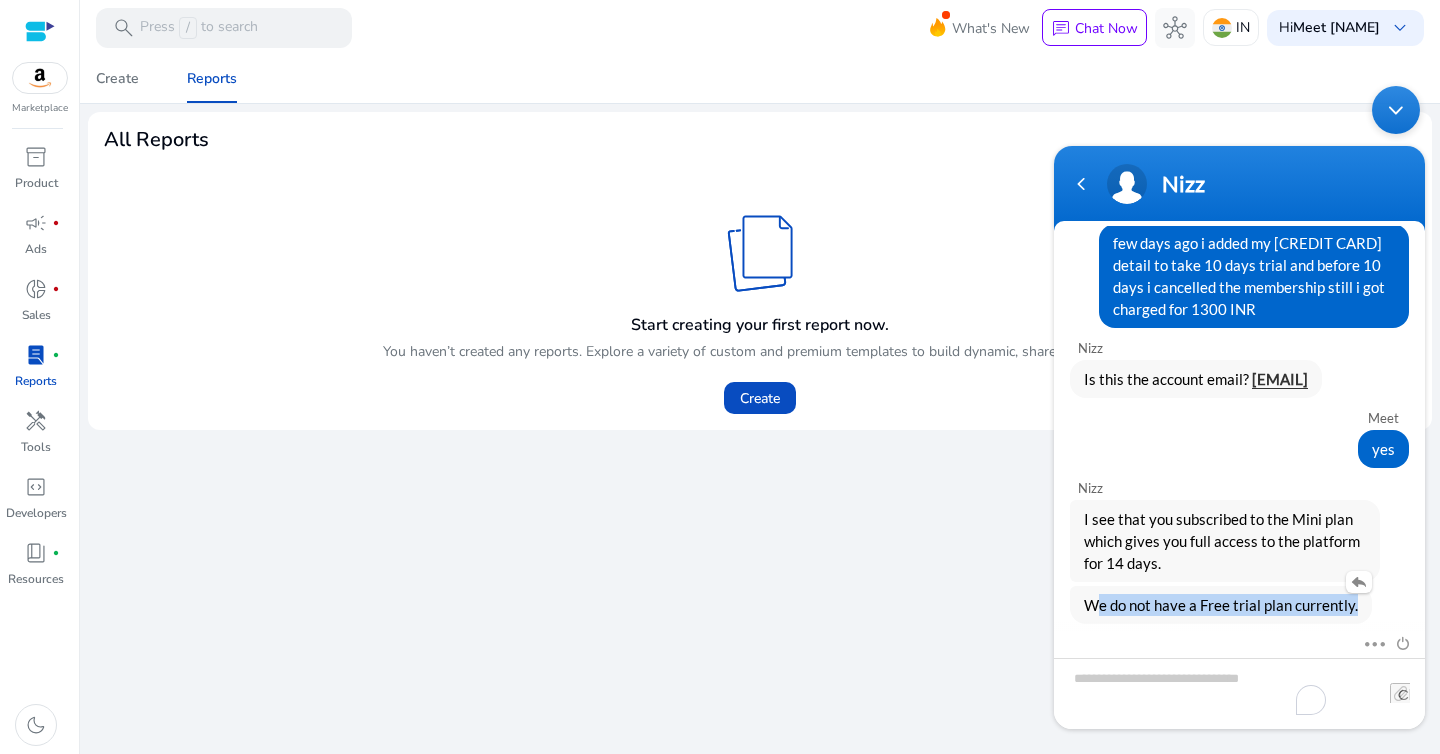 click on "We do not have a Free trial plan currently." at bounding box center [1221, 605] 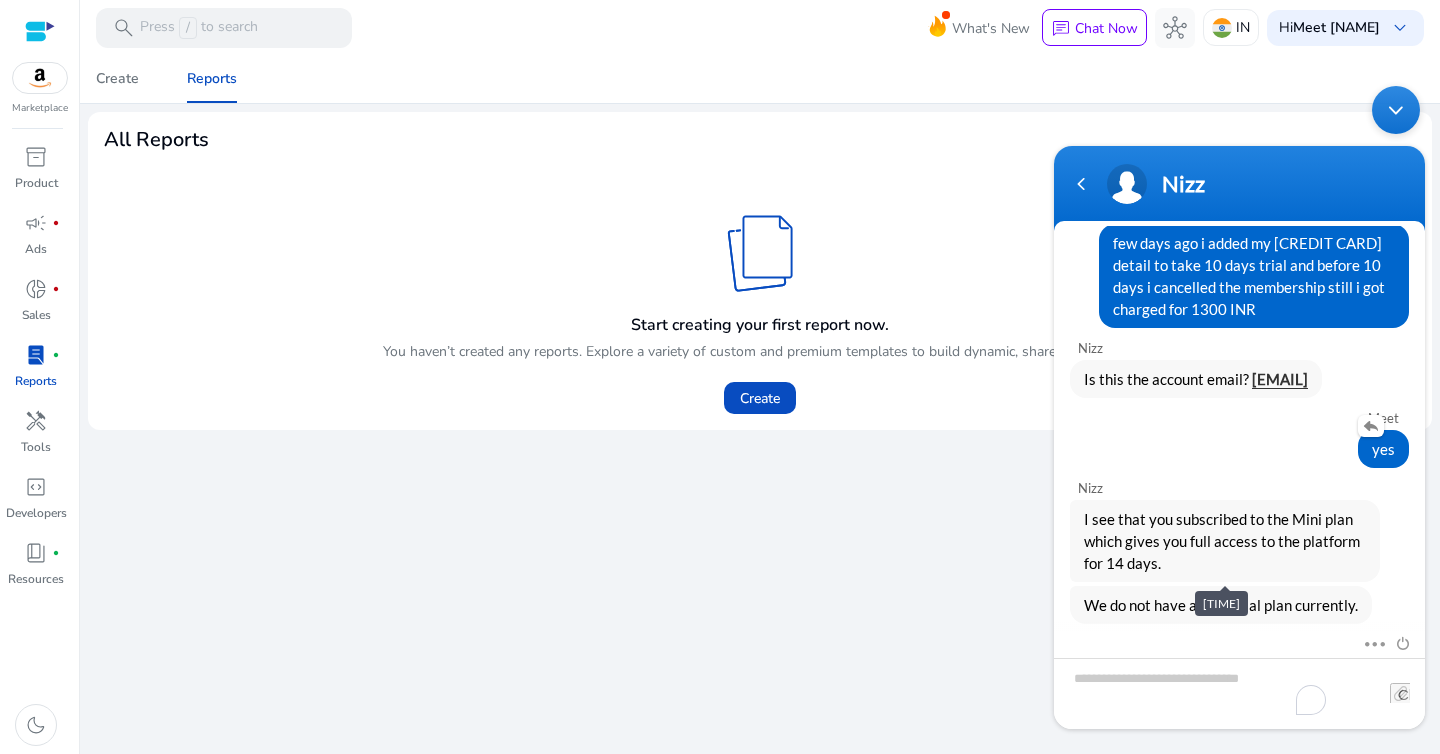 click on "yes" at bounding box center (1239, 449) 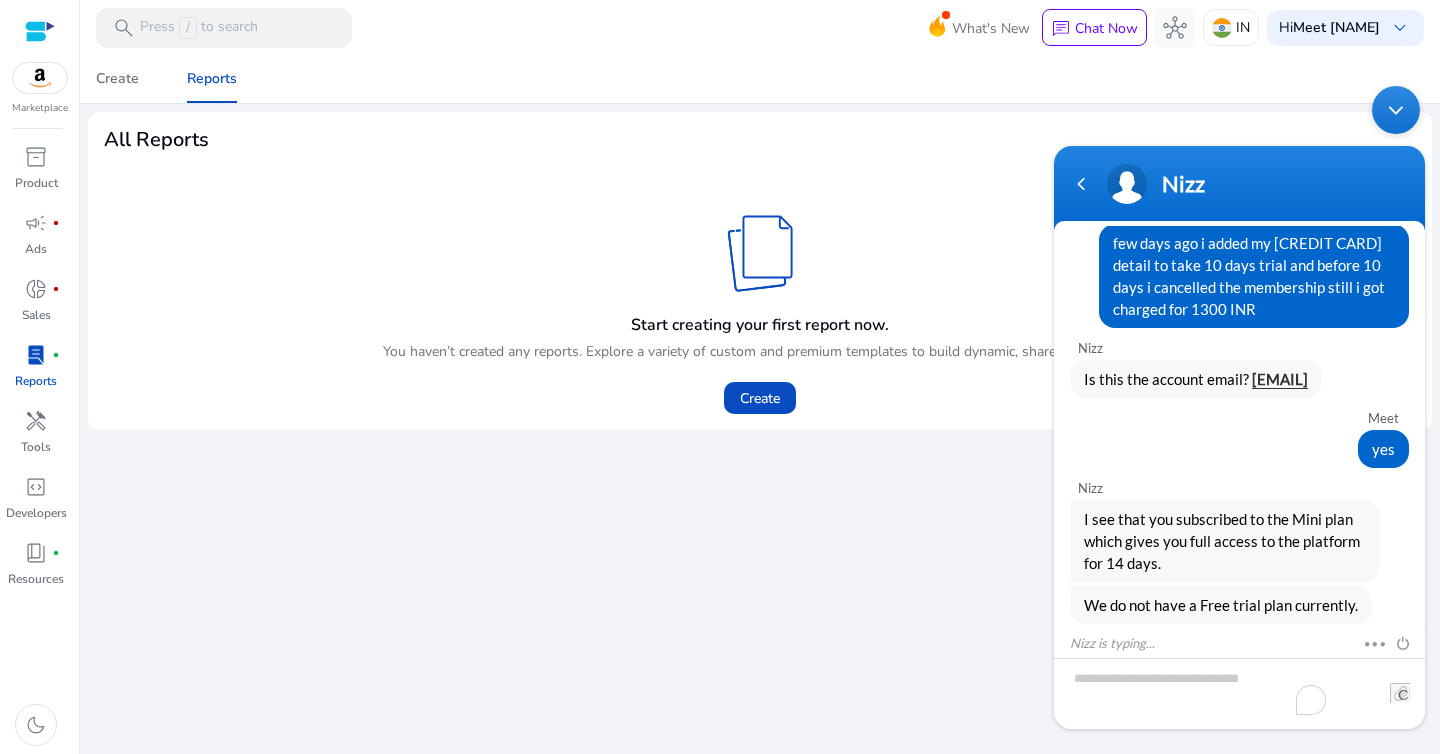 click on "[NAME] is typing... Mute Send email" at bounding box center (1239, 645) 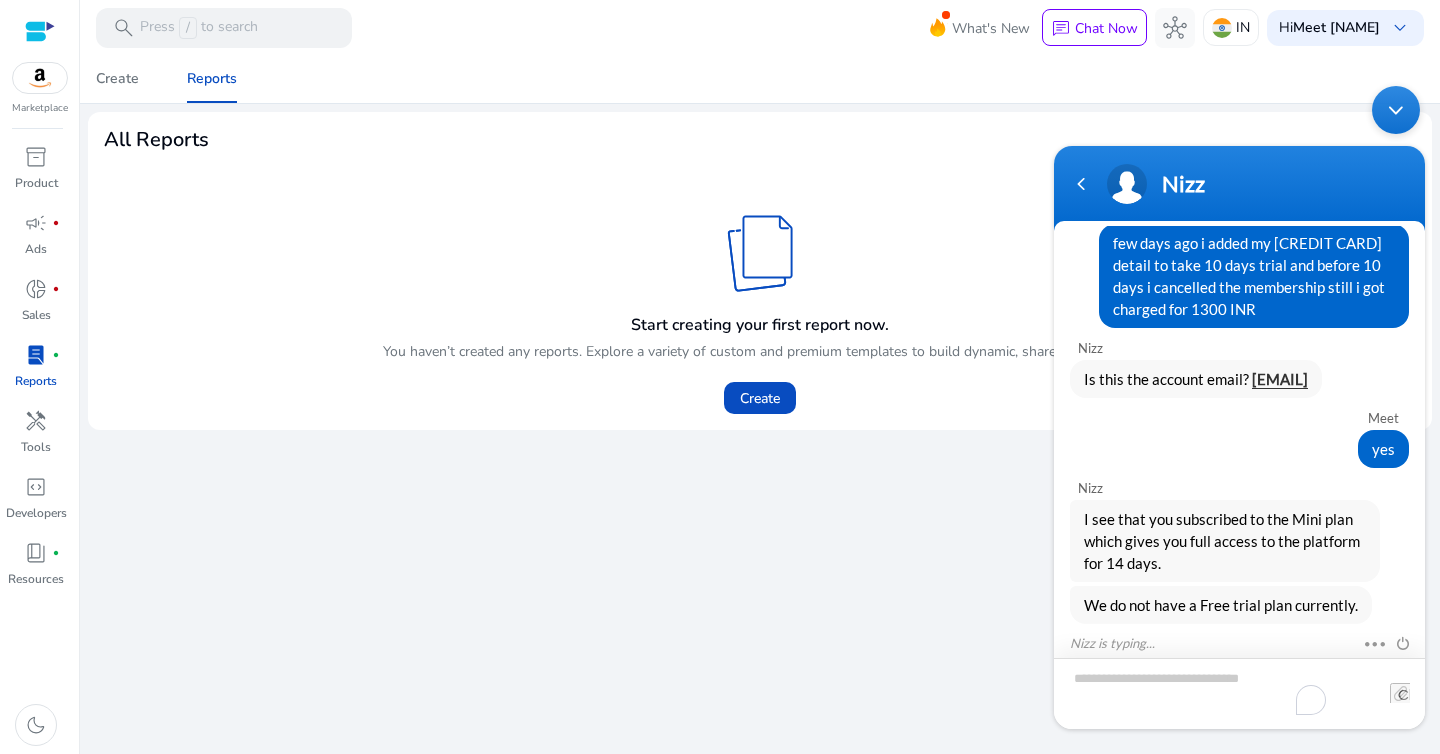 click at bounding box center (1239, 693) 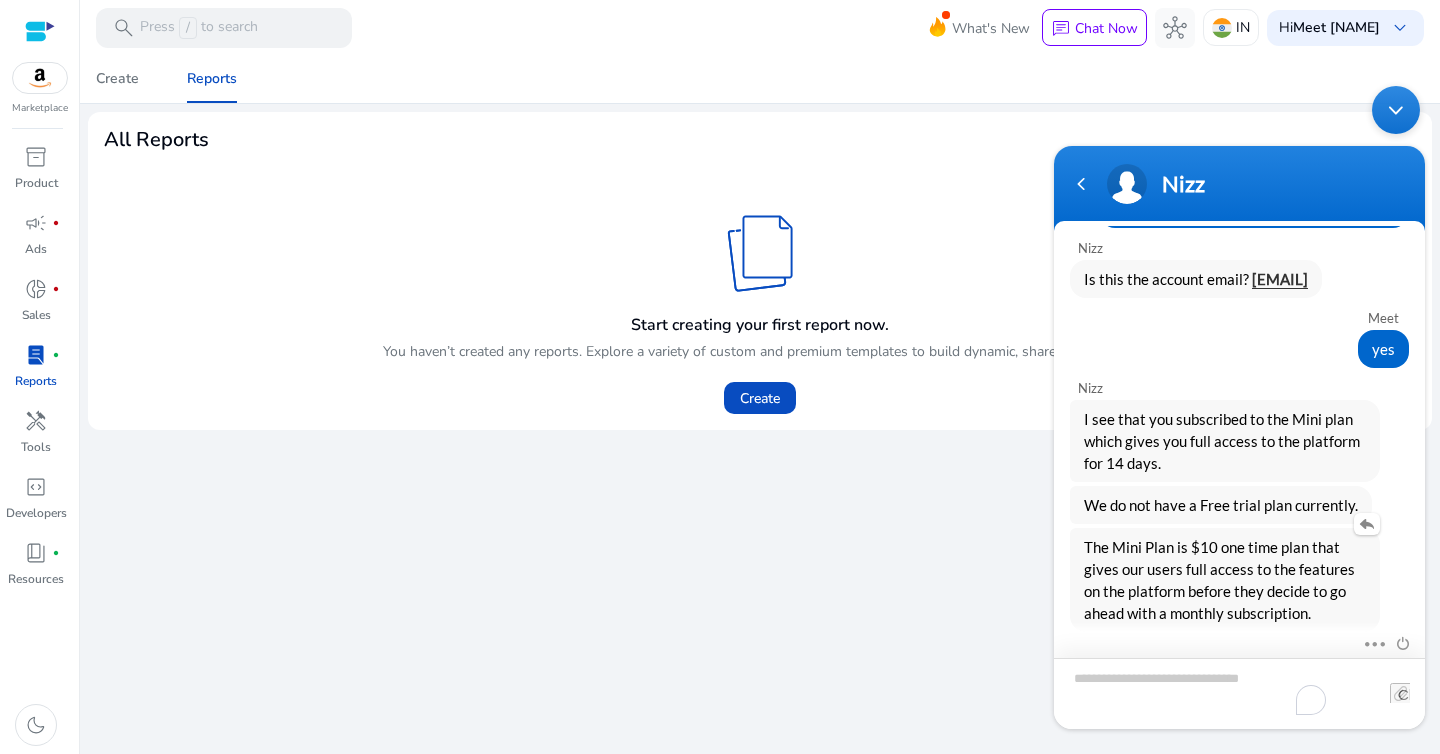 scroll, scrollTop: 687, scrollLeft: 0, axis: vertical 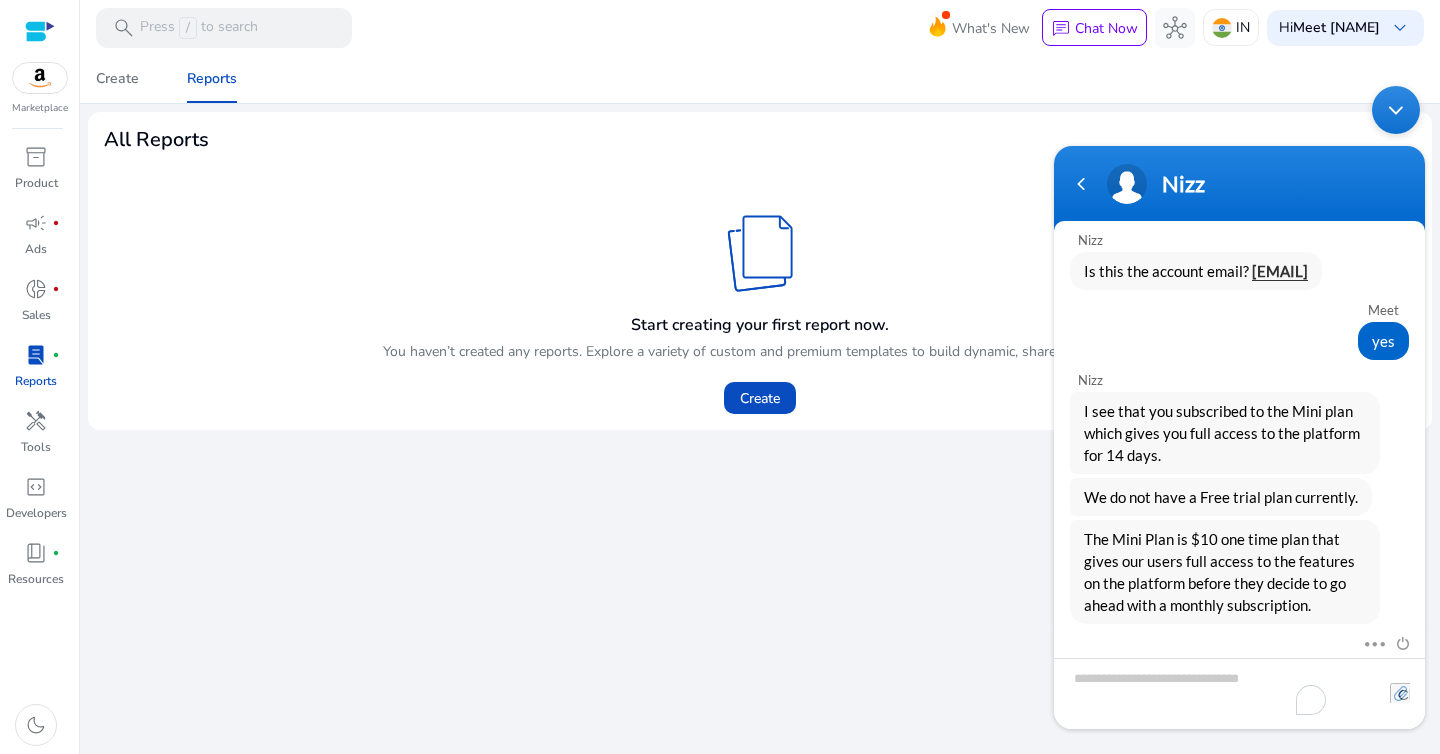 click at bounding box center [1400, 693] 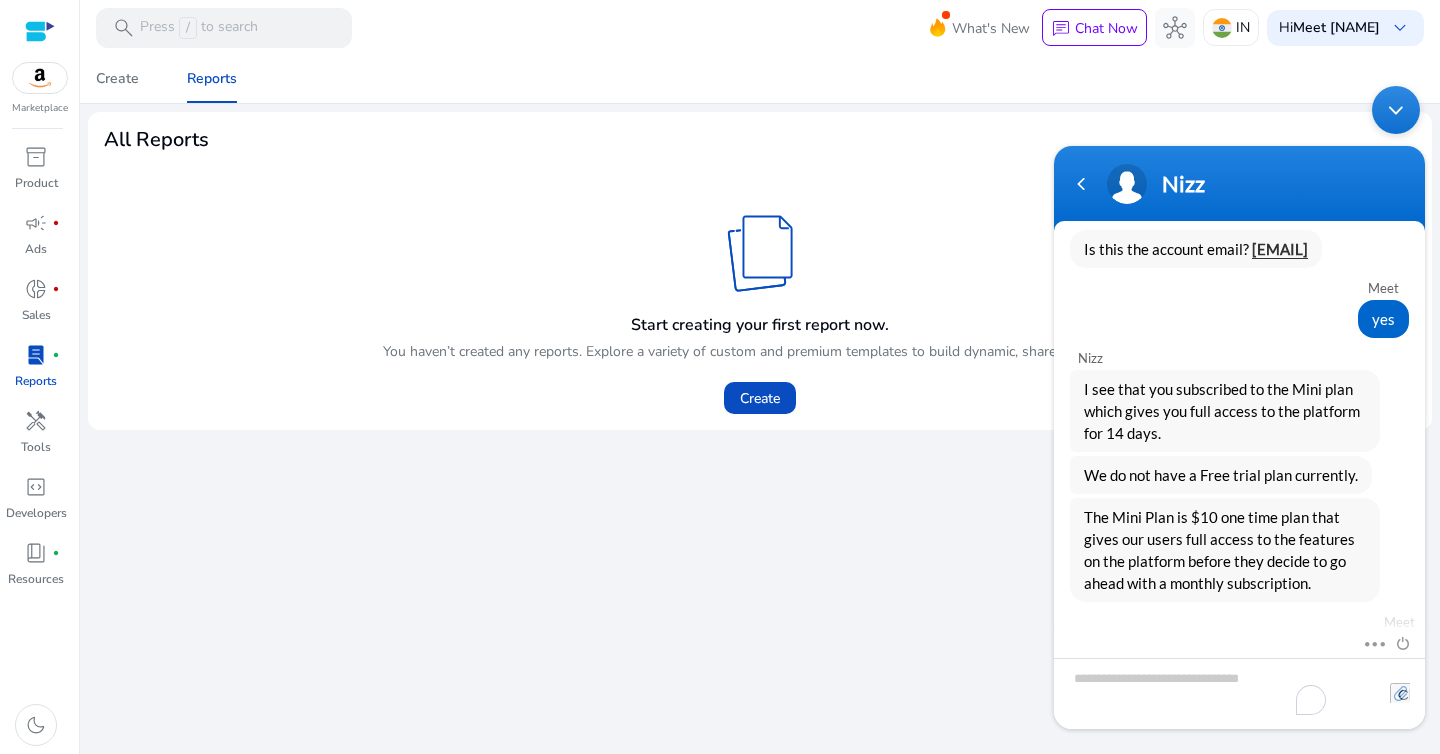 scroll, scrollTop: 886, scrollLeft: 0, axis: vertical 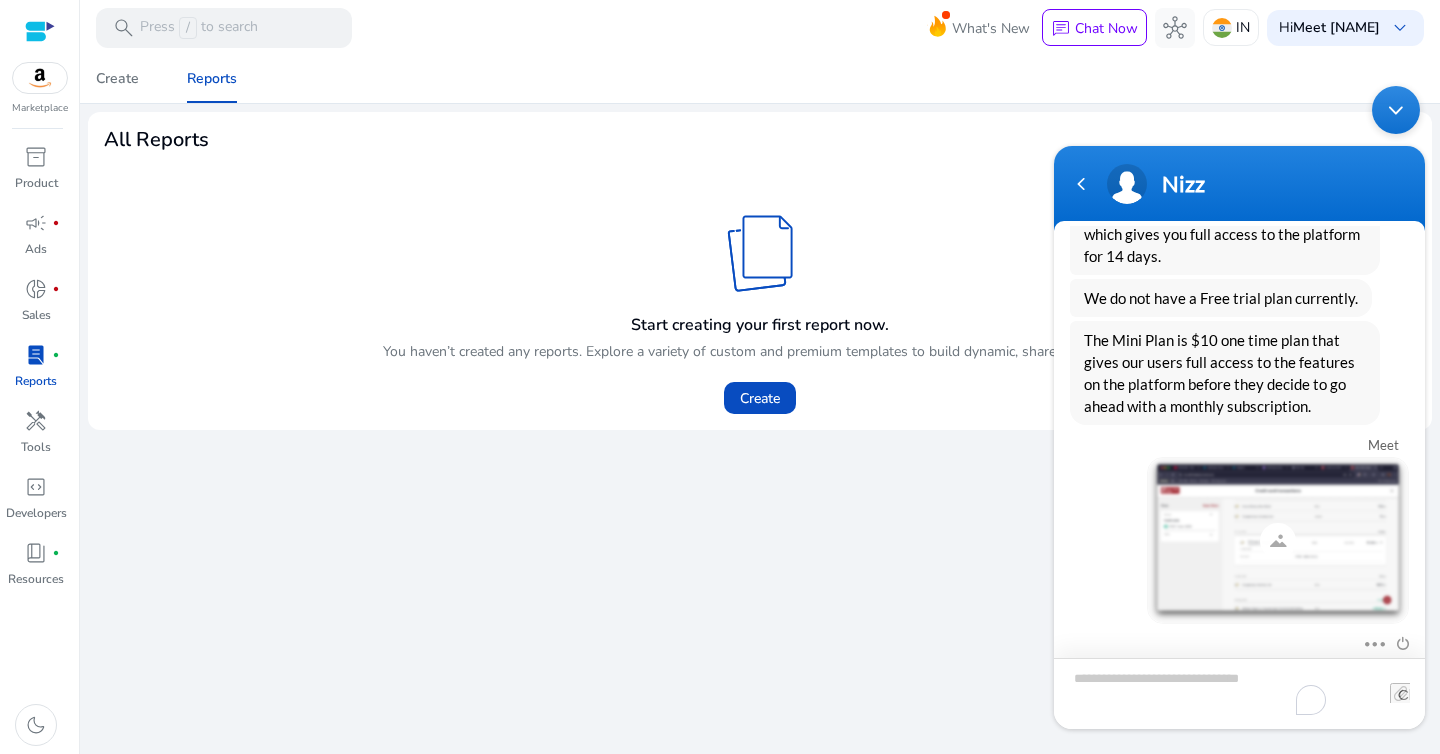 click at bounding box center [1239, 693] 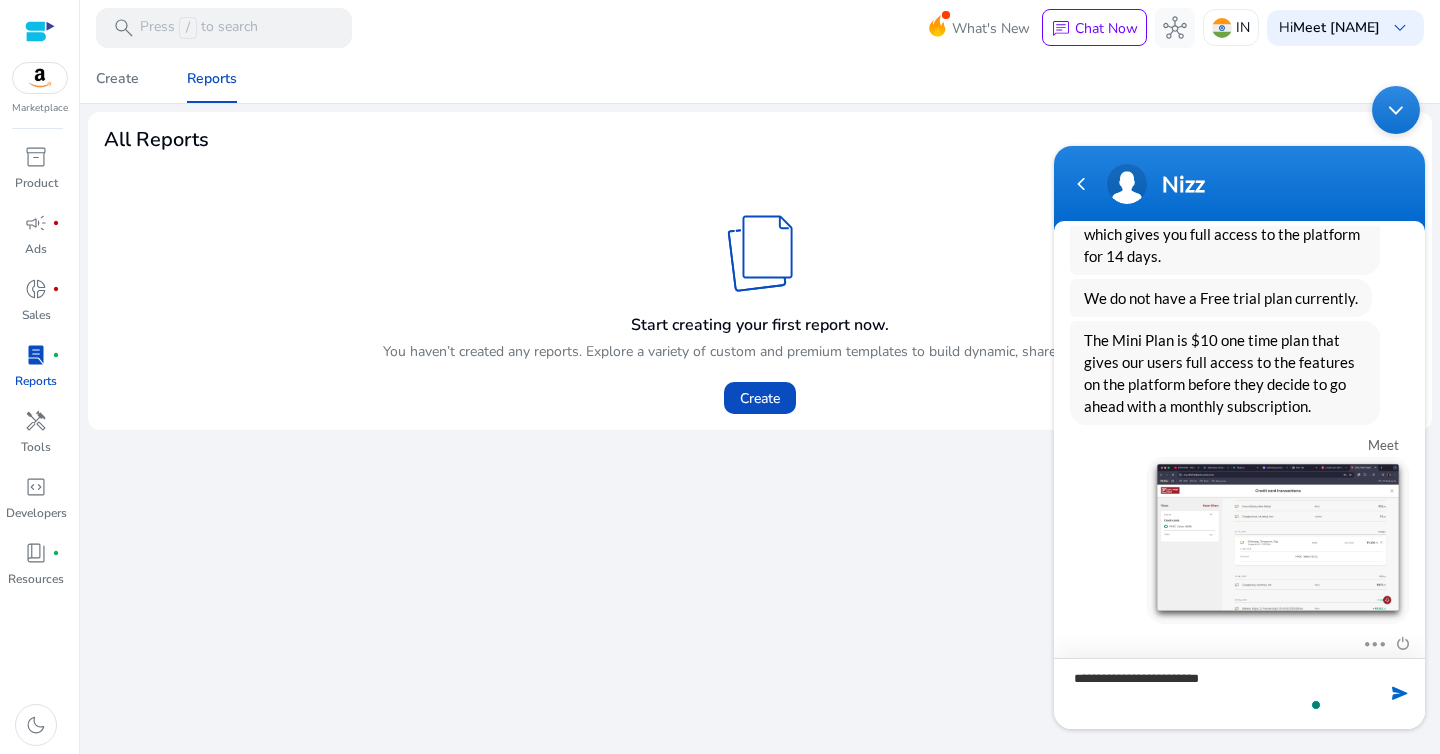 type on "**********" 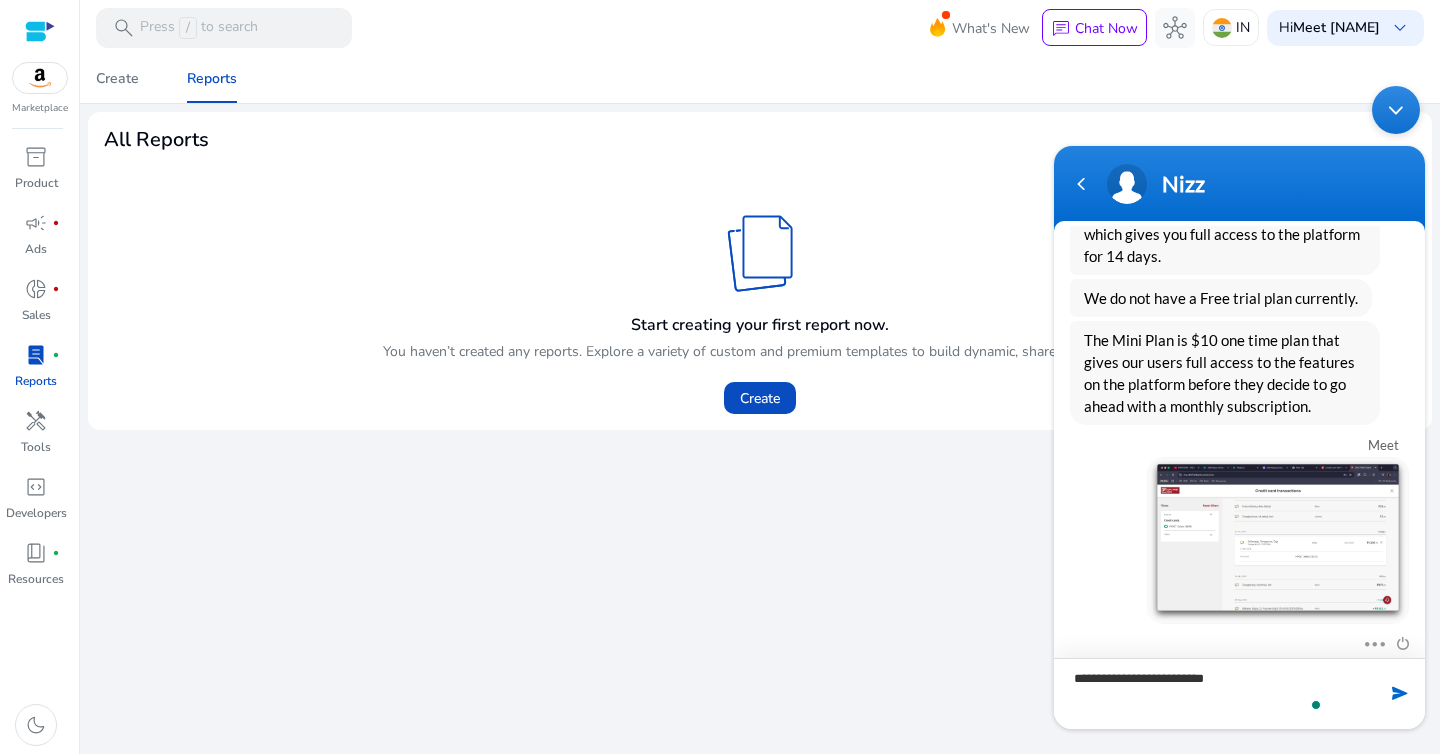 type 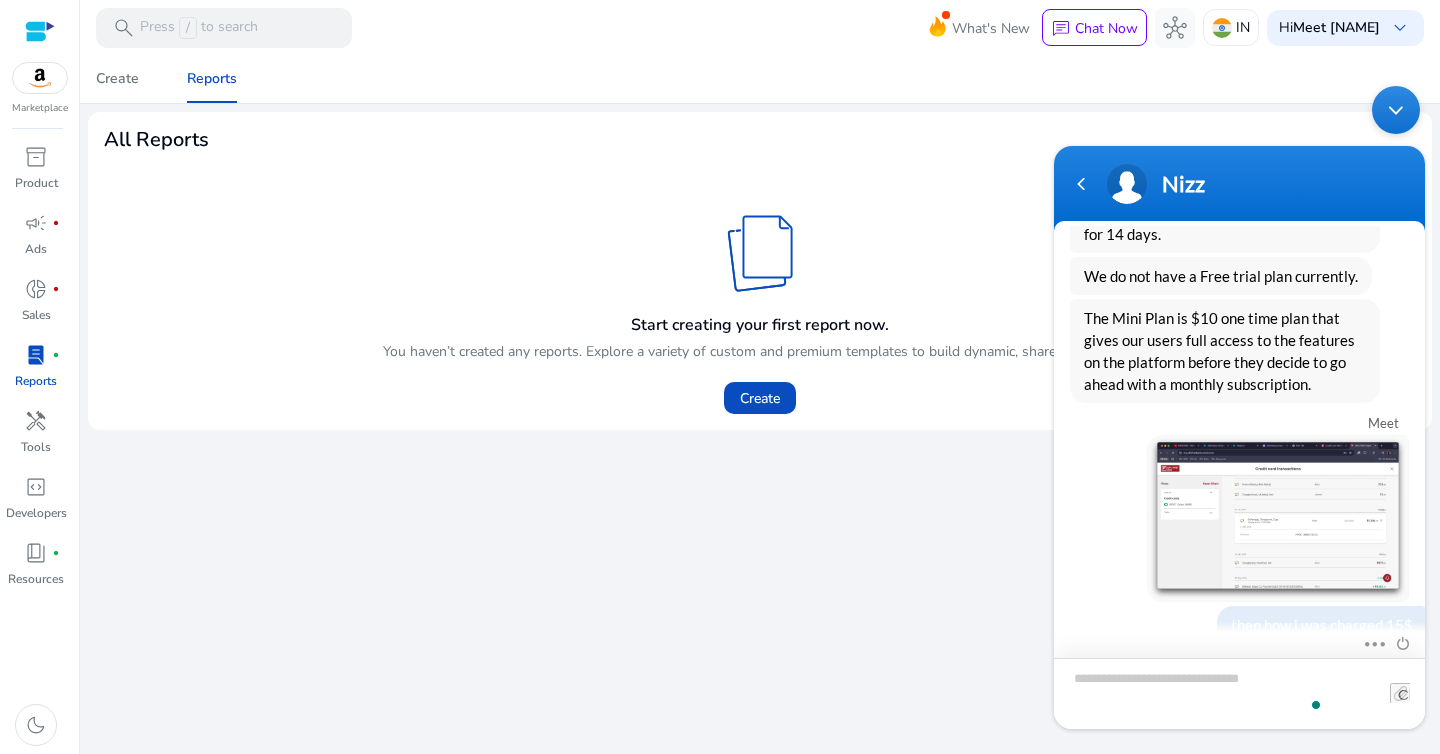 scroll, scrollTop: 928, scrollLeft: 0, axis: vertical 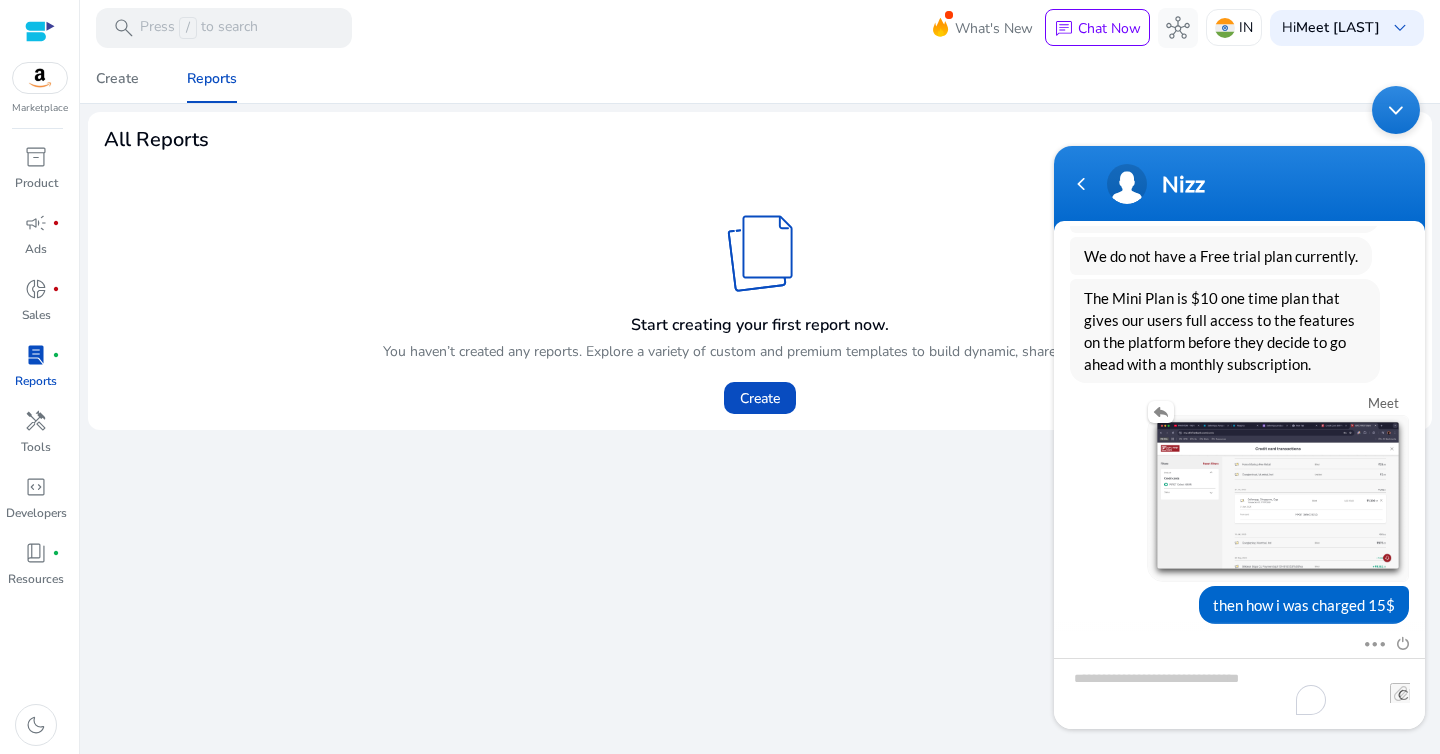 click at bounding box center (1278, 498) 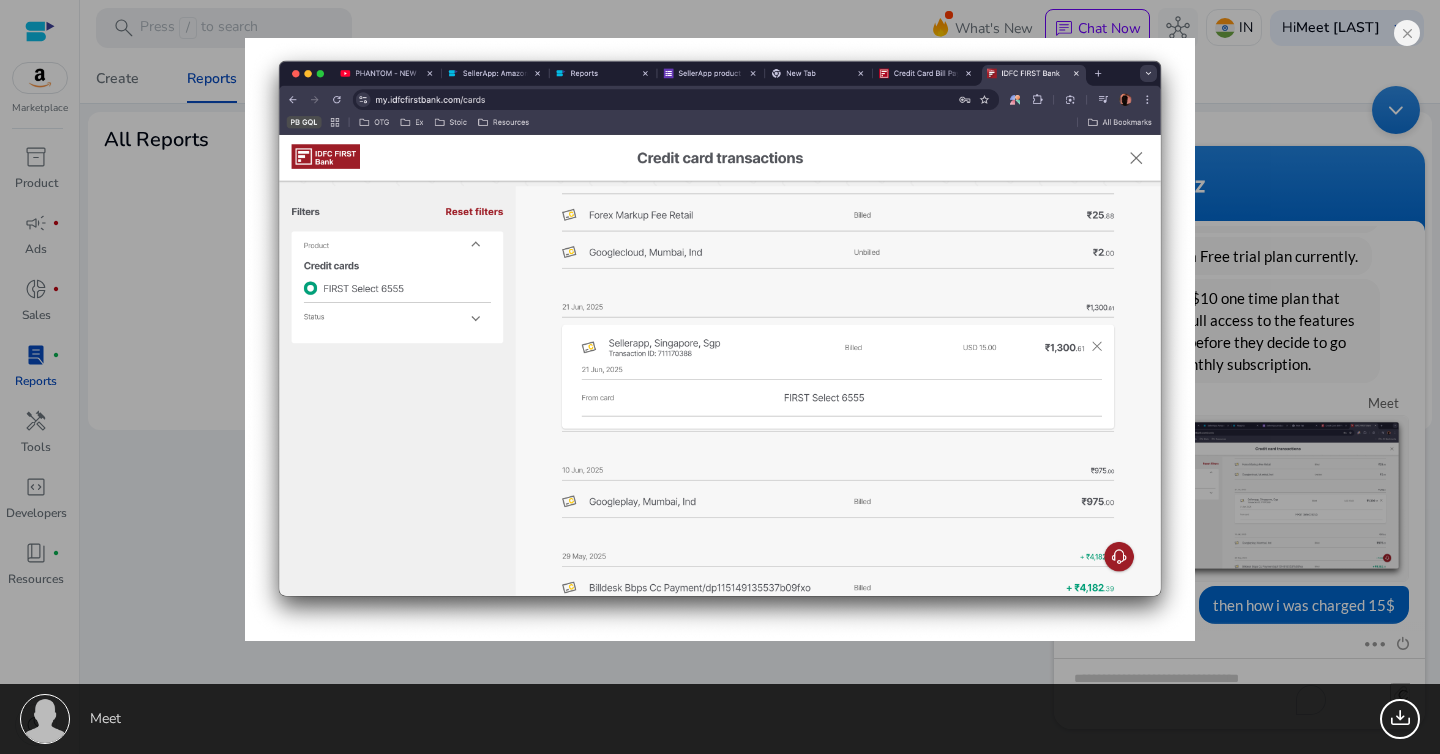 click on "Meet 856.84 KB" at bounding box center (720, 377) 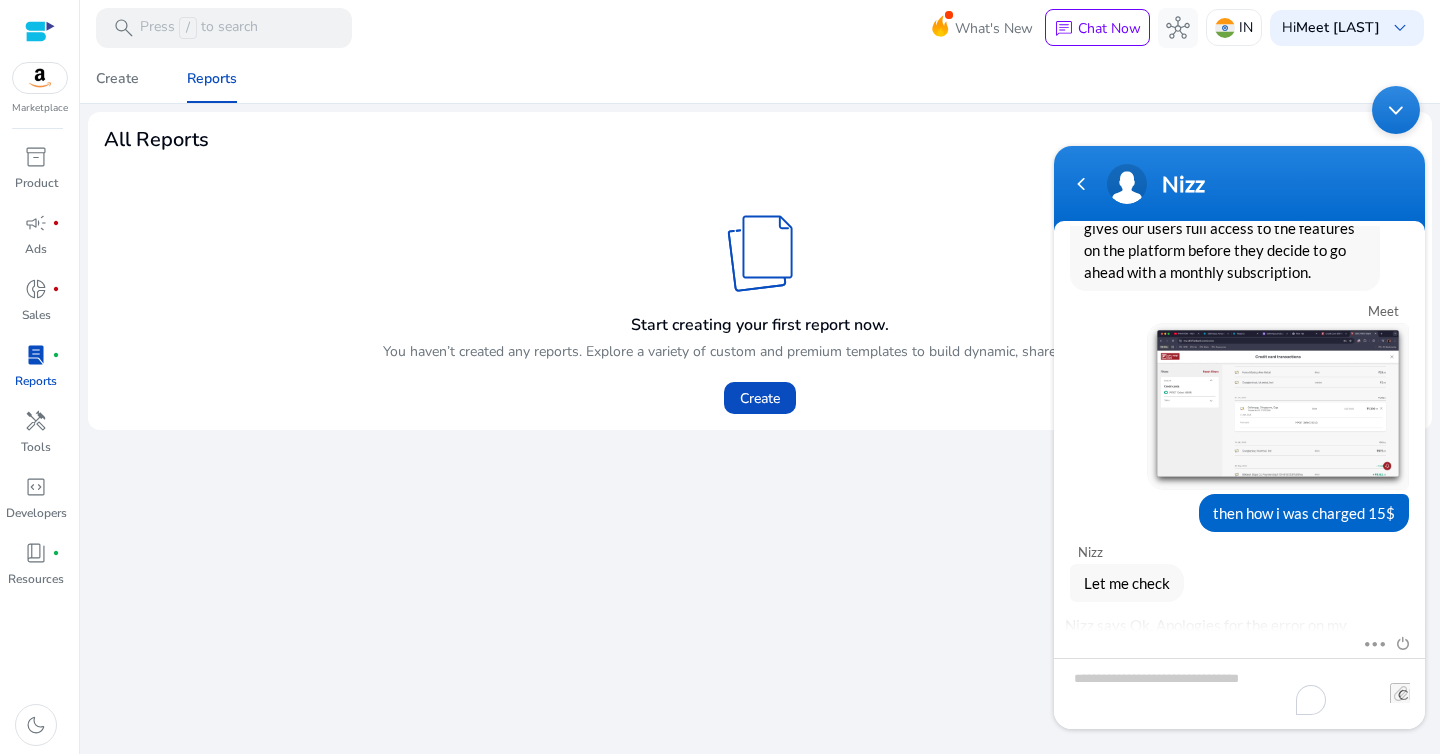 scroll, scrollTop: 1084, scrollLeft: 0, axis: vertical 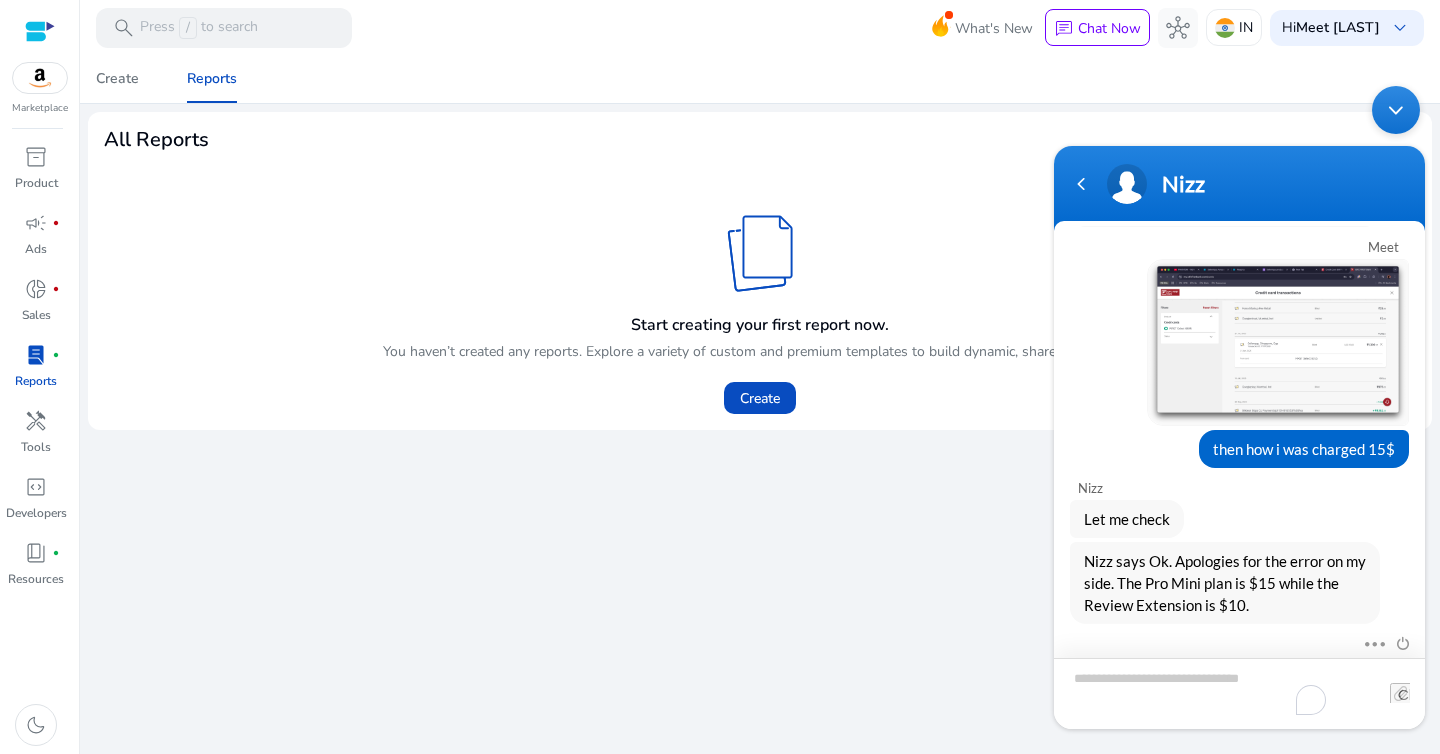 click at bounding box center (1239, 693) 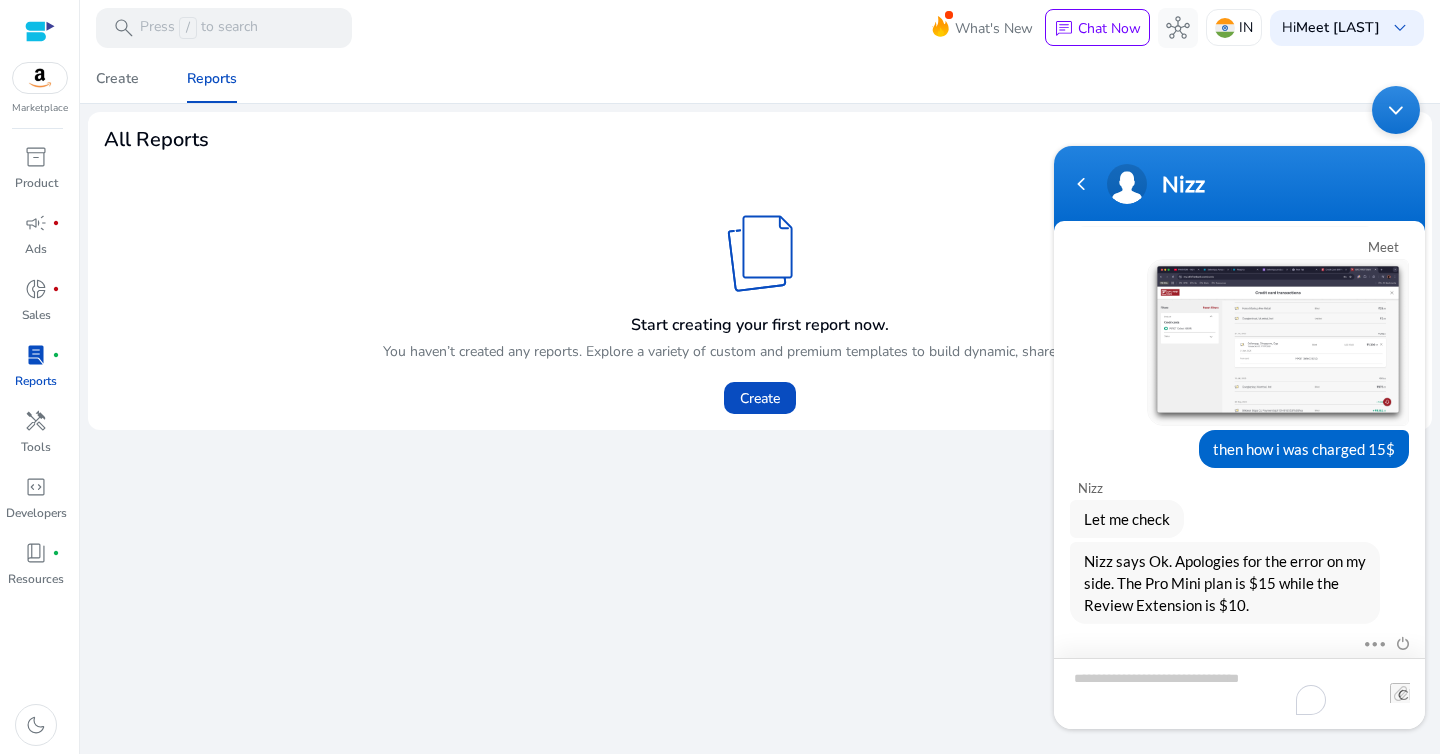 click at bounding box center [1239, 693] 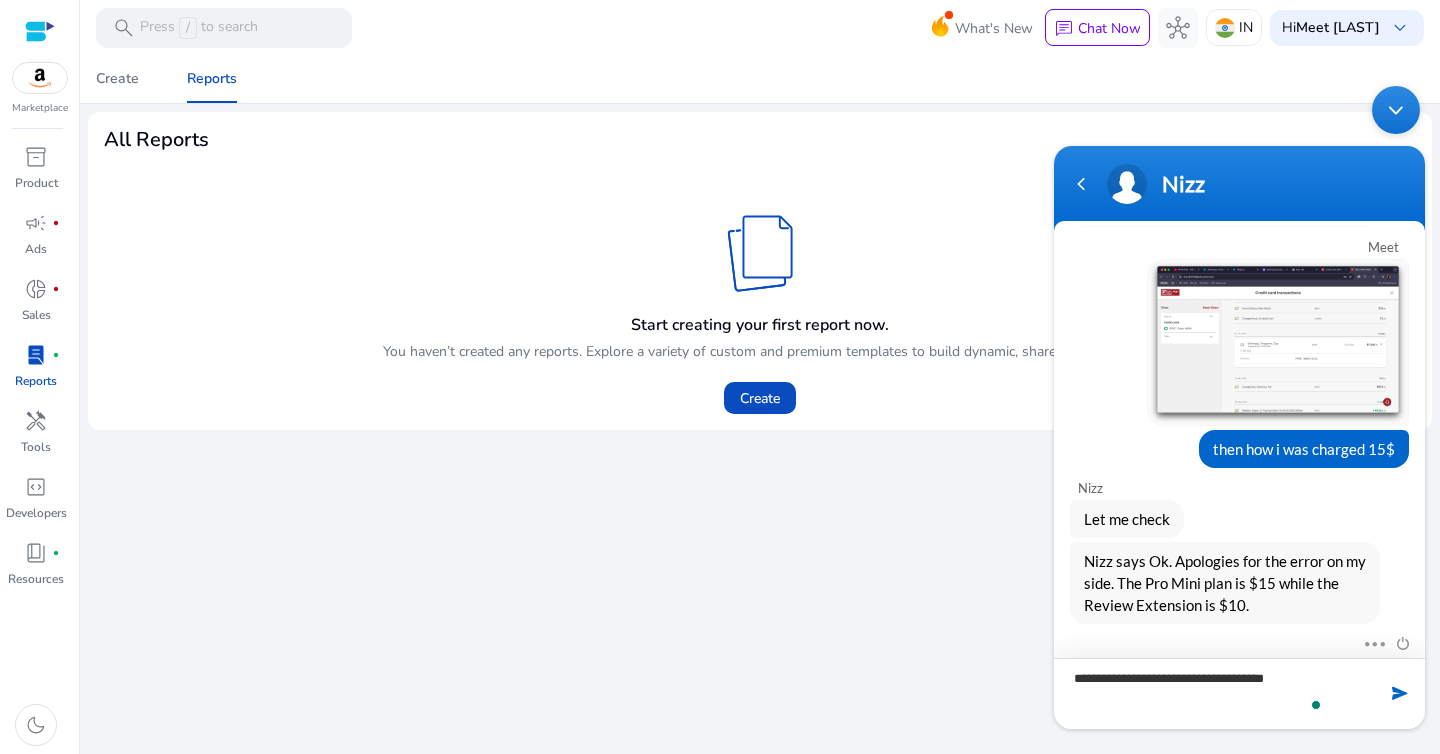 type on "**********" 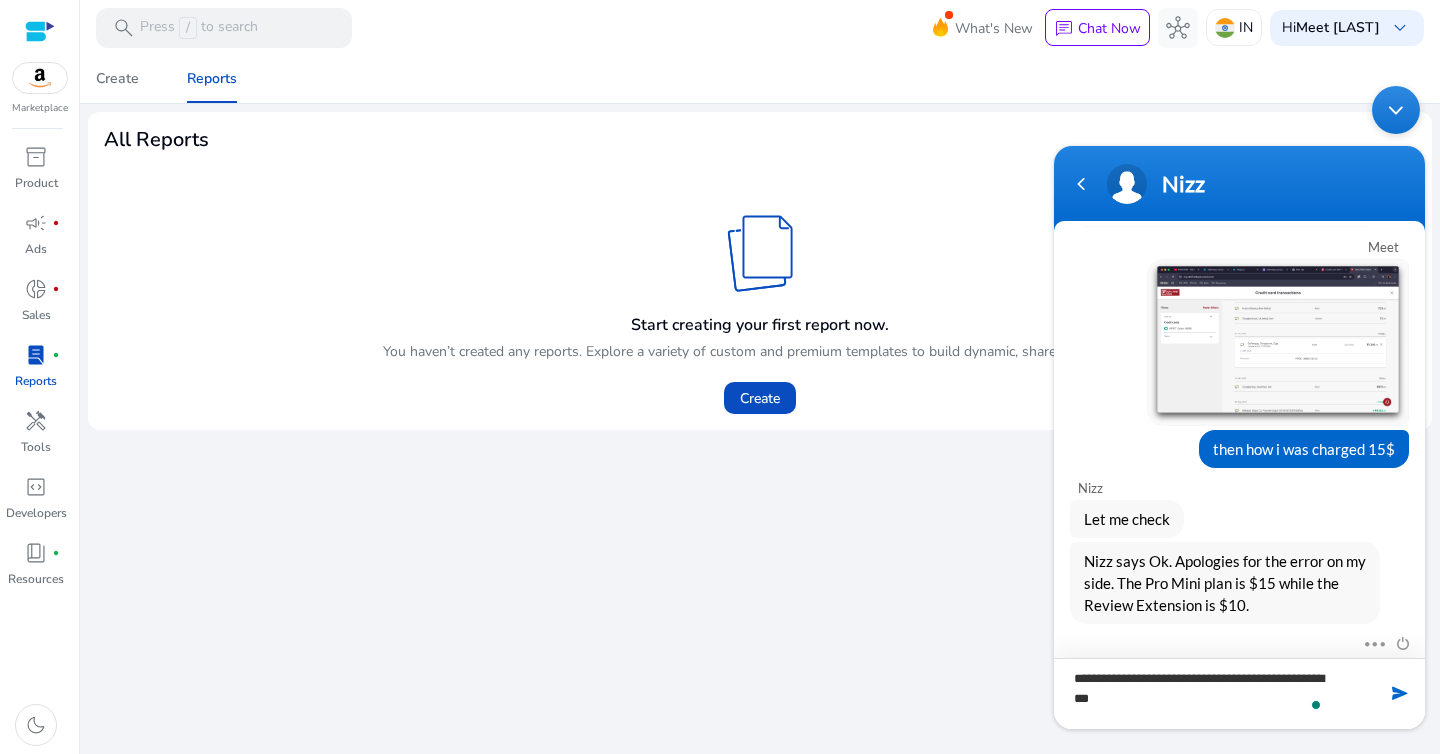 type on "**********" 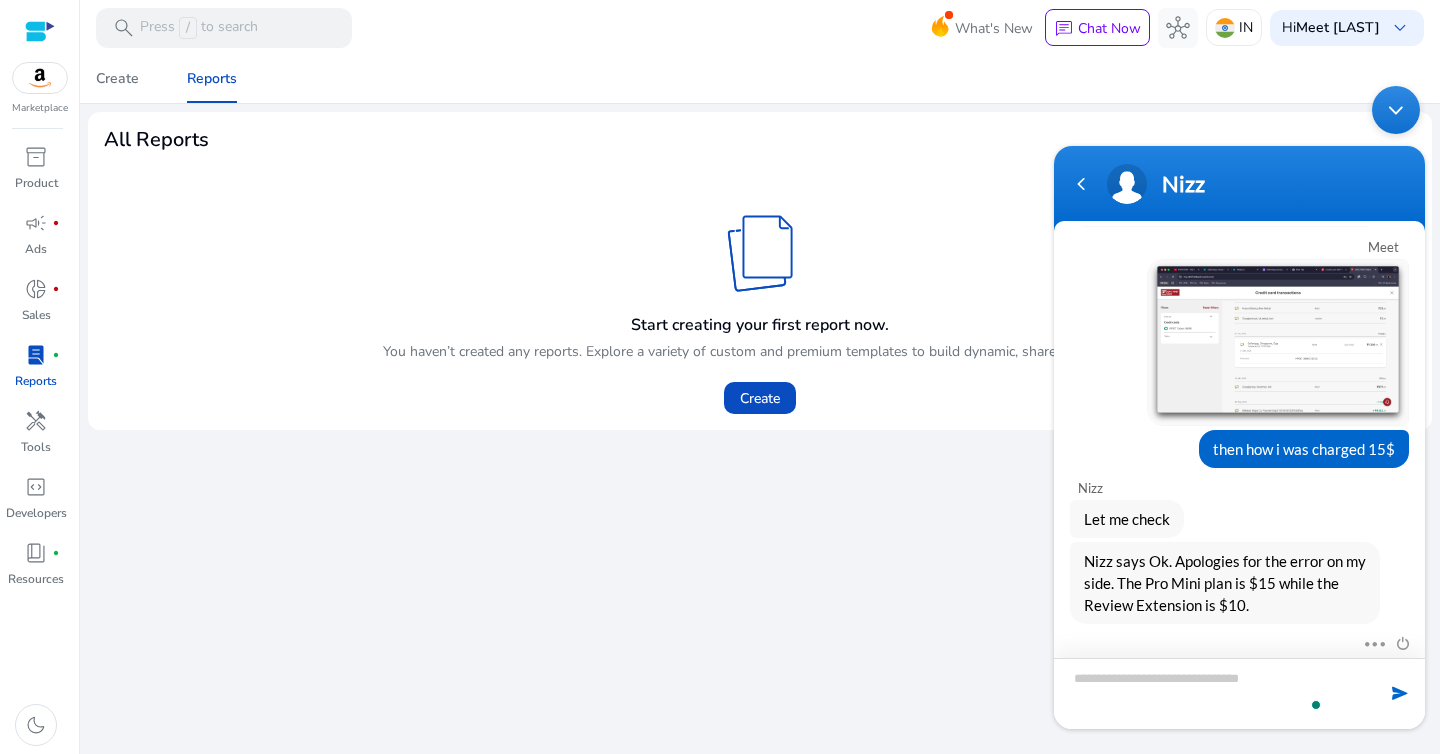 scroll, scrollTop: 1176, scrollLeft: 0, axis: vertical 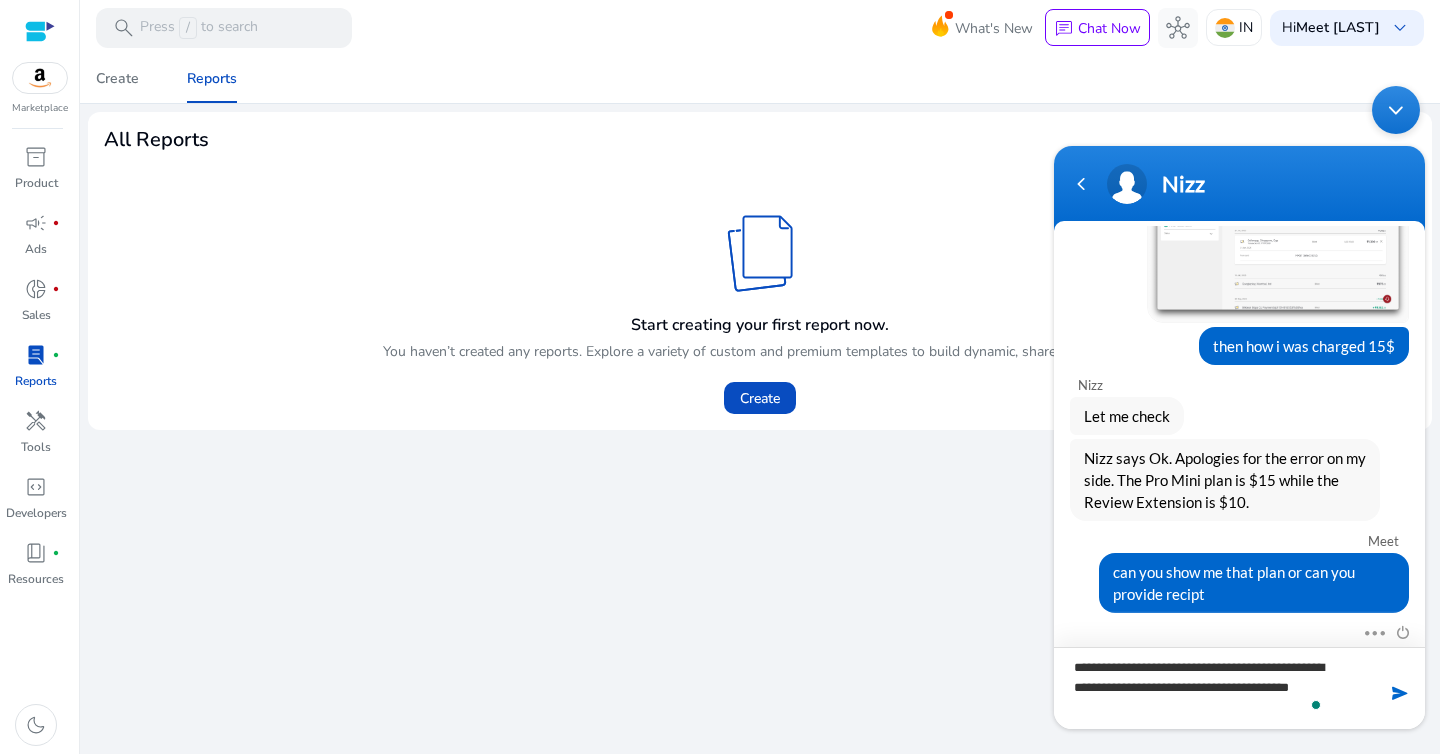 click on "**********" at bounding box center [1239, 688] 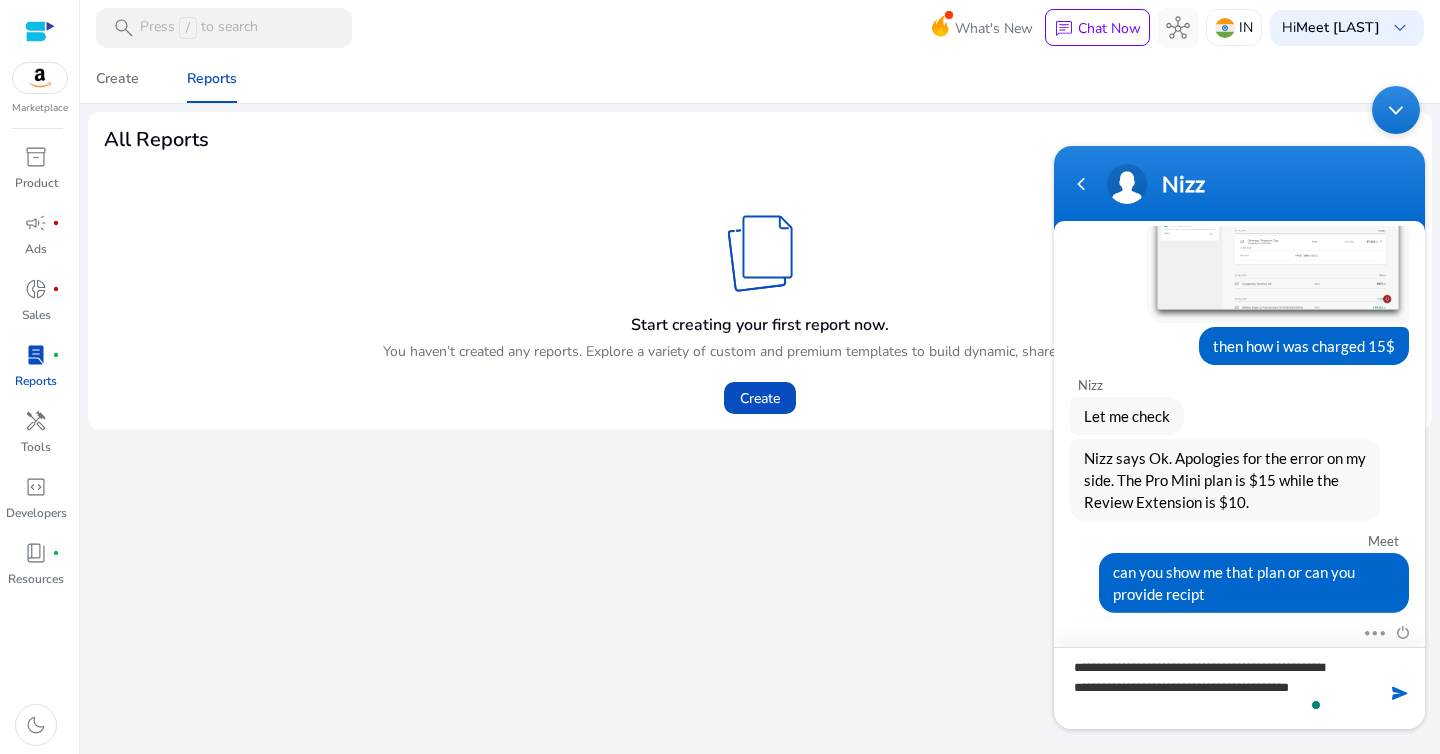 click on "**********" at bounding box center [1239, 688] 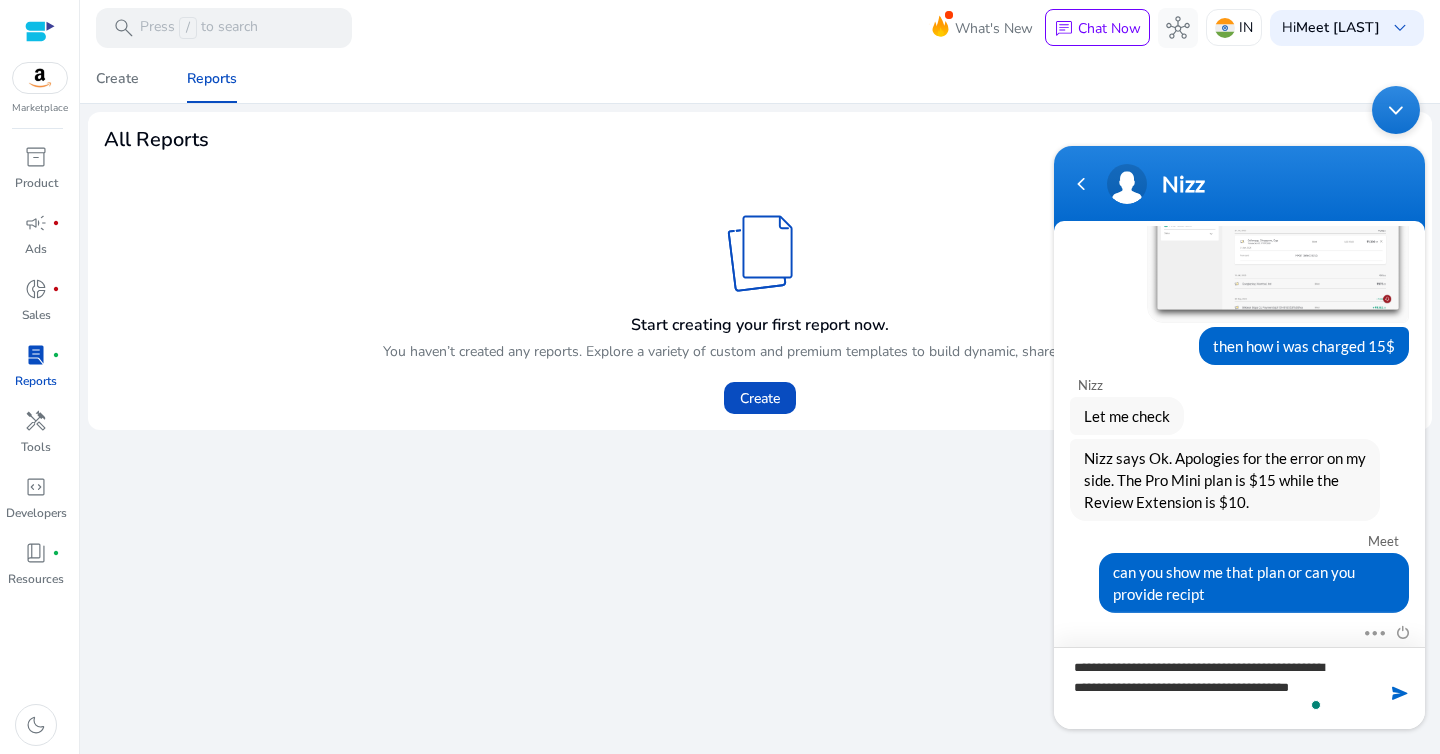 type on "**********" 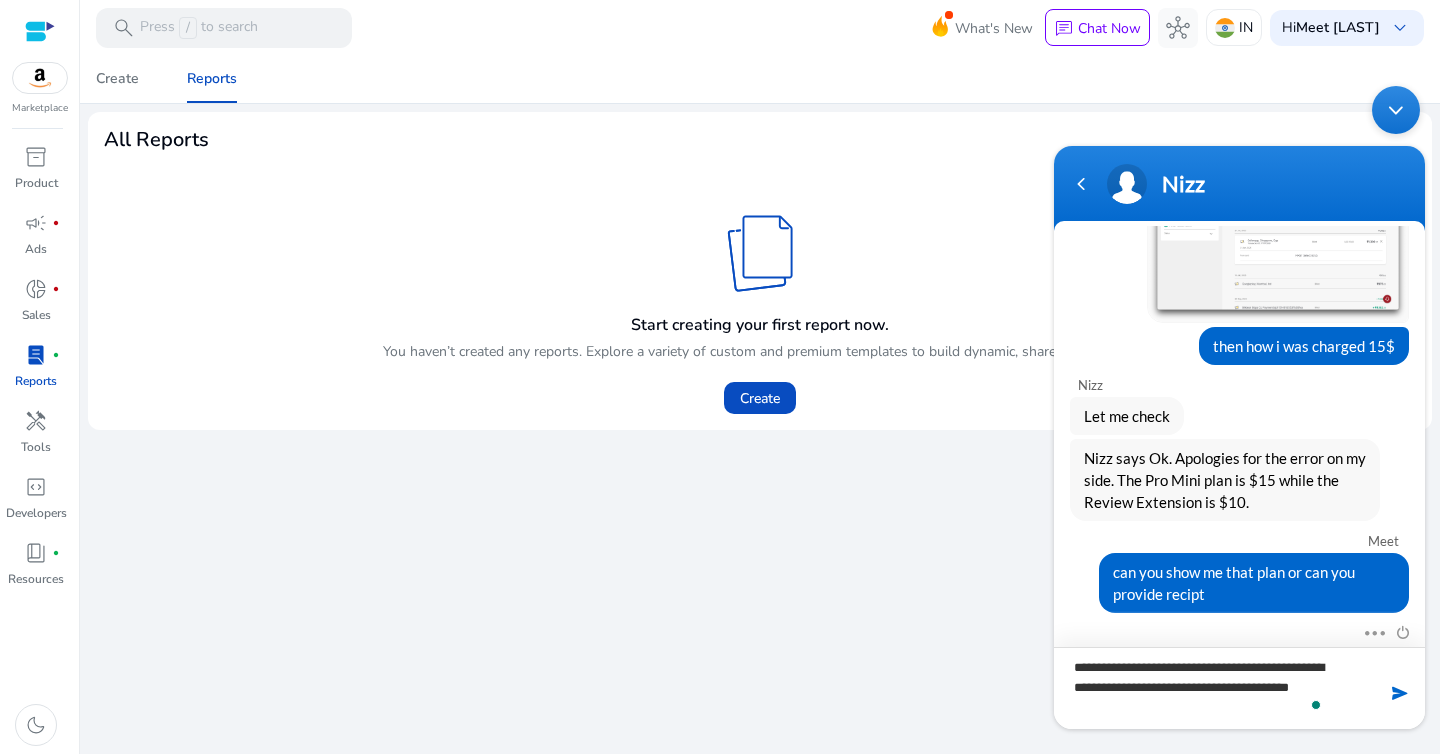 click on "**********" at bounding box center (1239, 688) 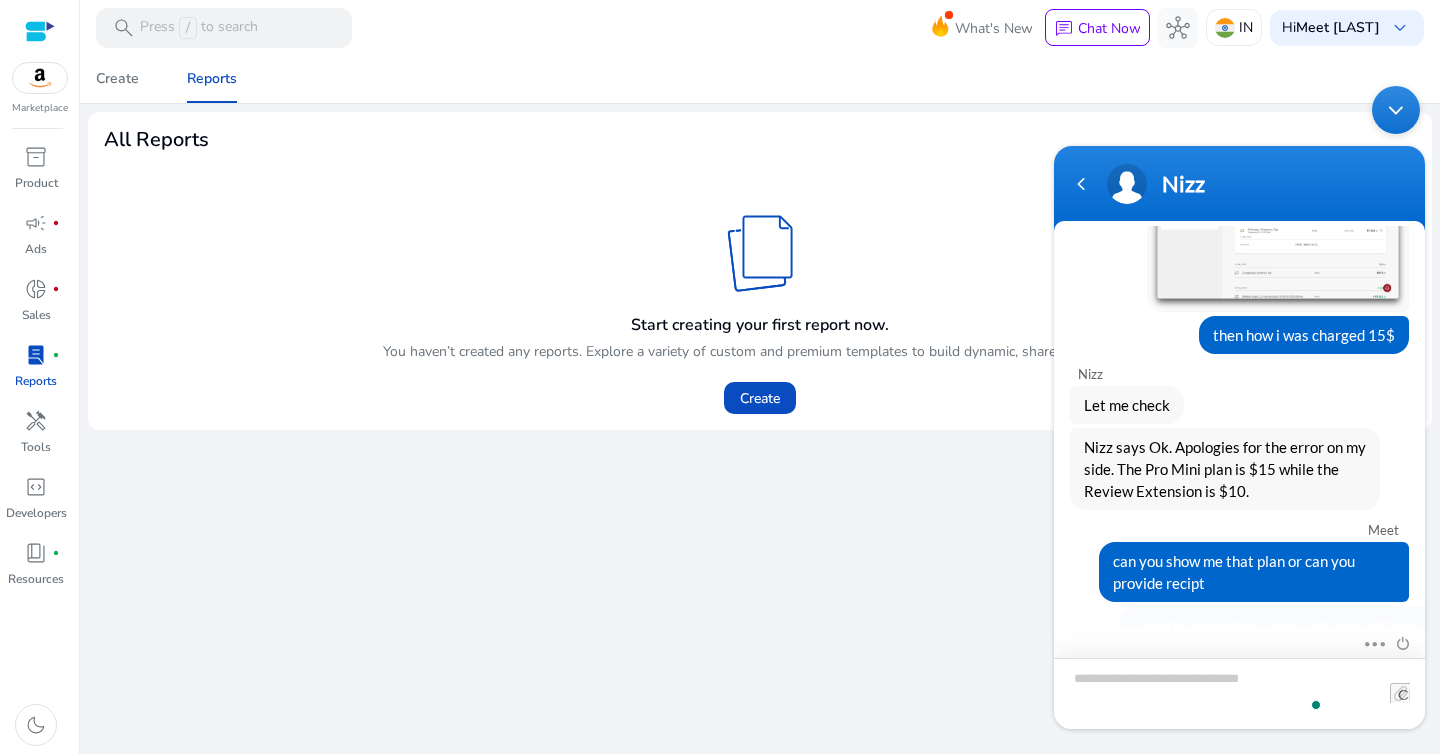 scroll, scrollTop: 1262, scrollLeft: 0, axis: vertical 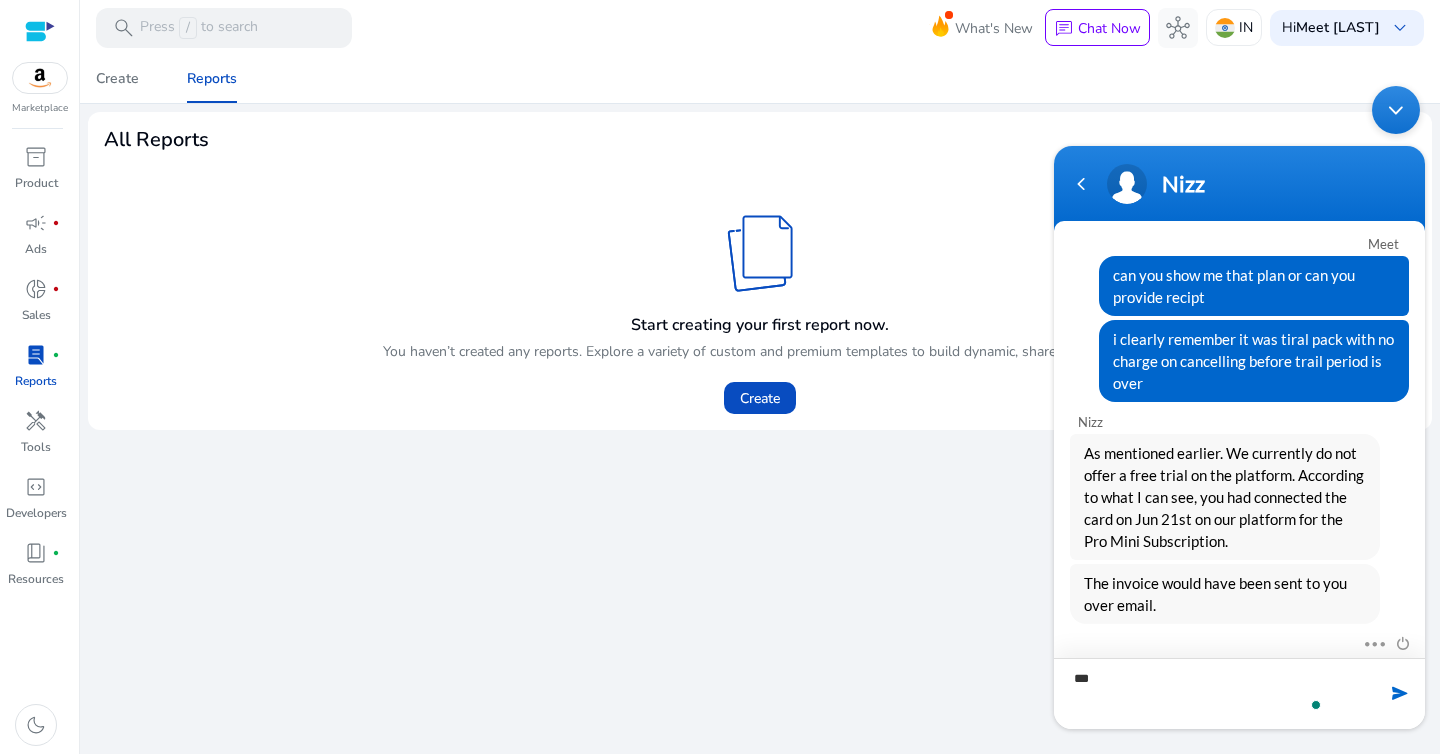 type on "****" 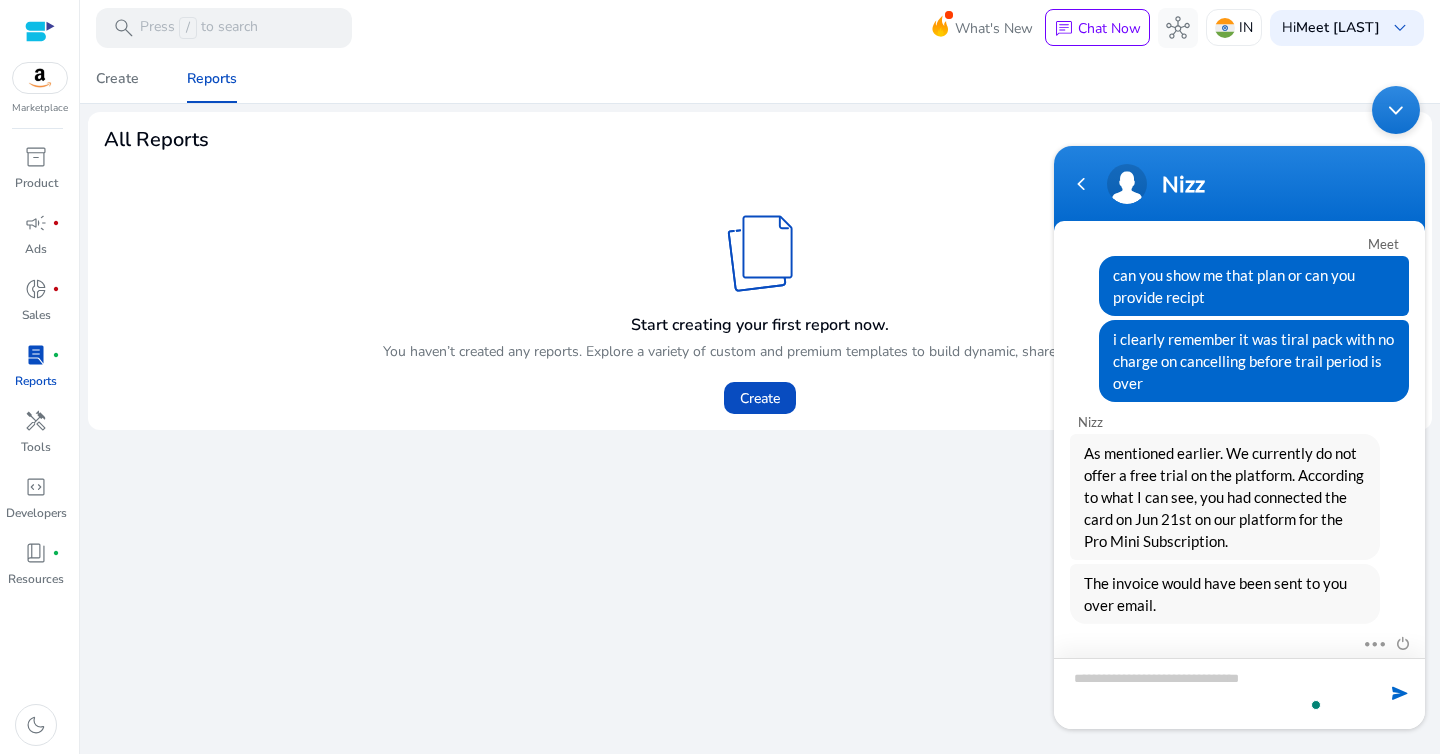 scroll, scrollTop: 1554, scrollLeft: 0, axis: vertical 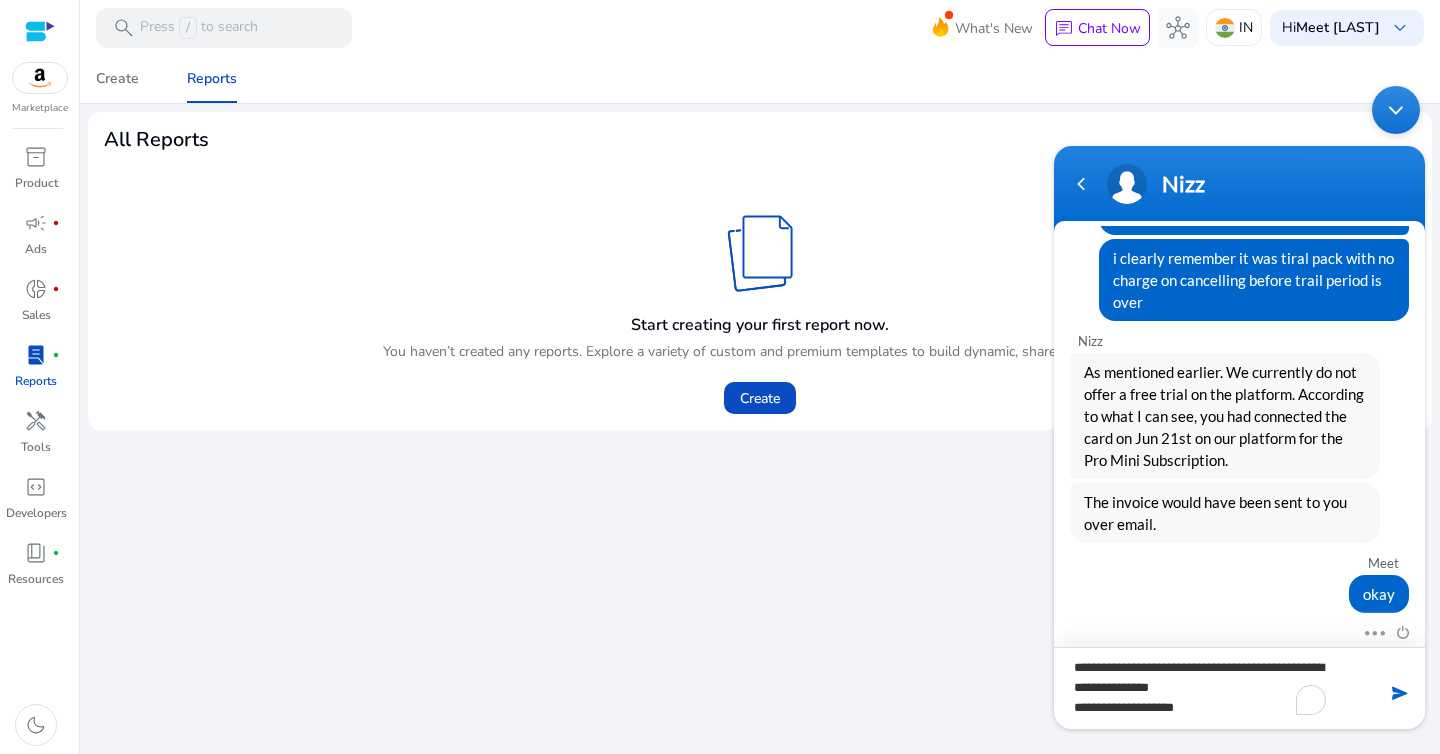 click on "**********" at bounding box center (1239, 688) 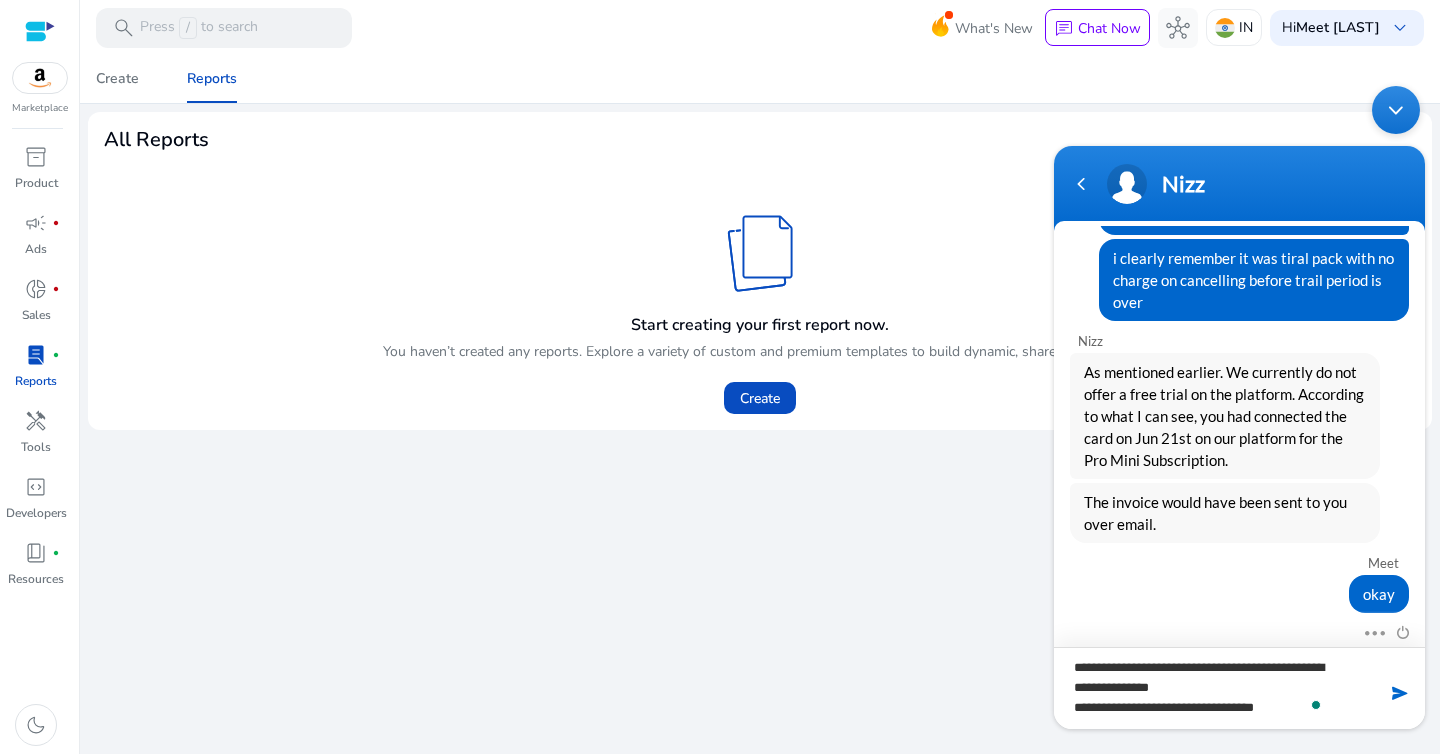 type on "**********" 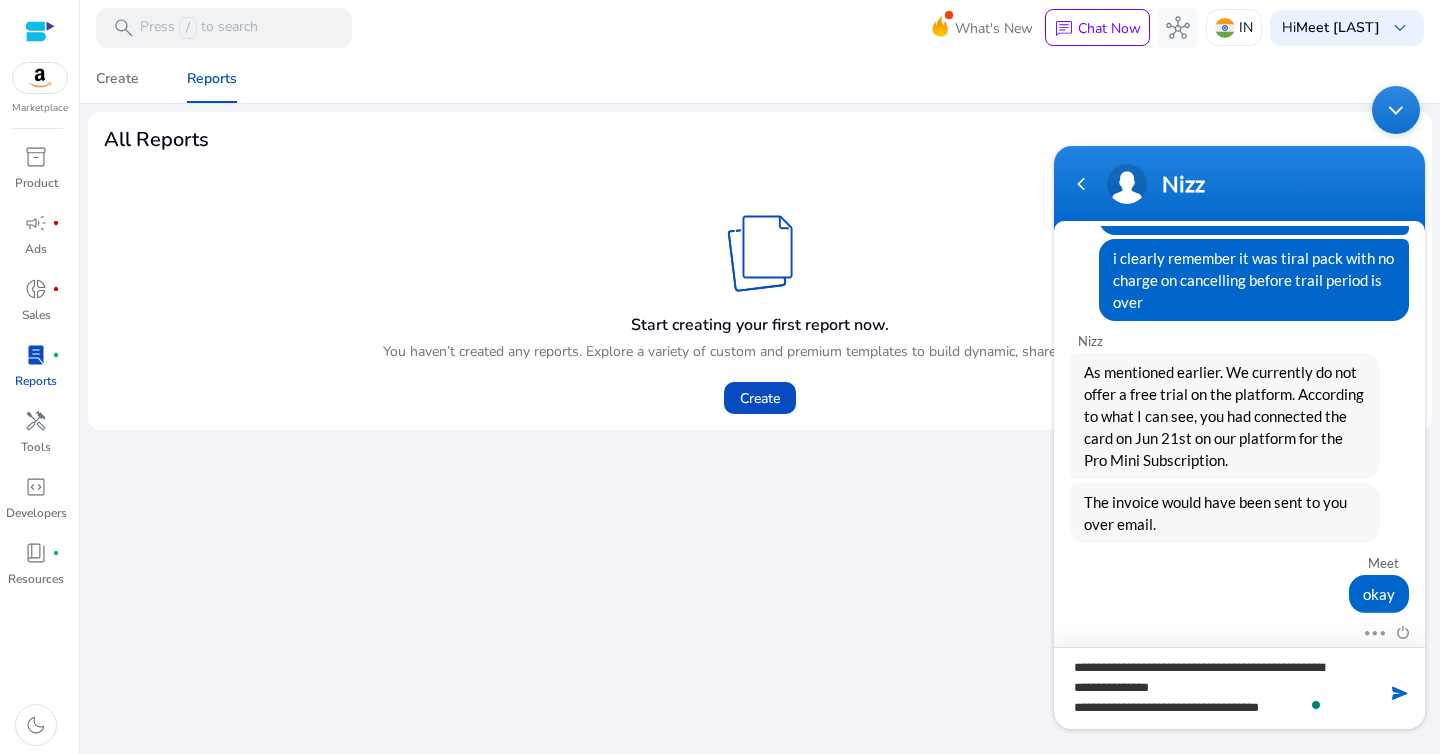 type 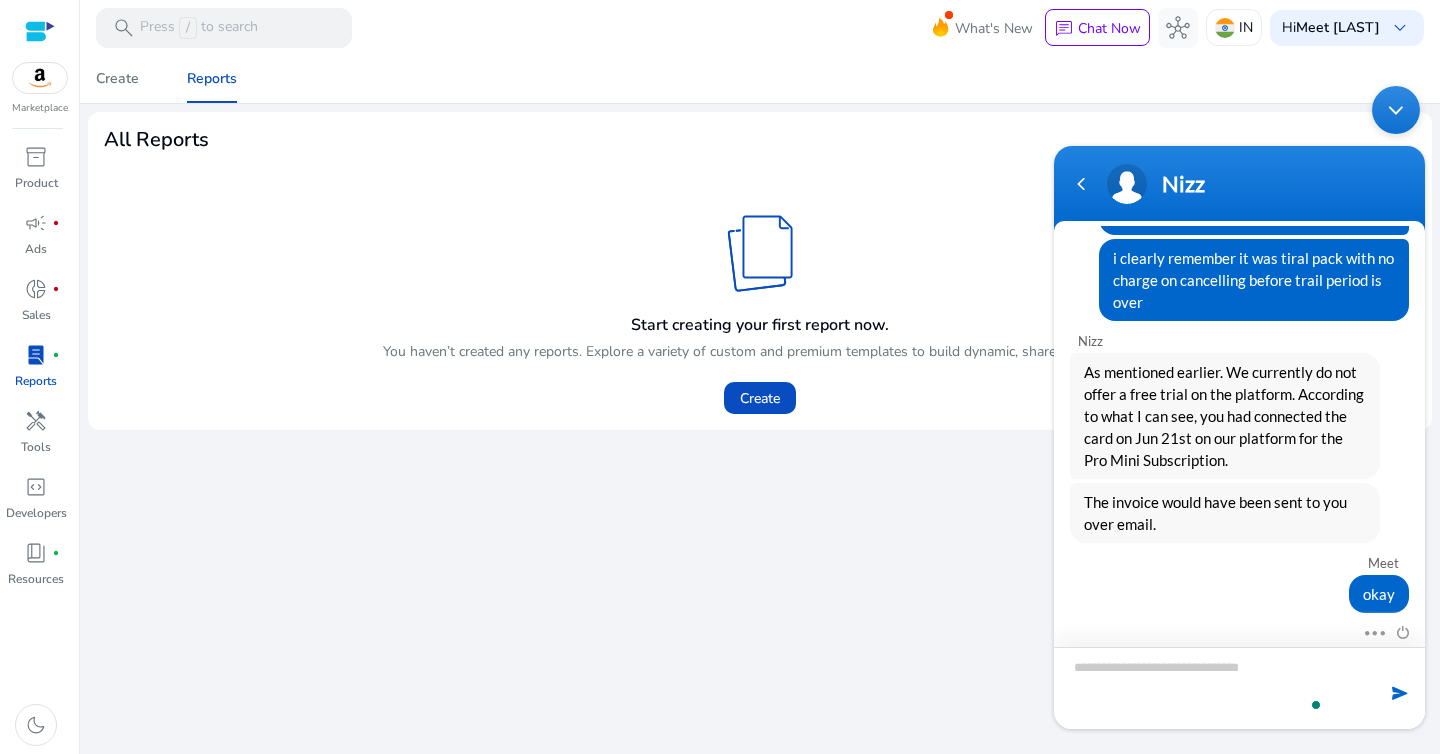 scroll, scrollTop: 1640, scrollLeft: 0, axis: vertical 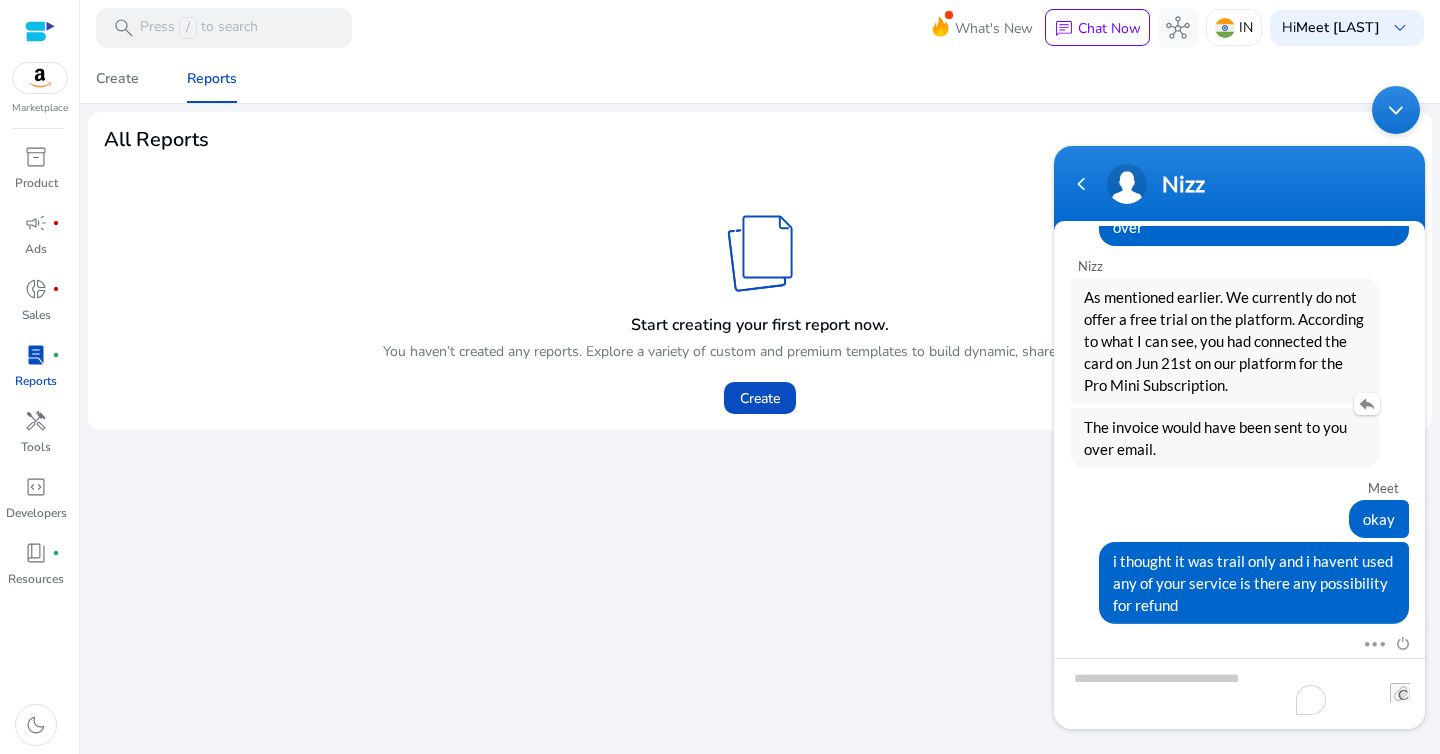 click on "The invoice would have been sent to you over email." at bounding box center (1225, 438) 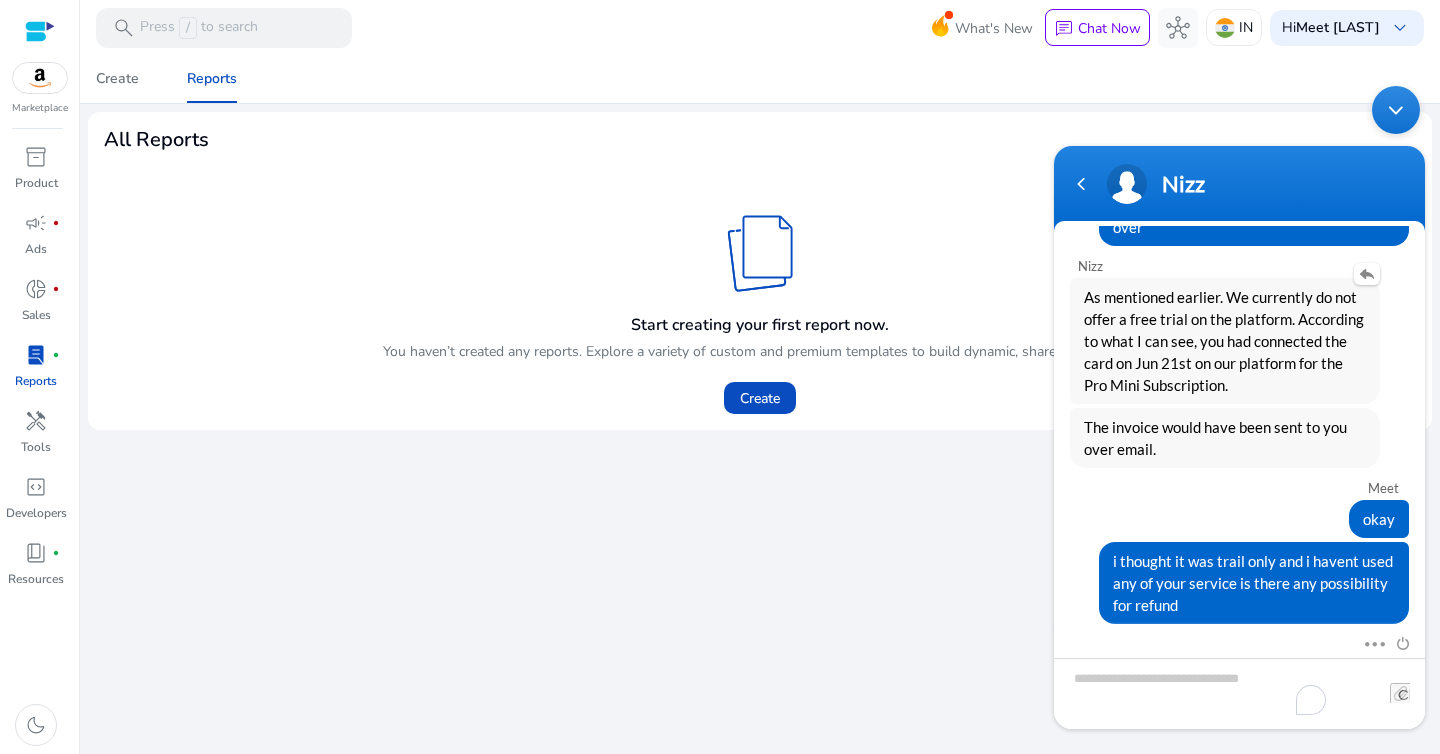click on "As mentioned earlier. We currently do not offer a free trial on the platform. According to what I can see, you had connected the card on Jun 21st on our platform for the Pro Mini Subscription." at bounding box center [1225, 341] 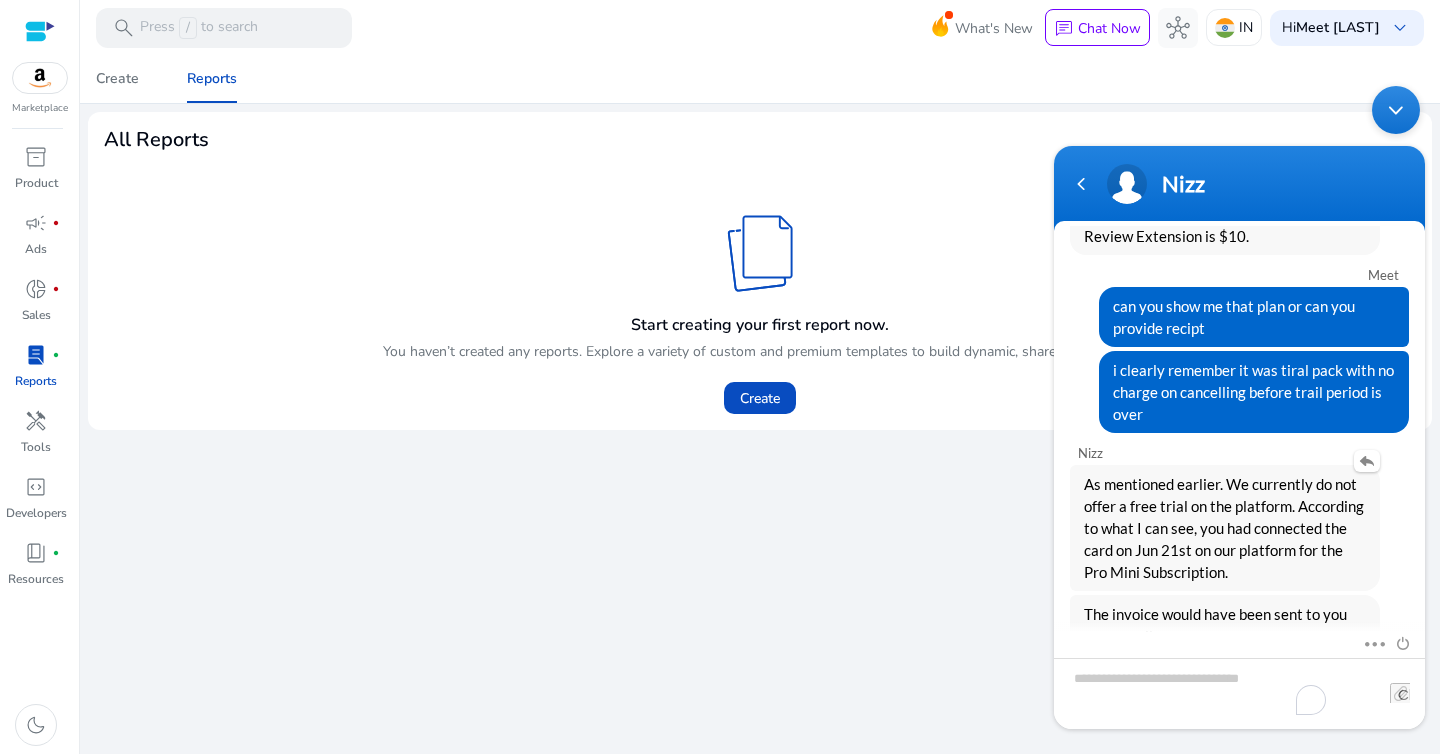 scroll, scrollTop: 1640, scrollLeft: 0, axis: vertical 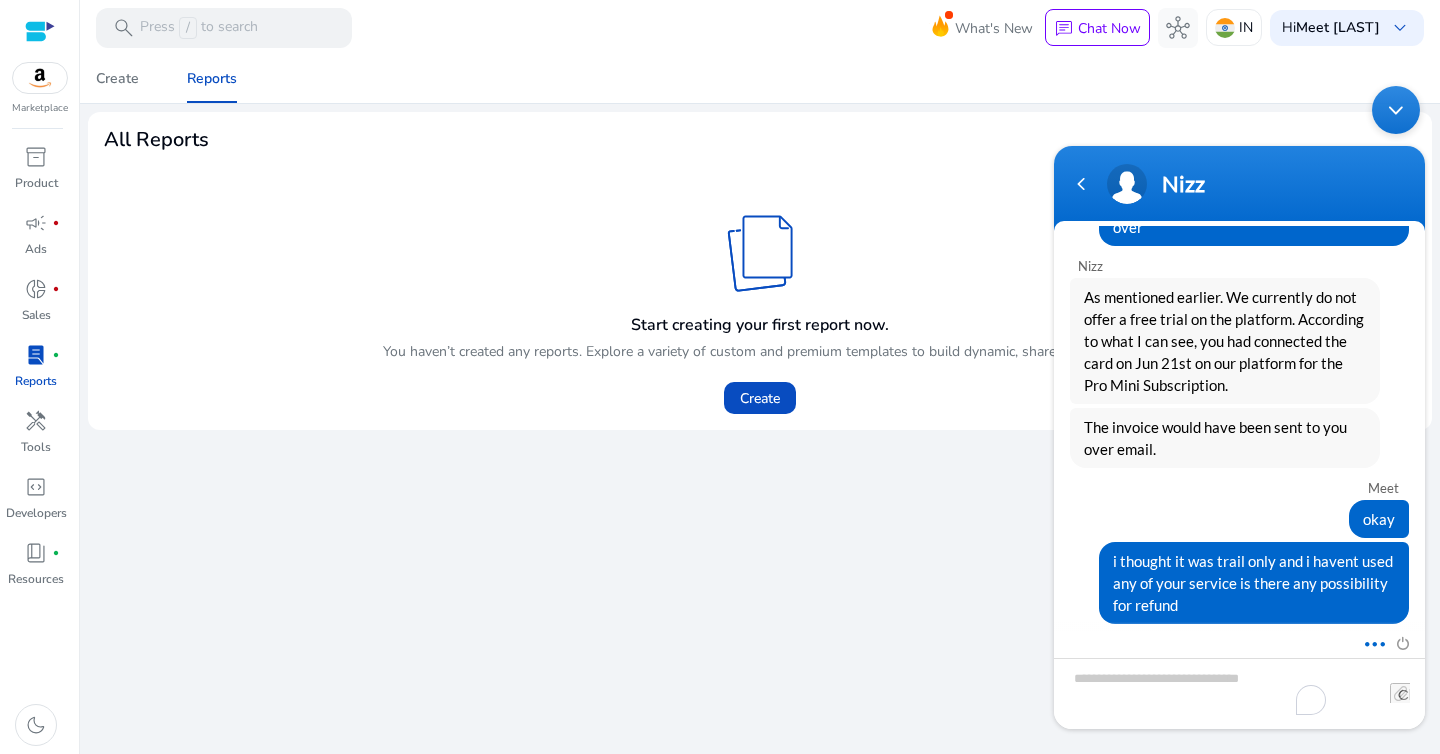 click at bounding box center (1369, 641) 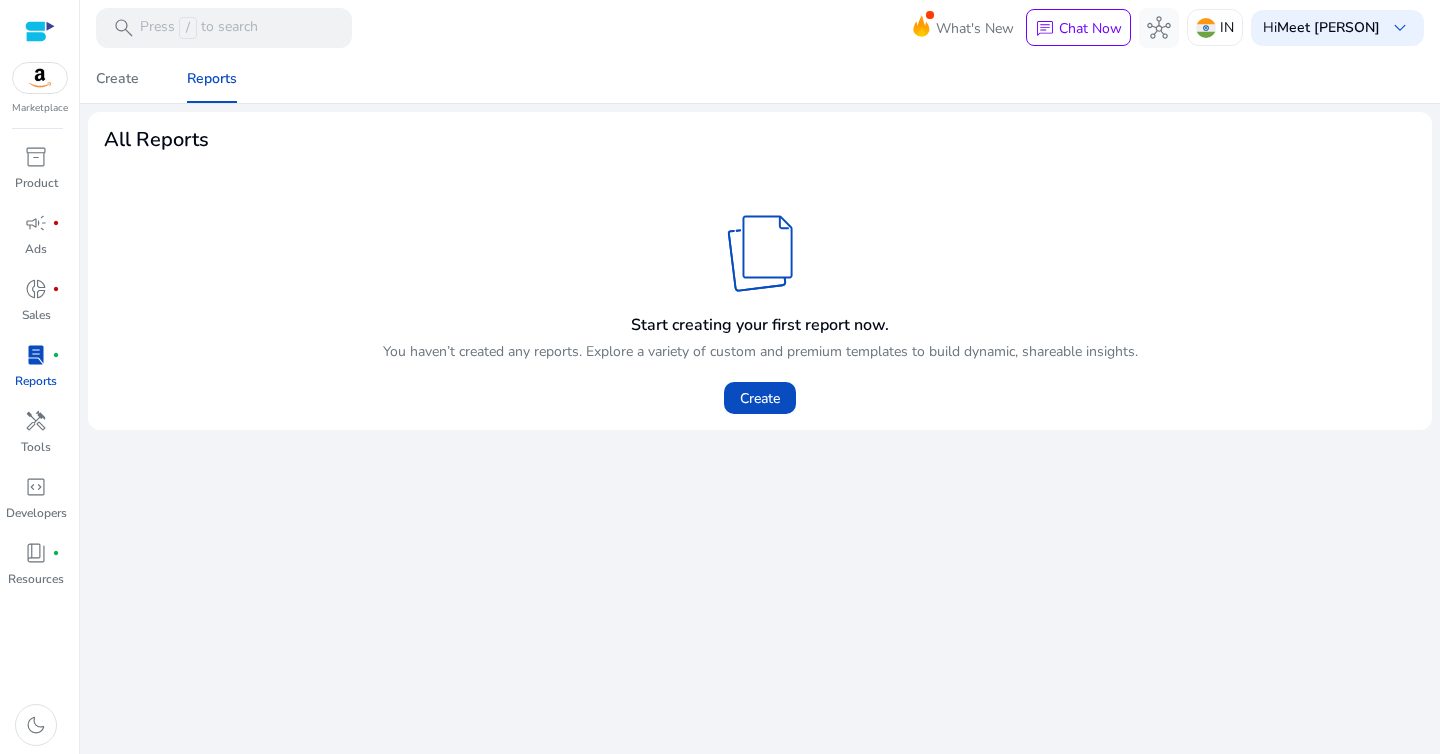 scroll, scrollTop: 0, scrollLeft: 0, axis: both 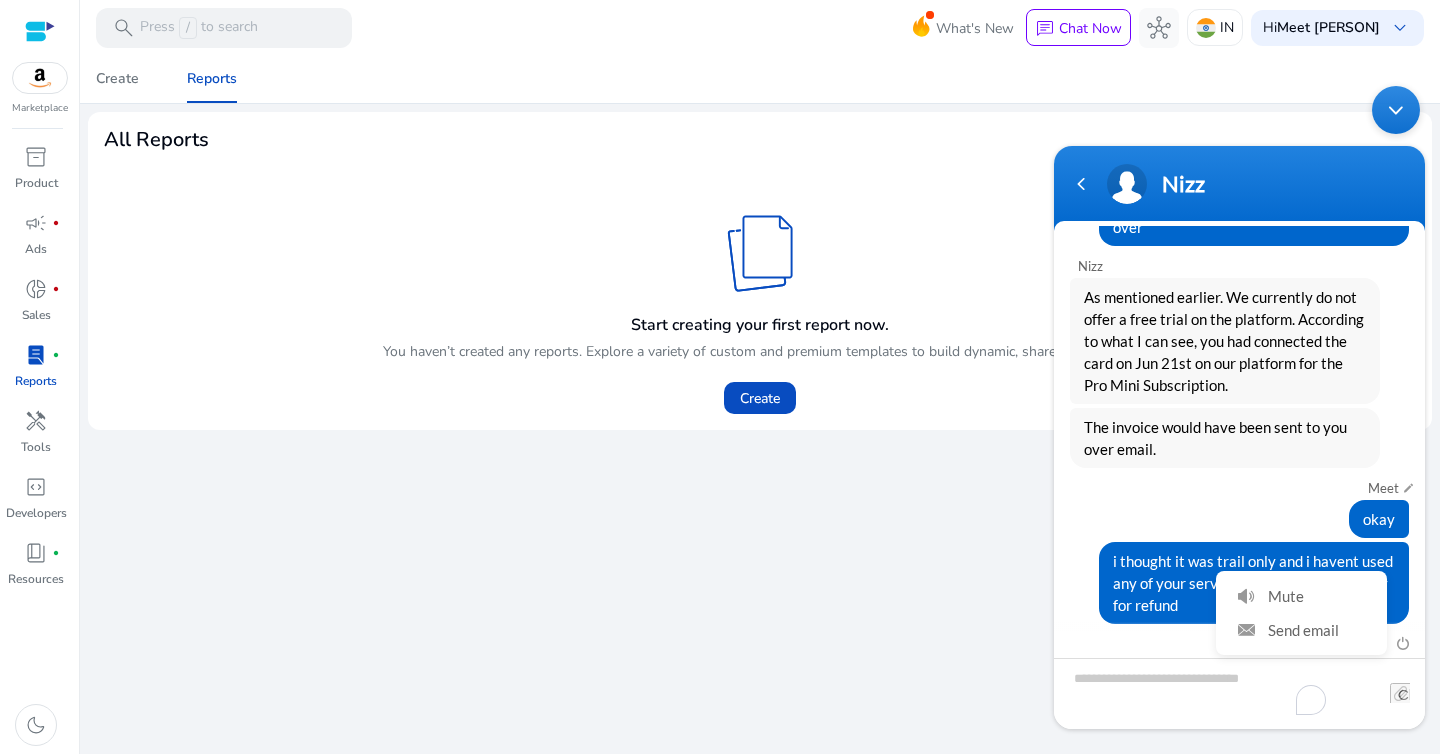 click on "Meet" at bounding box center (1238, 488) 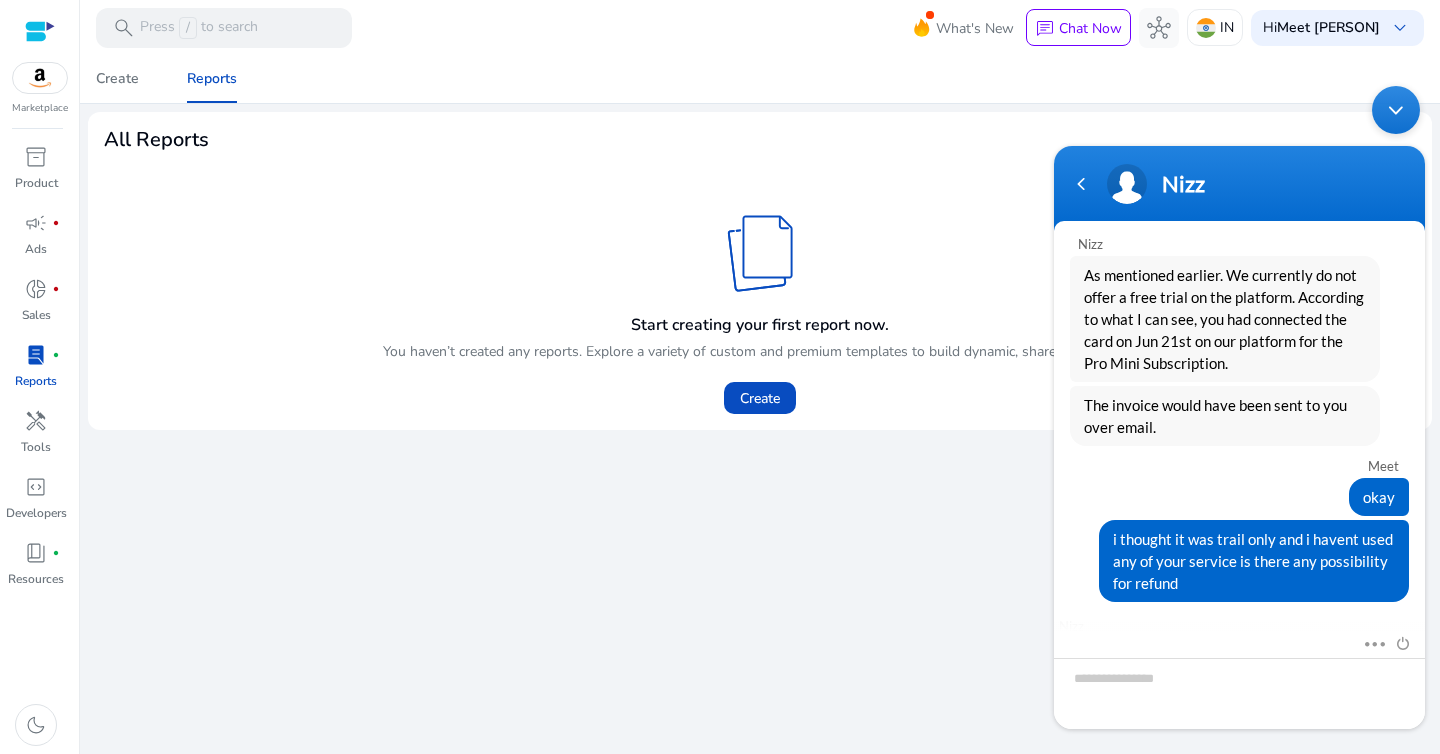 scroll, scrollTop: 1946, scrollLeft: 0, axis: vertical 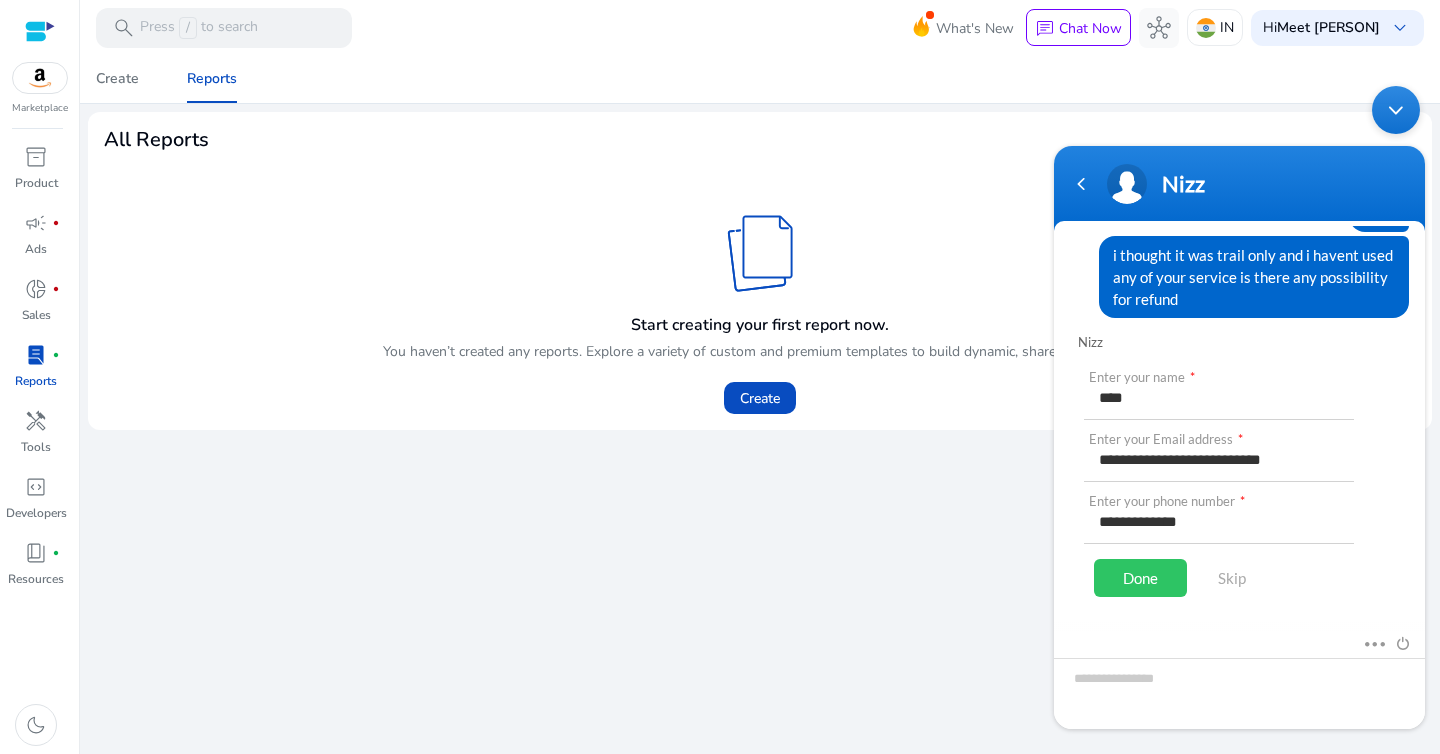 click 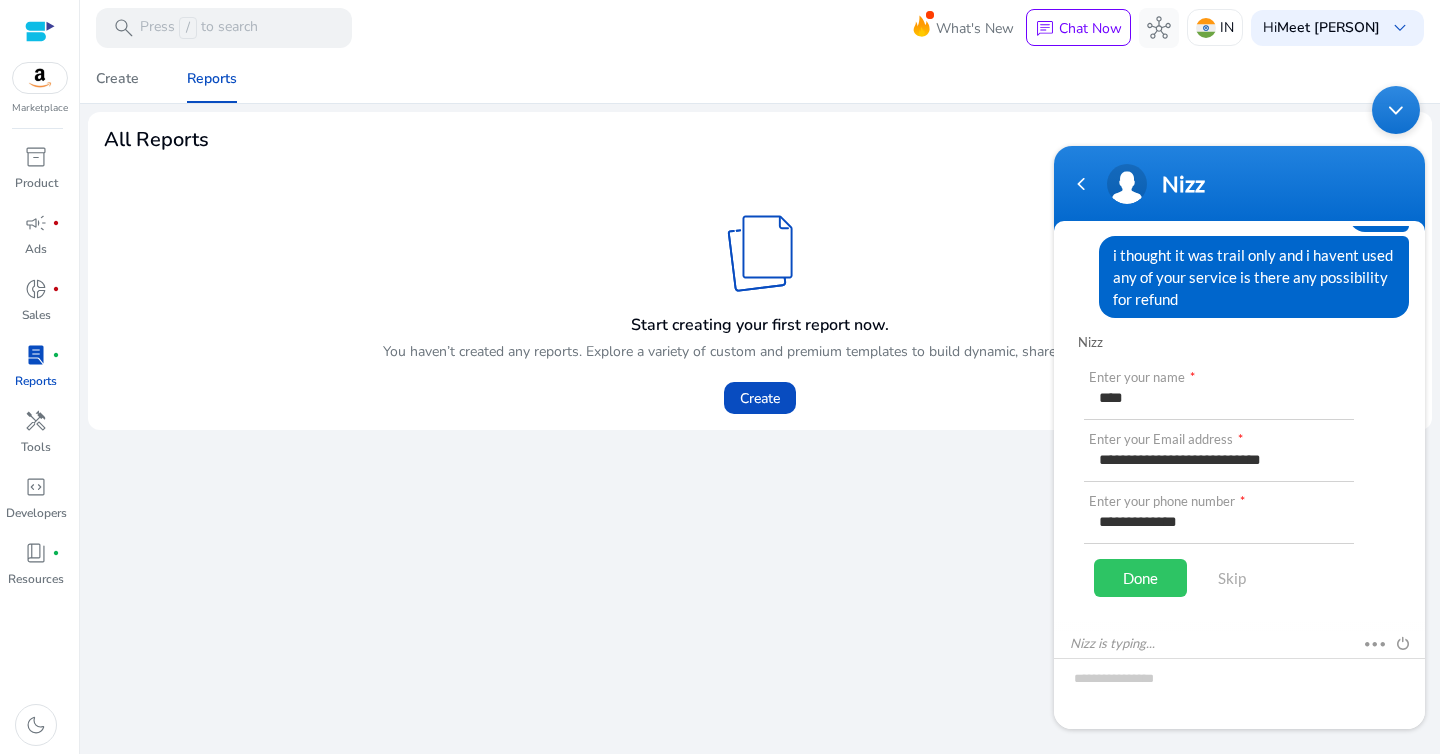scroll, scrollTop: 1946, scrollLeft: 0, axis: vertical 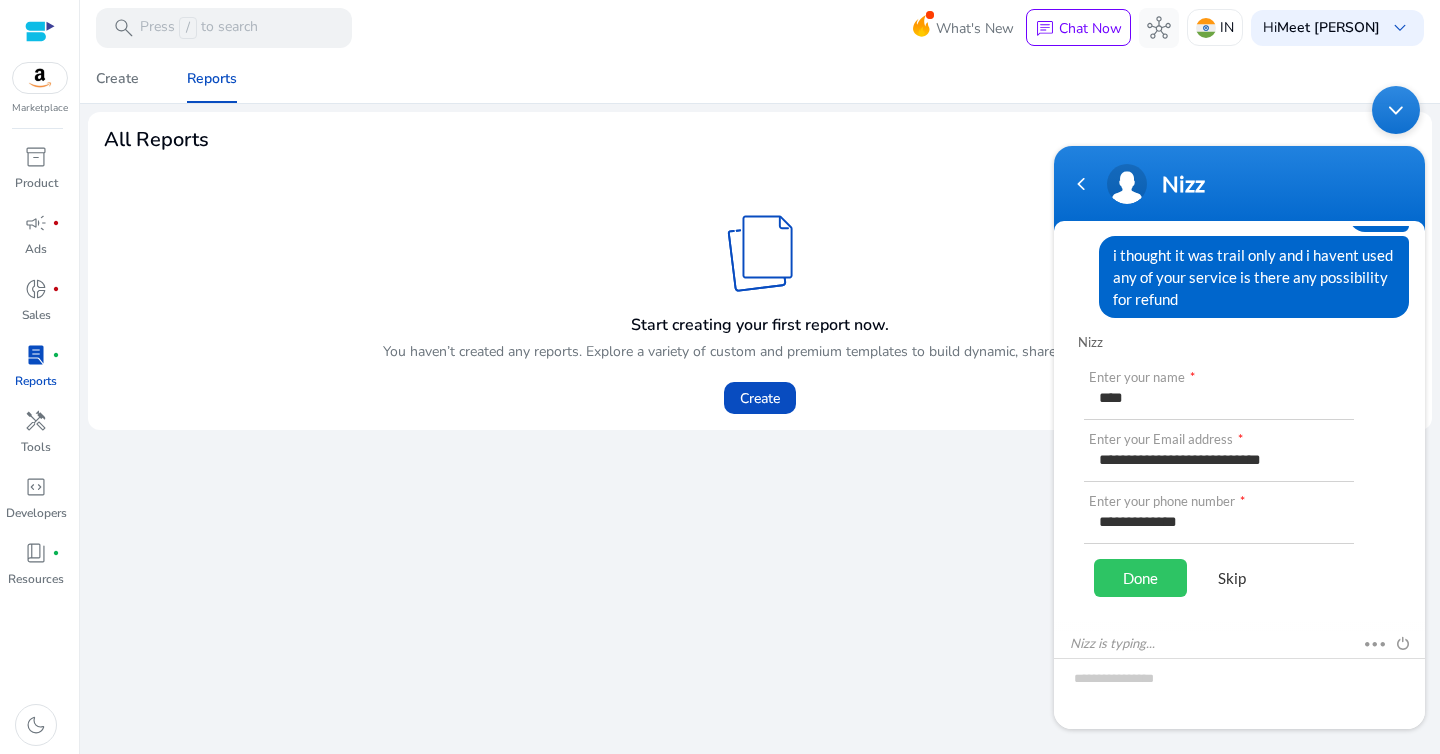 click on "Skip" at bounding box center (1232, 578) 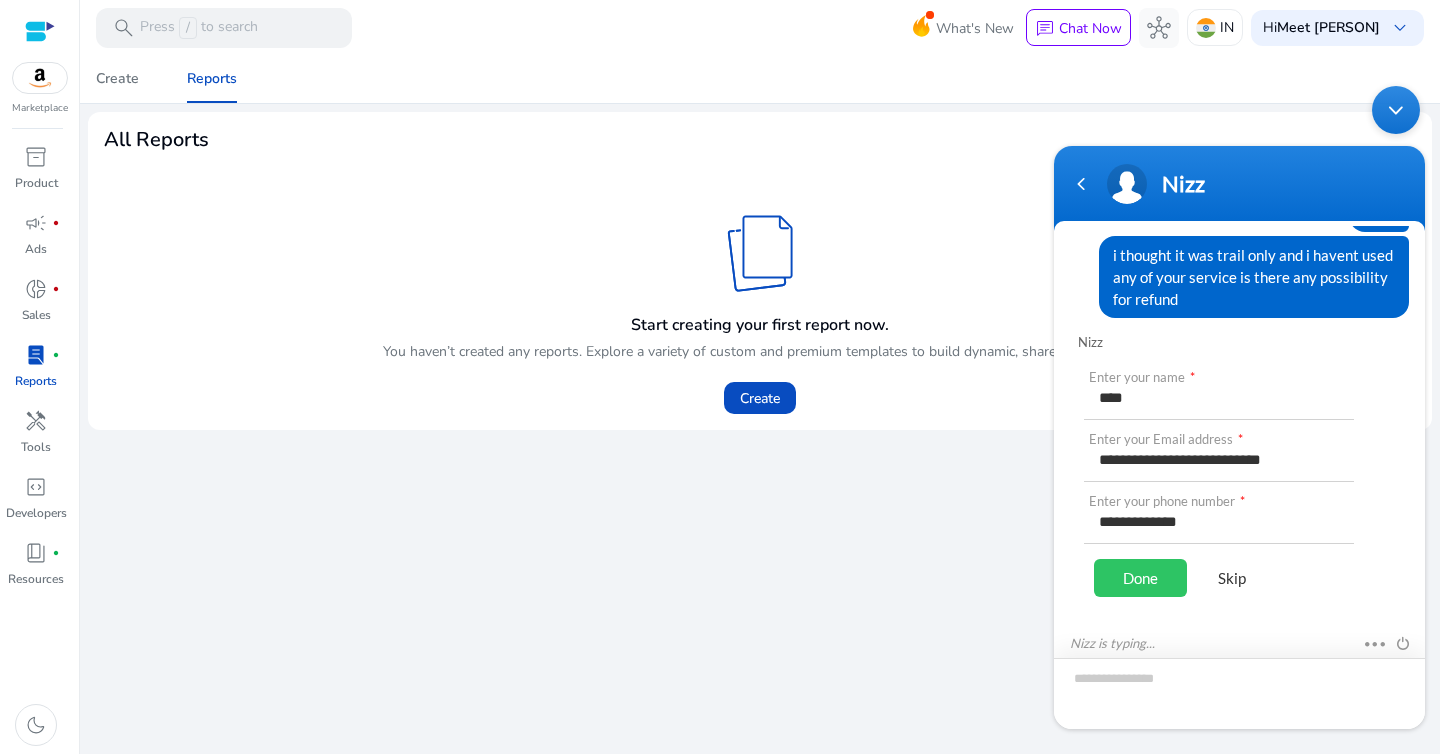 scroll, scrollTop: 1640, scrollLeft: 0, axis: vertical 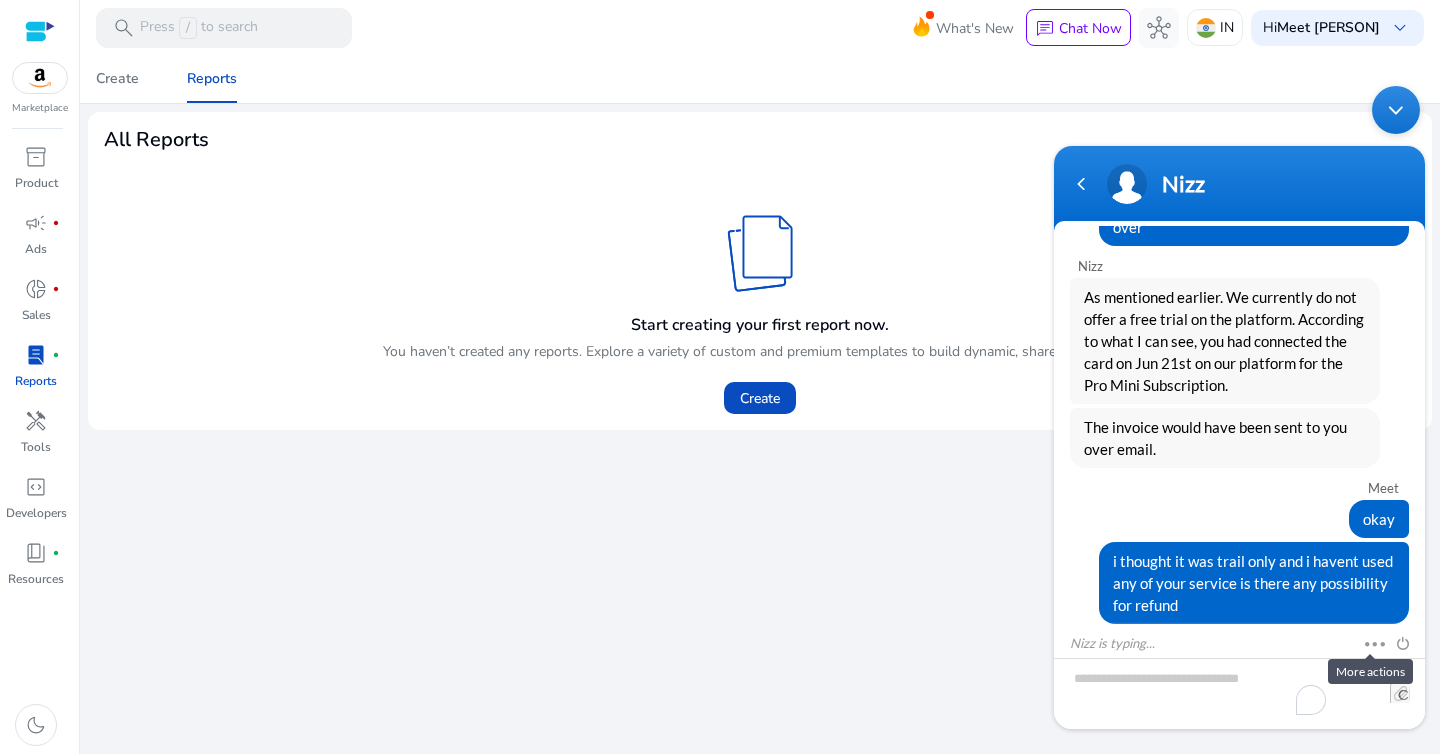 click at bounding box center (1385, 643) 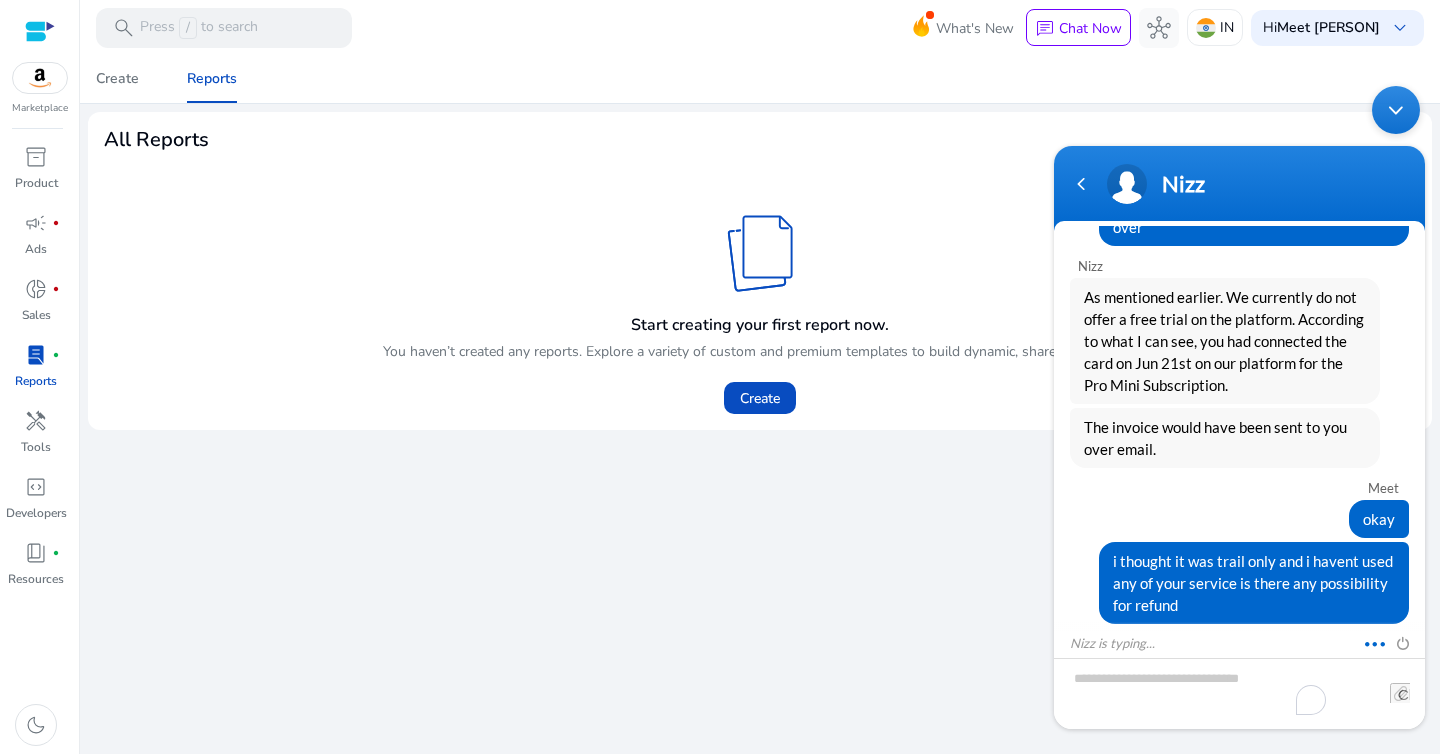click at bounding box center (1369, 641) 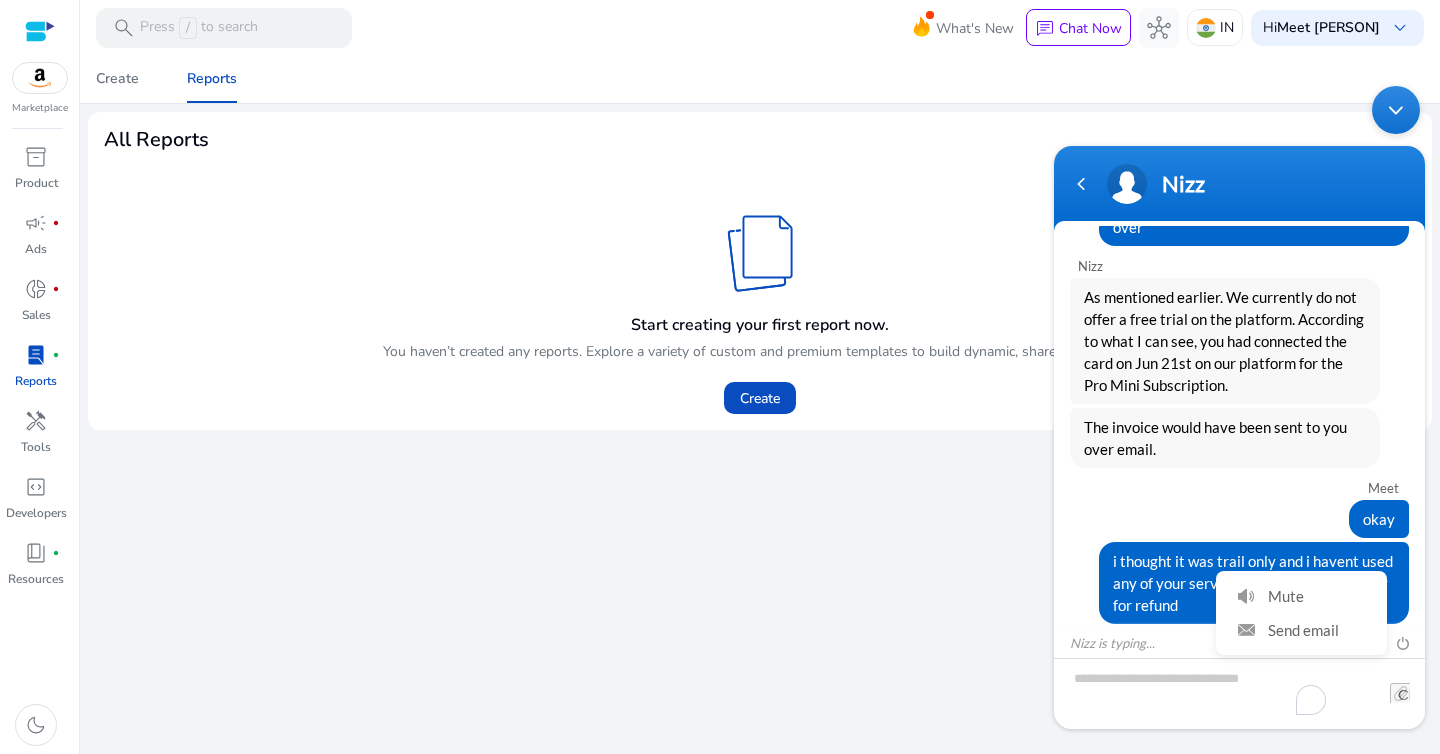 click on "We are getting things ready for you...  Create   Reports  All Reports Start creating your first report now. You haven’t created any reports. Explore a variety of custom and premium templates to build dynamic, shareable insights.  Create" 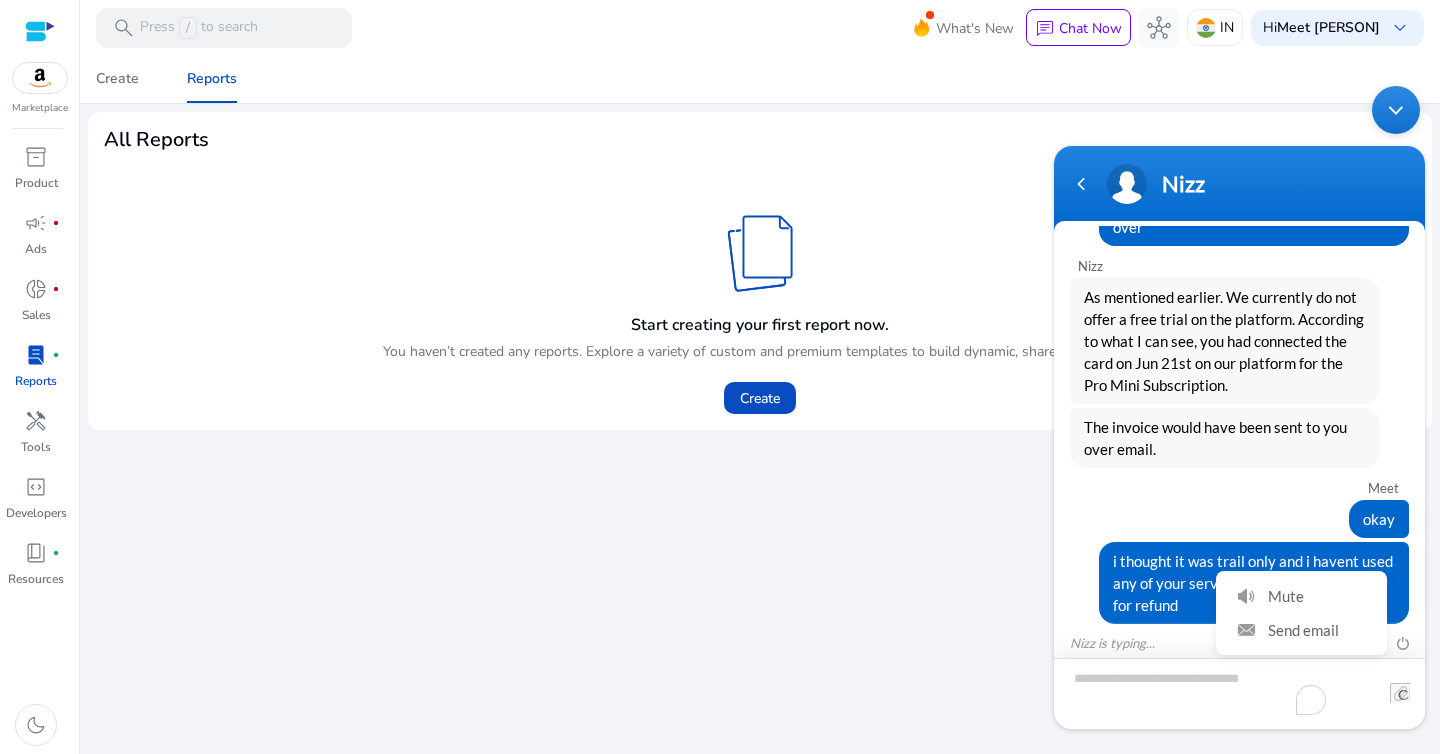 click at bounding box center (1239, 693) 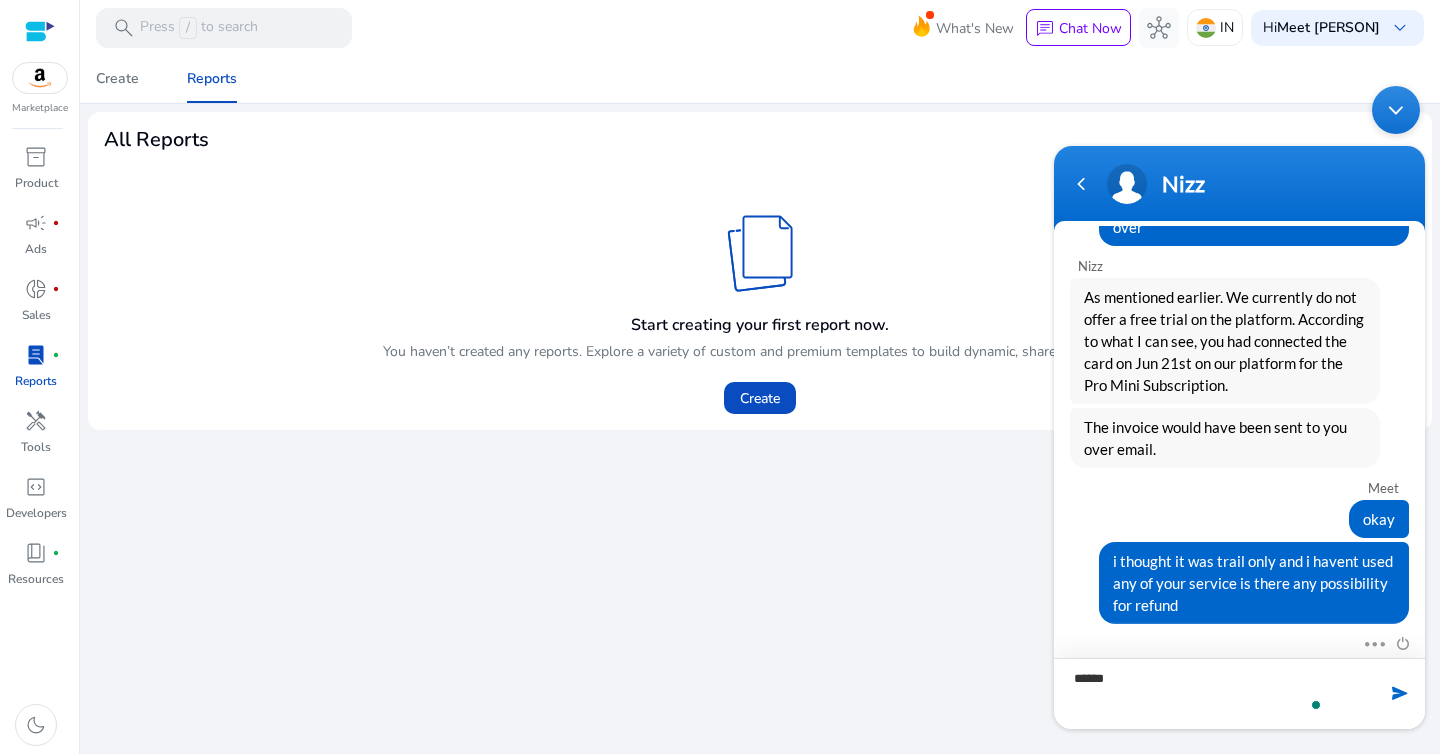 type on "*****" 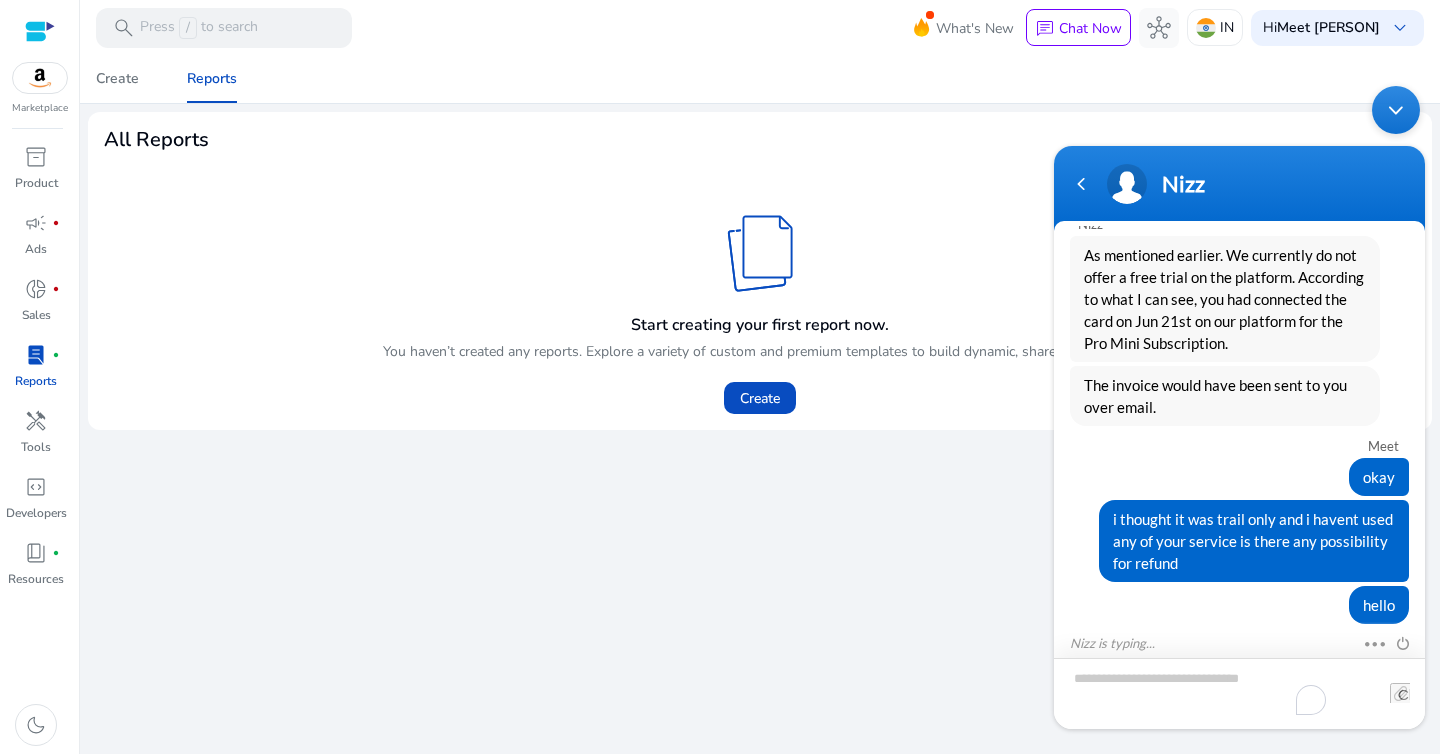 scroll, scrollTop: 1752, scrollLeft: 0, axis: vertical 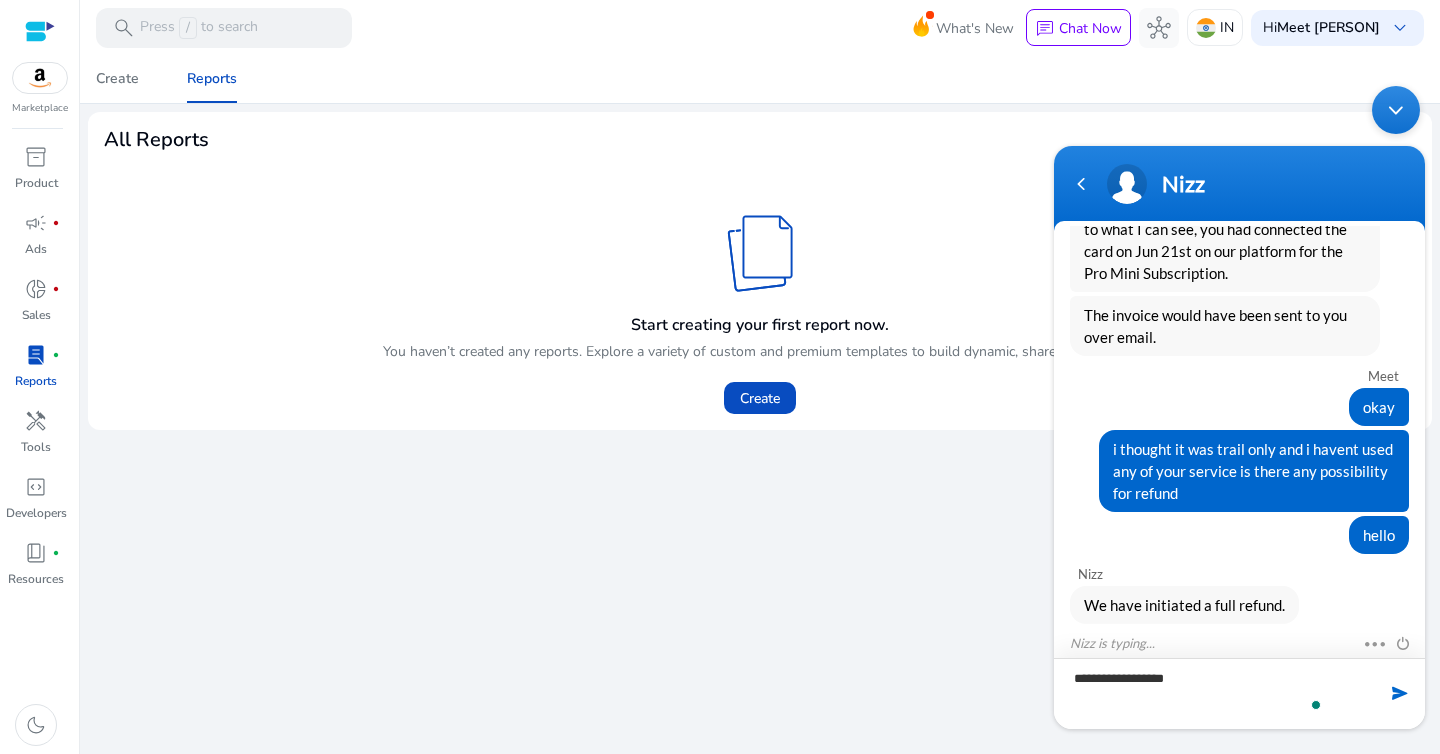 type on "**********" 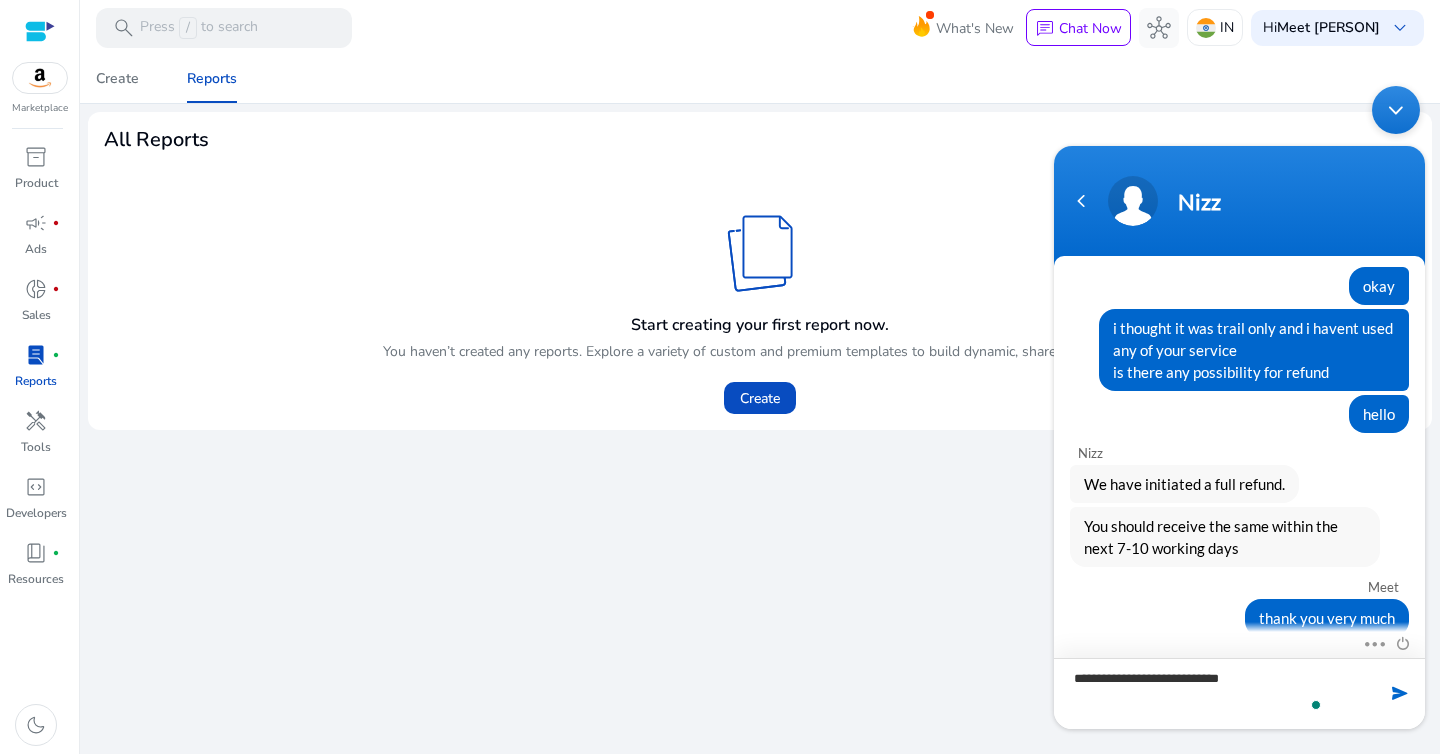 scroll, scrollTop: 1921, scrollLeft: 0, axis: vertical 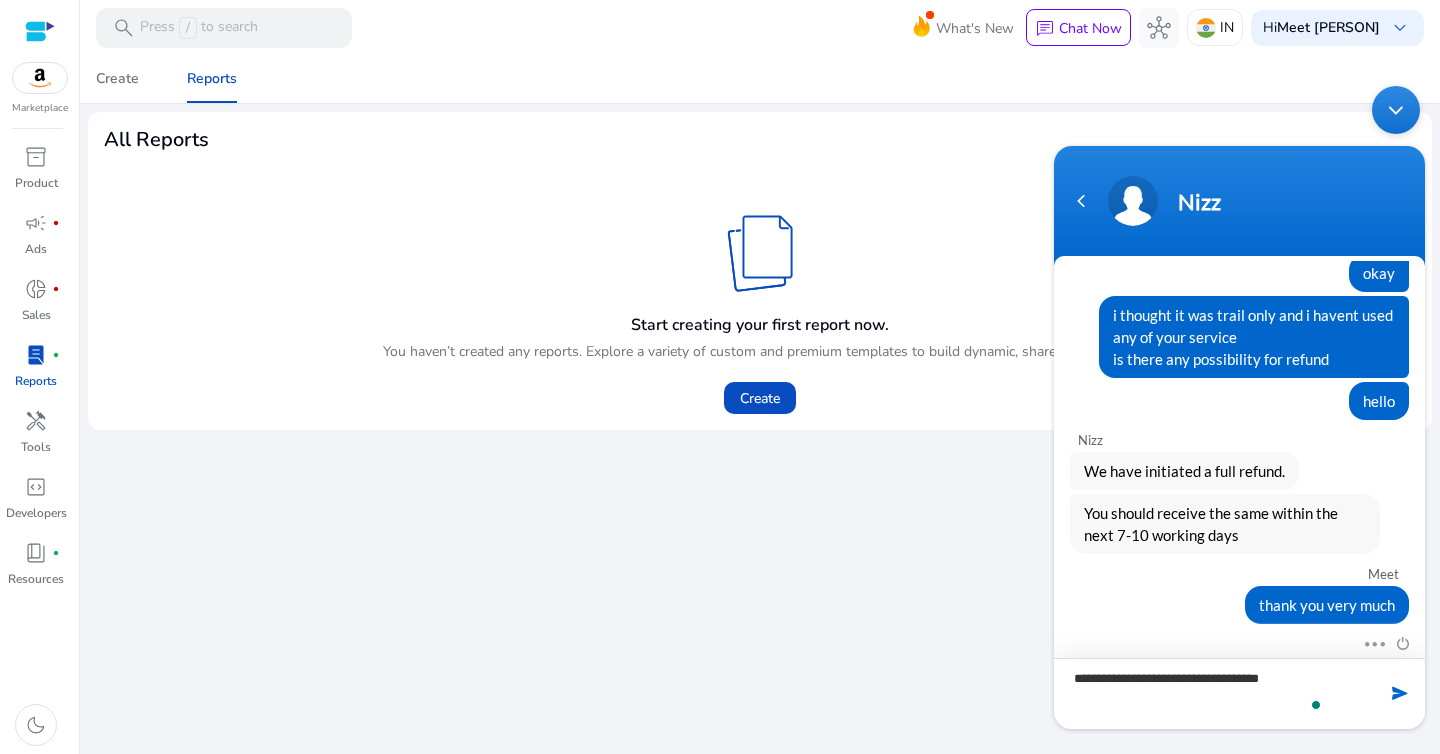 type on "**********" 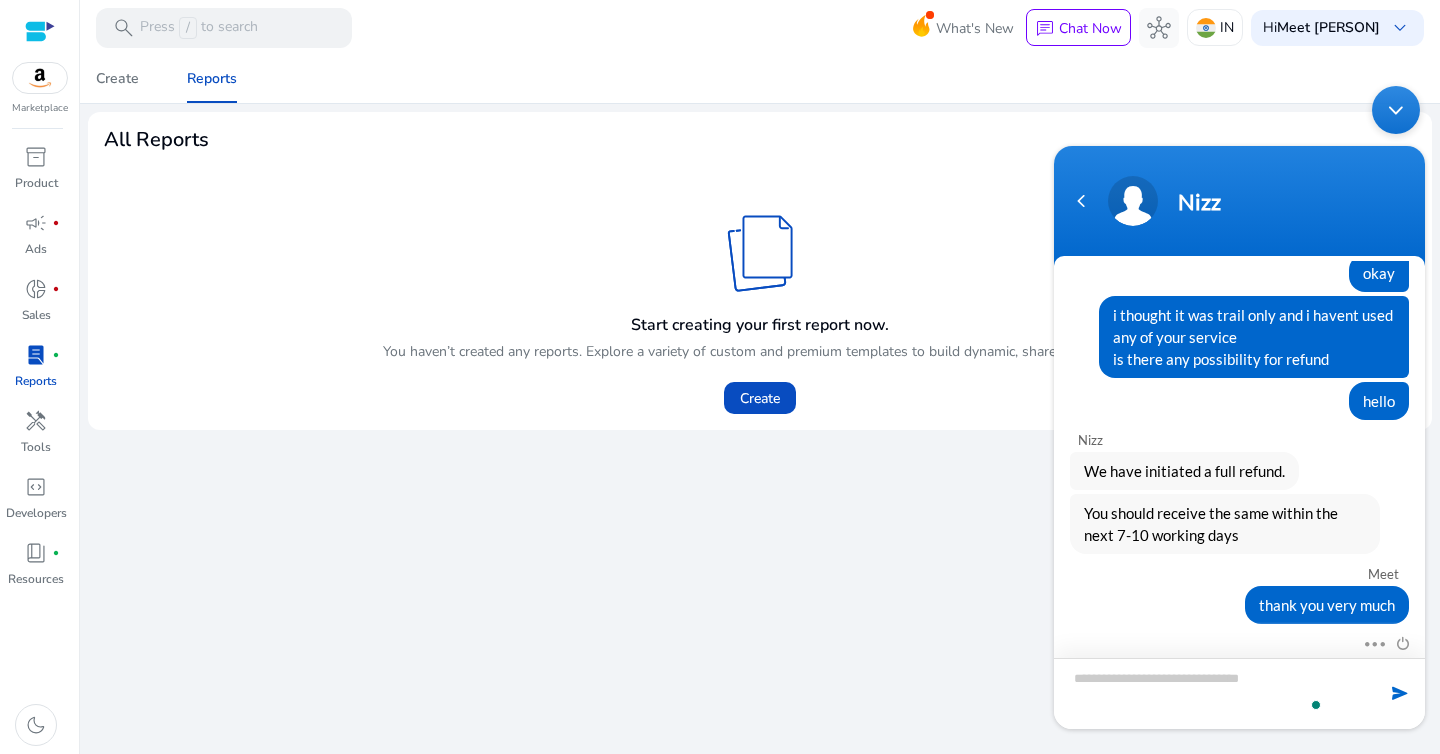scroll, scrollTop: 1963, scrollLeft: 0, axis: vertical 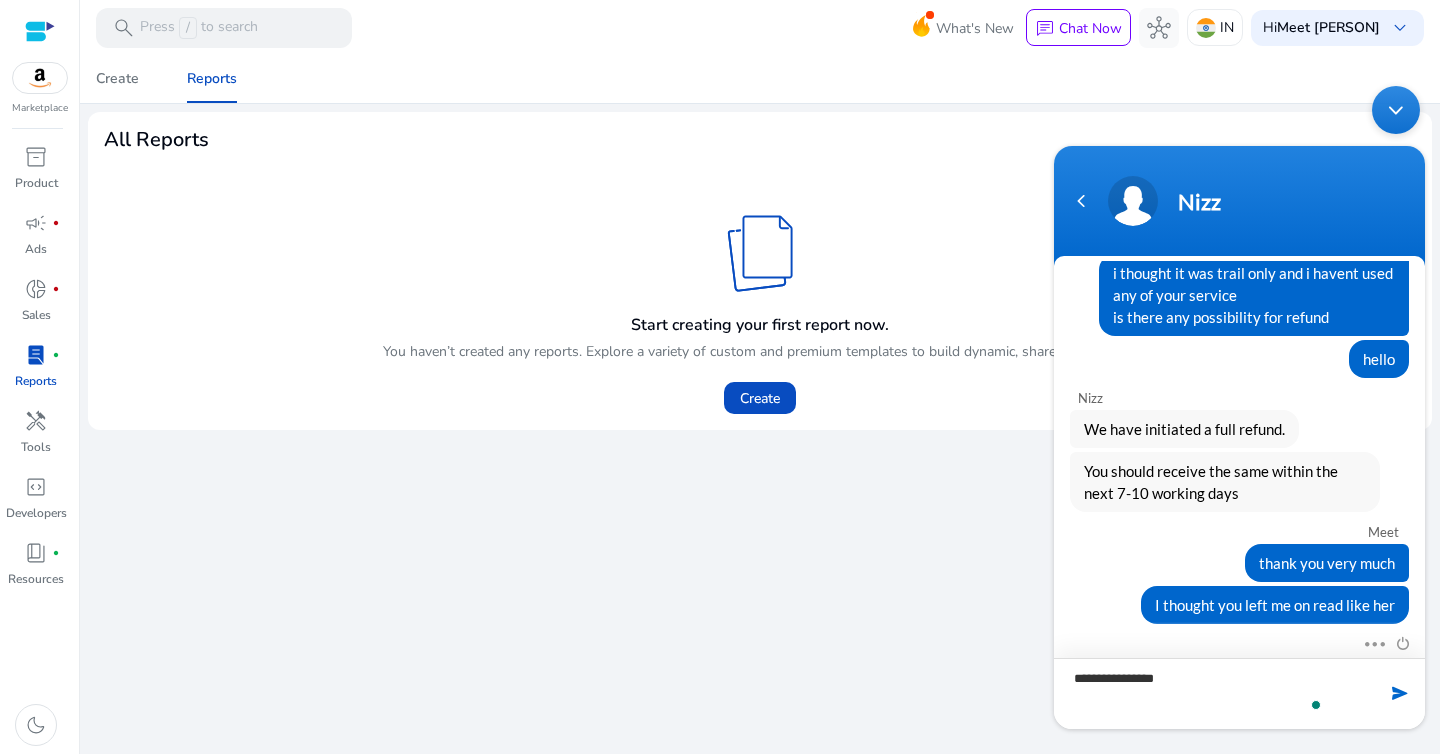 type on "**********" 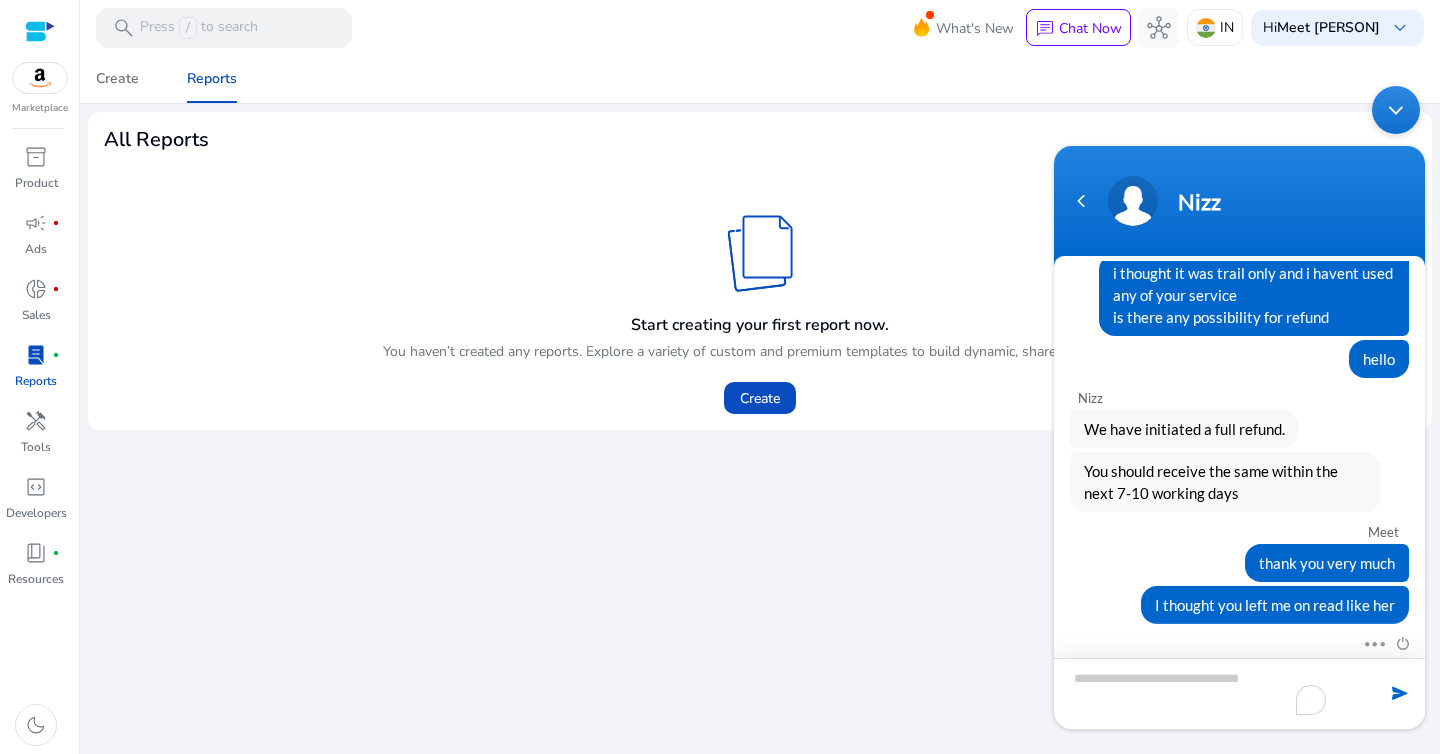 scroll, scrollTop: 2005, scrollLeft: 0, axis: vertical 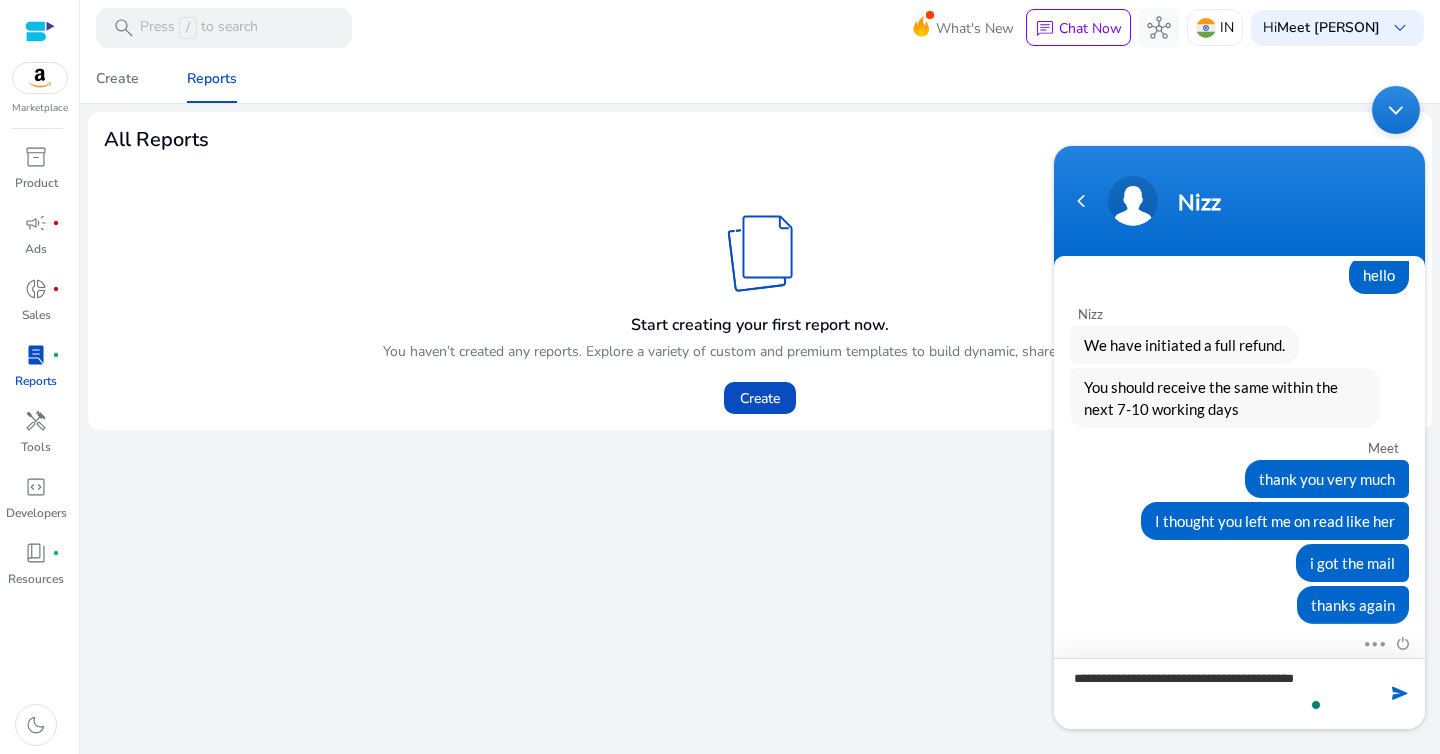type on "**********" 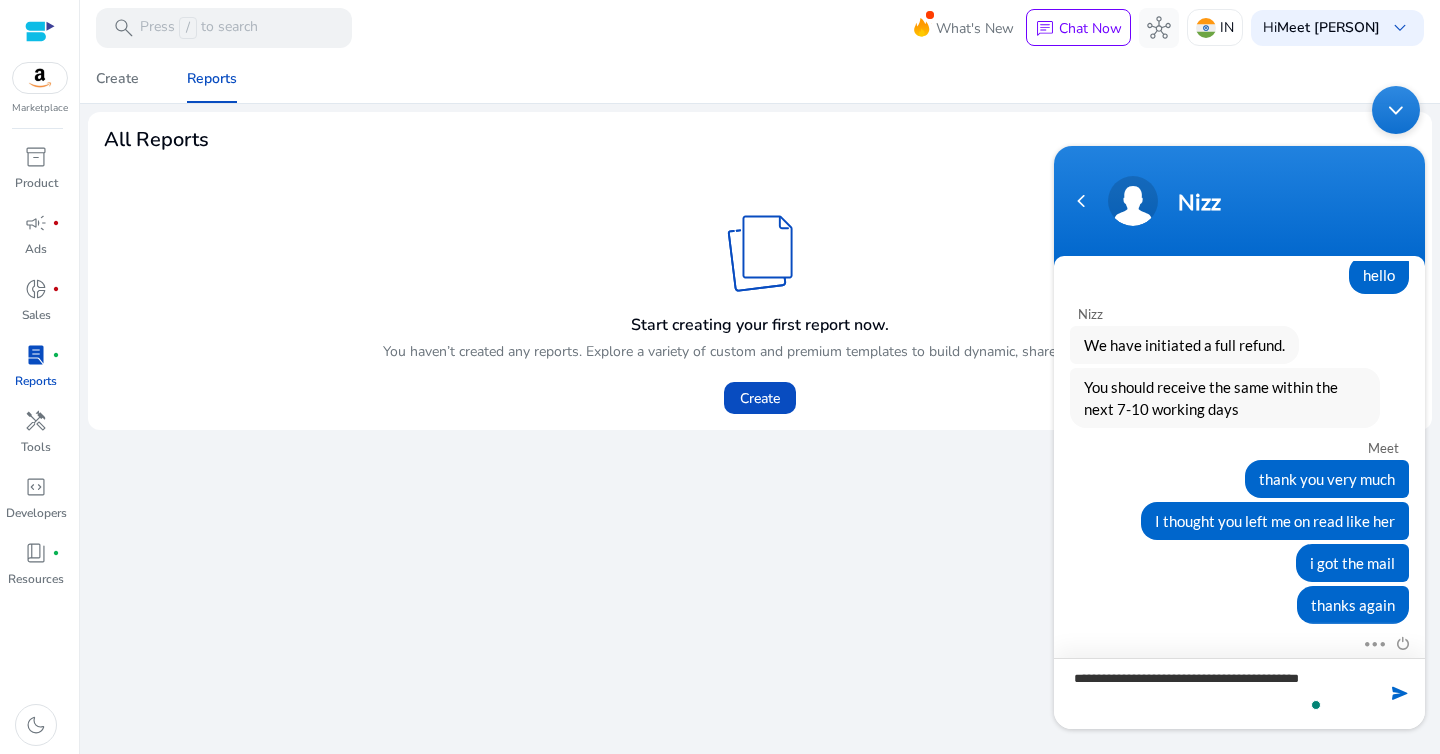 type 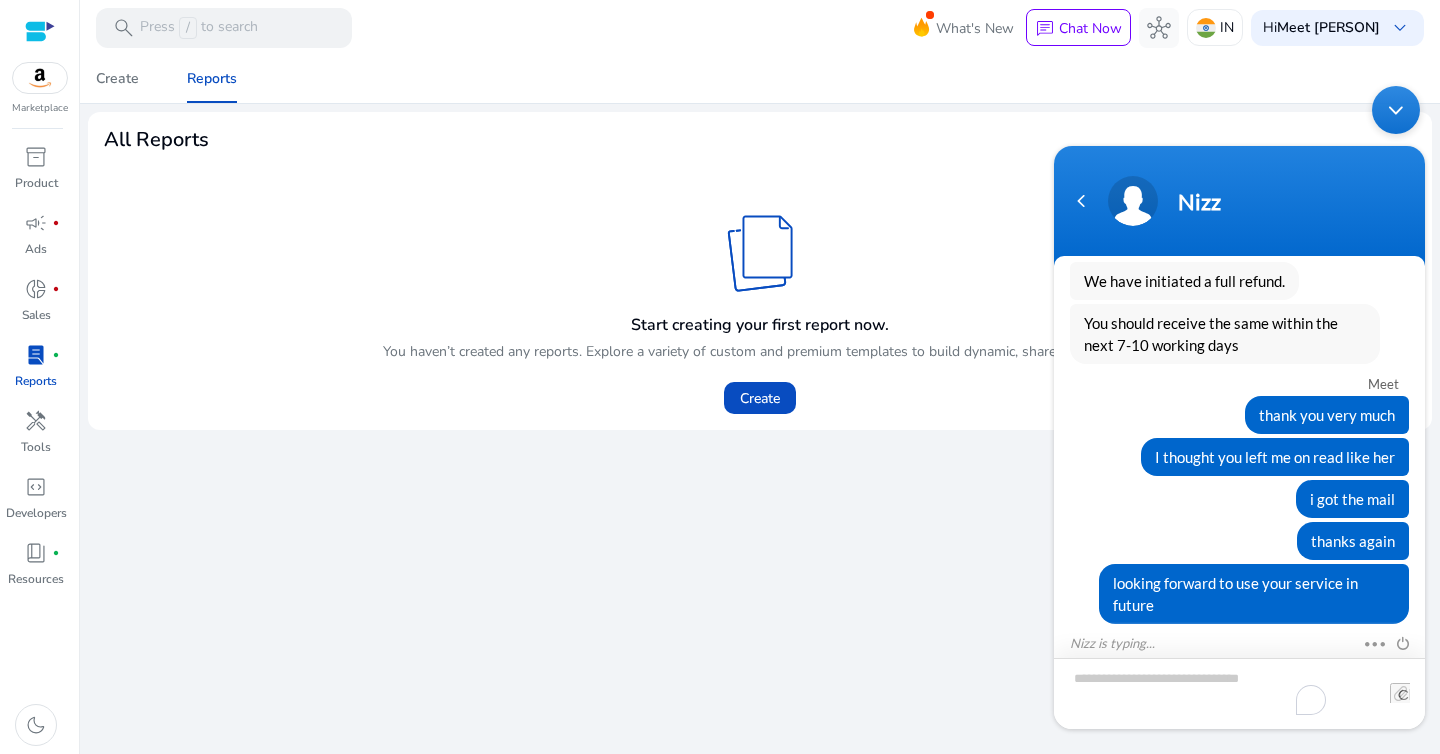 scroll, scrollTop: 2203, scrollLeft: 0, axis: vertical 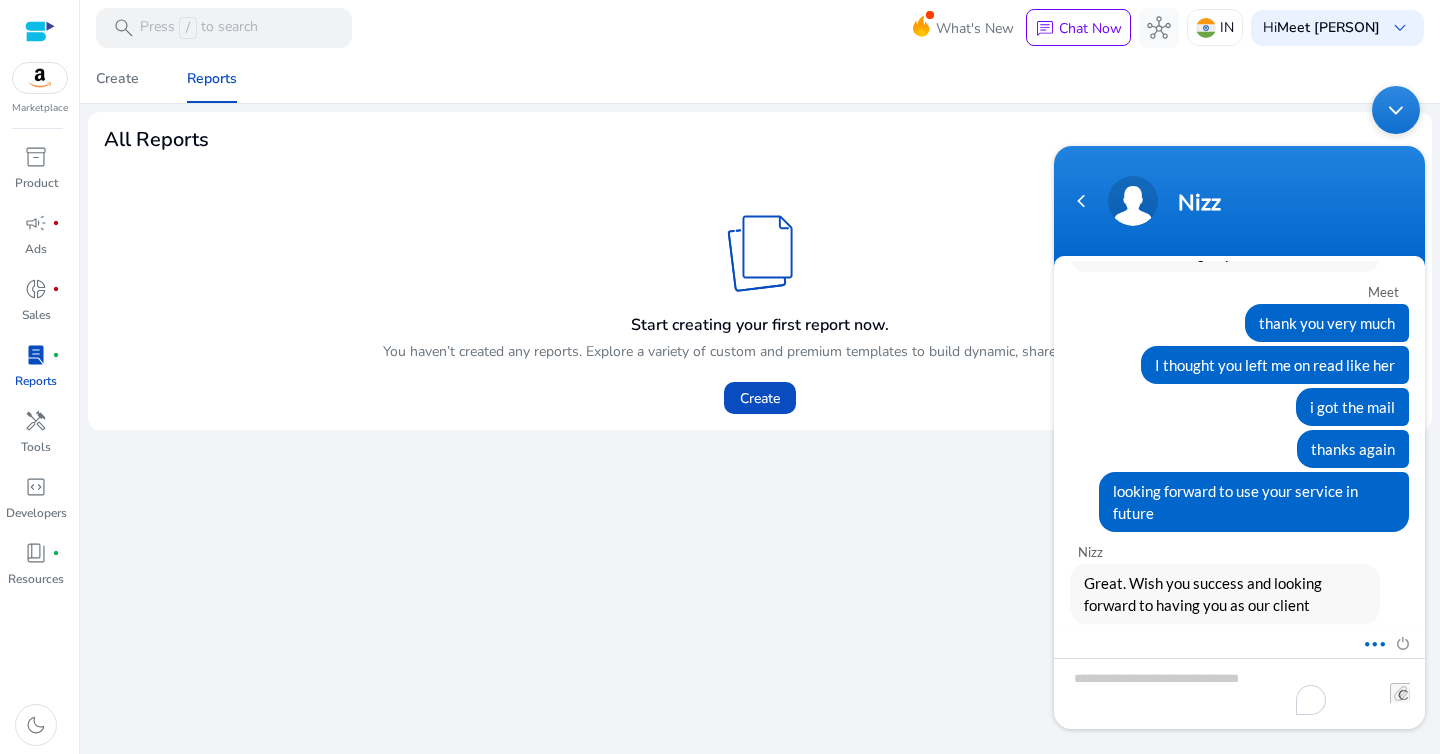 click at bounding box center [1369, 641] 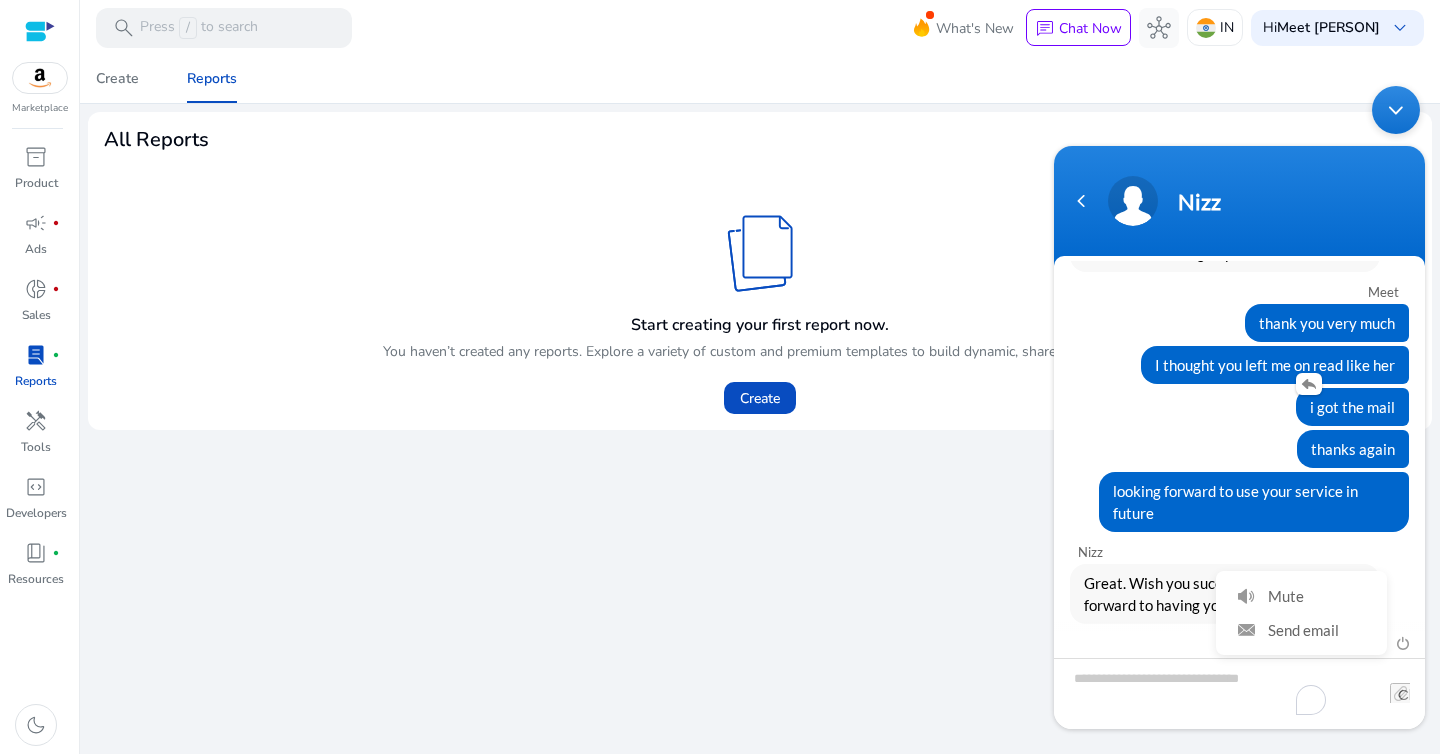 click on "i got the mail" at bounding box center [1239, 407] 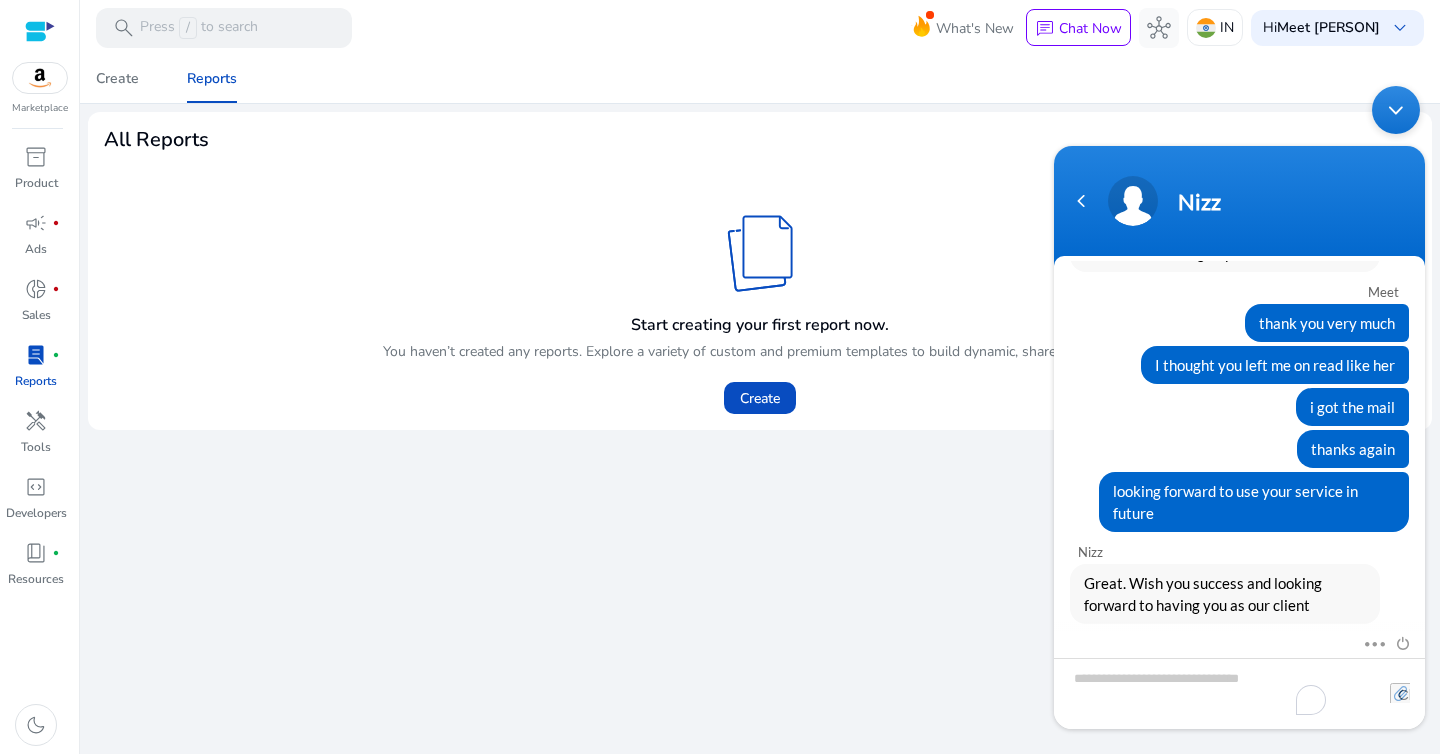 click at bounding box center [1400, 693] 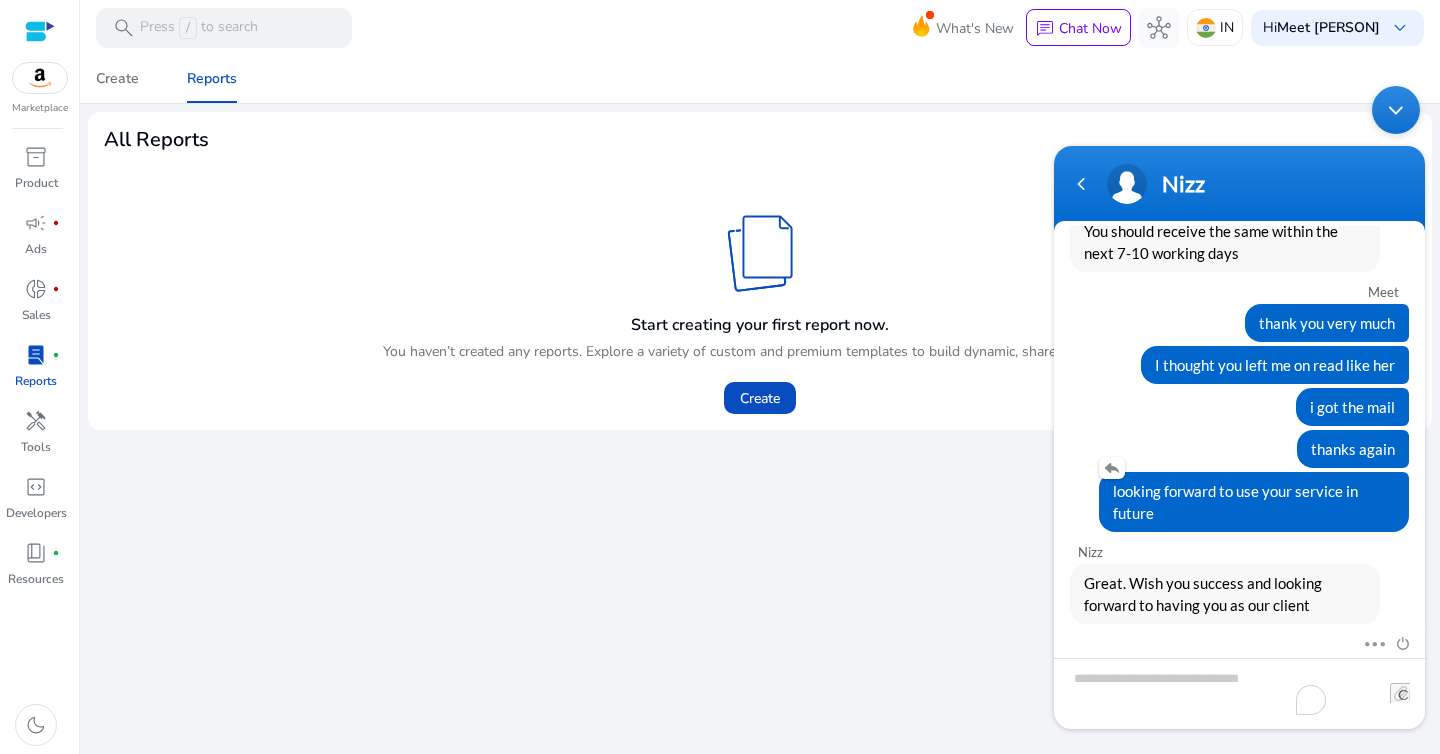 scroll, scrollTop: 2168, scrollLeft: 0, axis: vertical 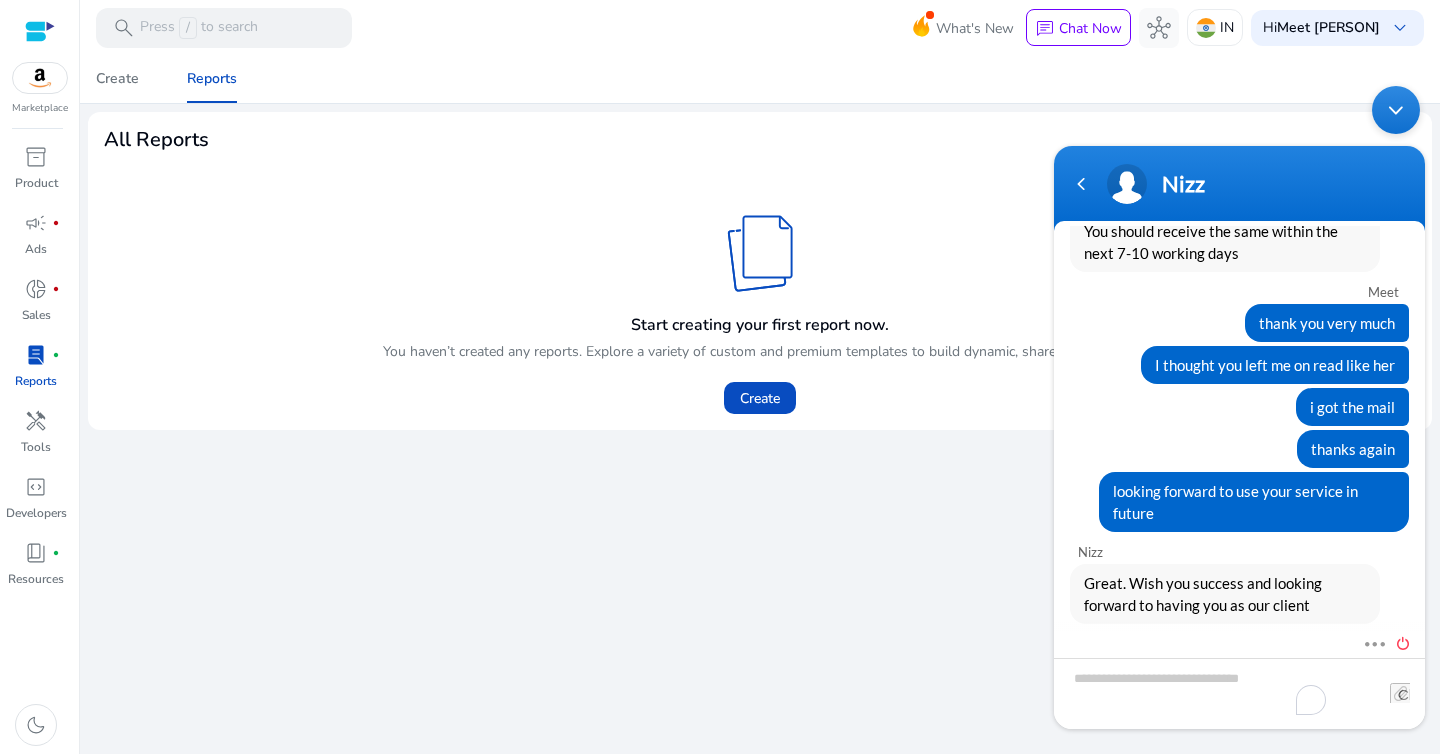 click at bounding box center (1398, 641) 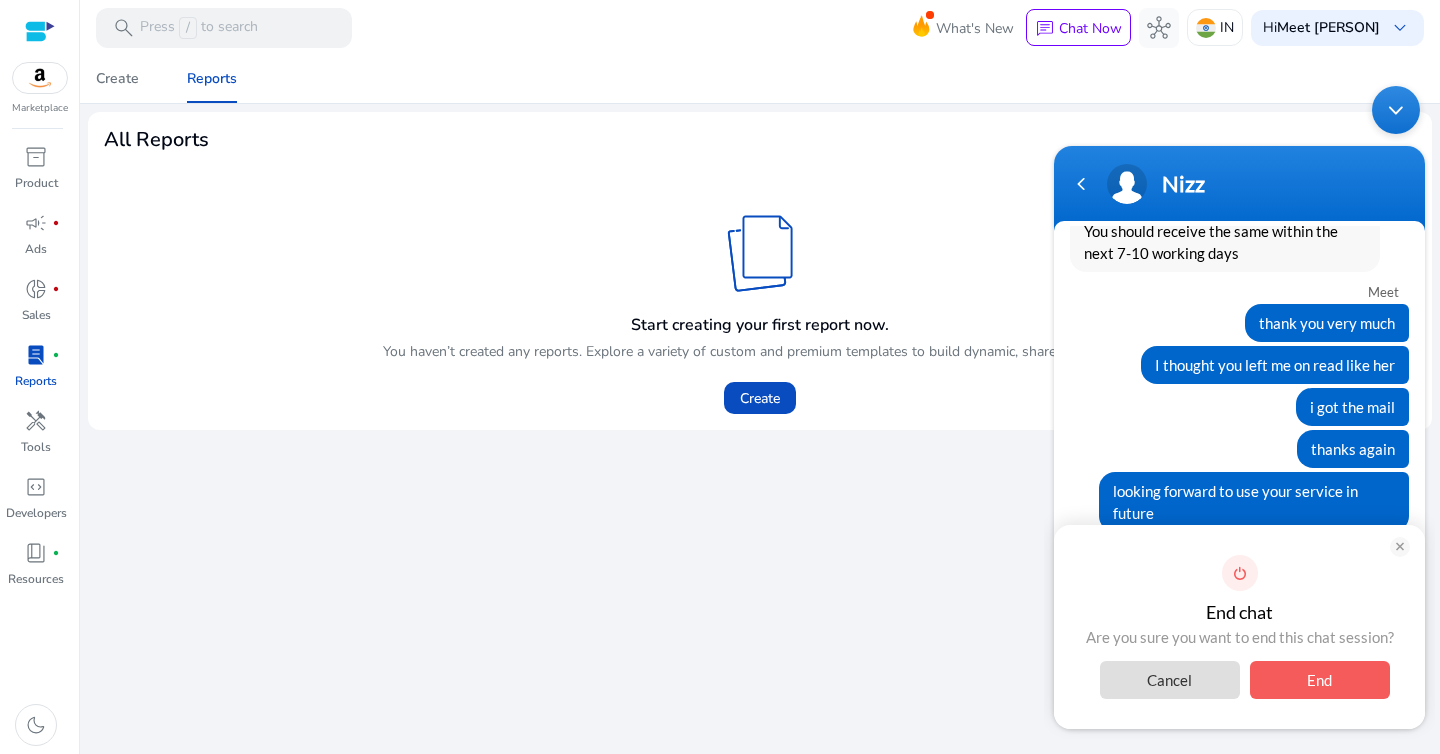 click on "End" at bounding box center [1320, 680] 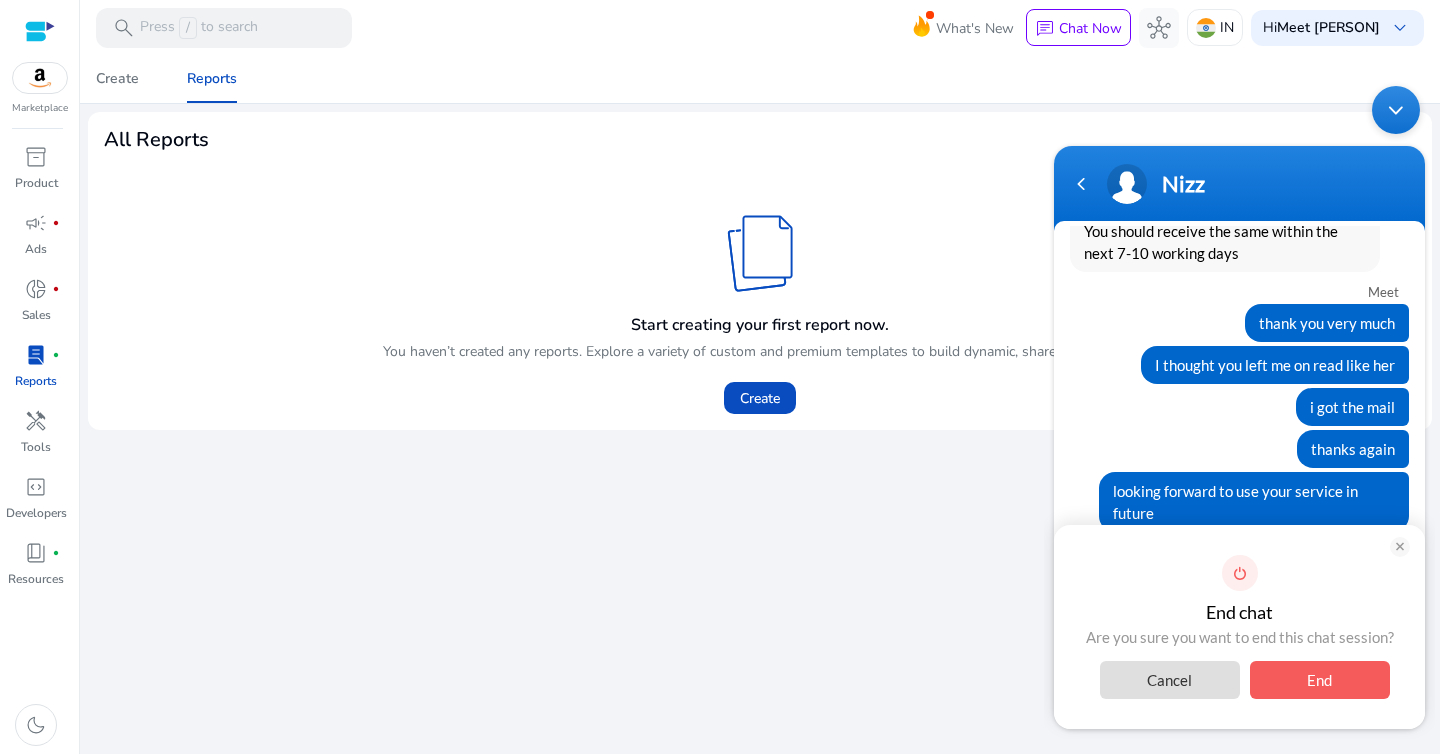 scroll, scrollTop: 2396, scrollLeft: 0, axis: vertical 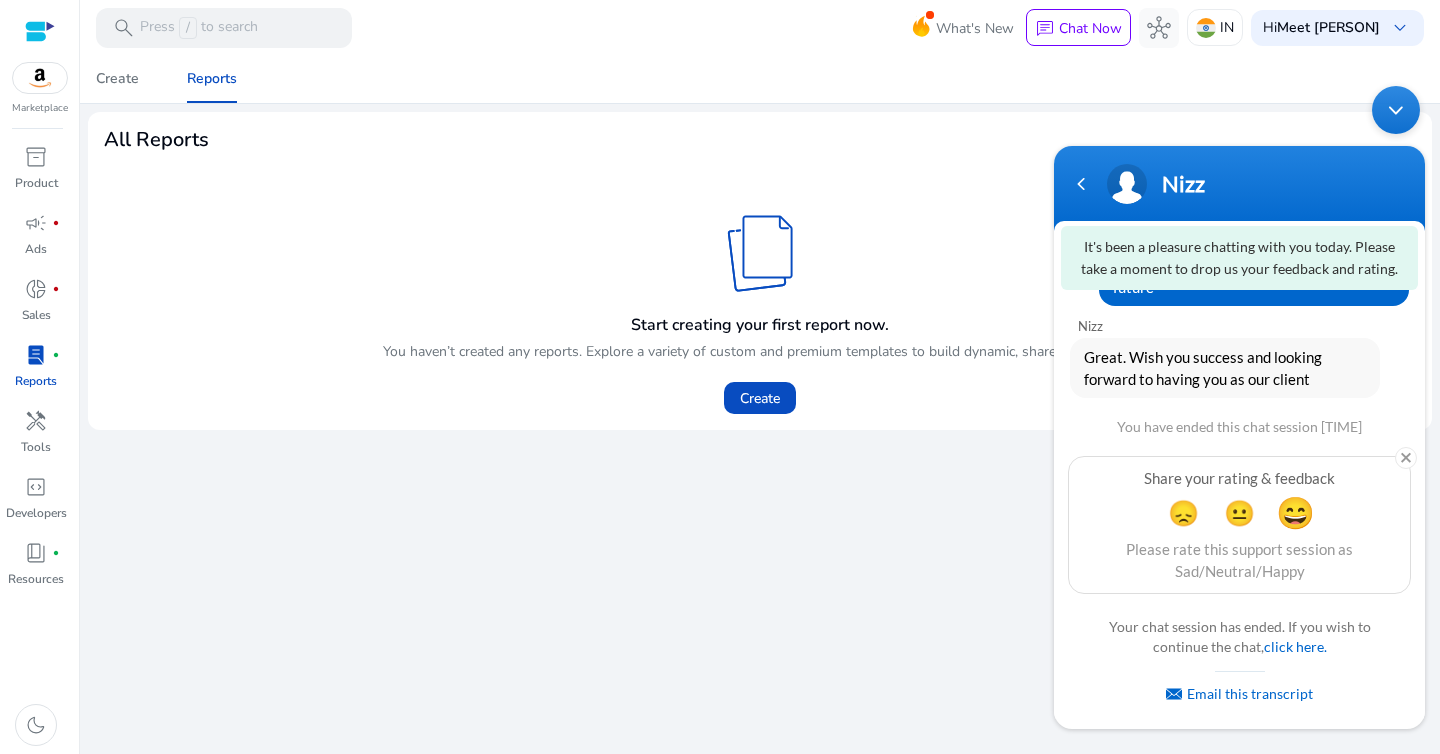 click on "😄" at bounding box center (1295, 512) 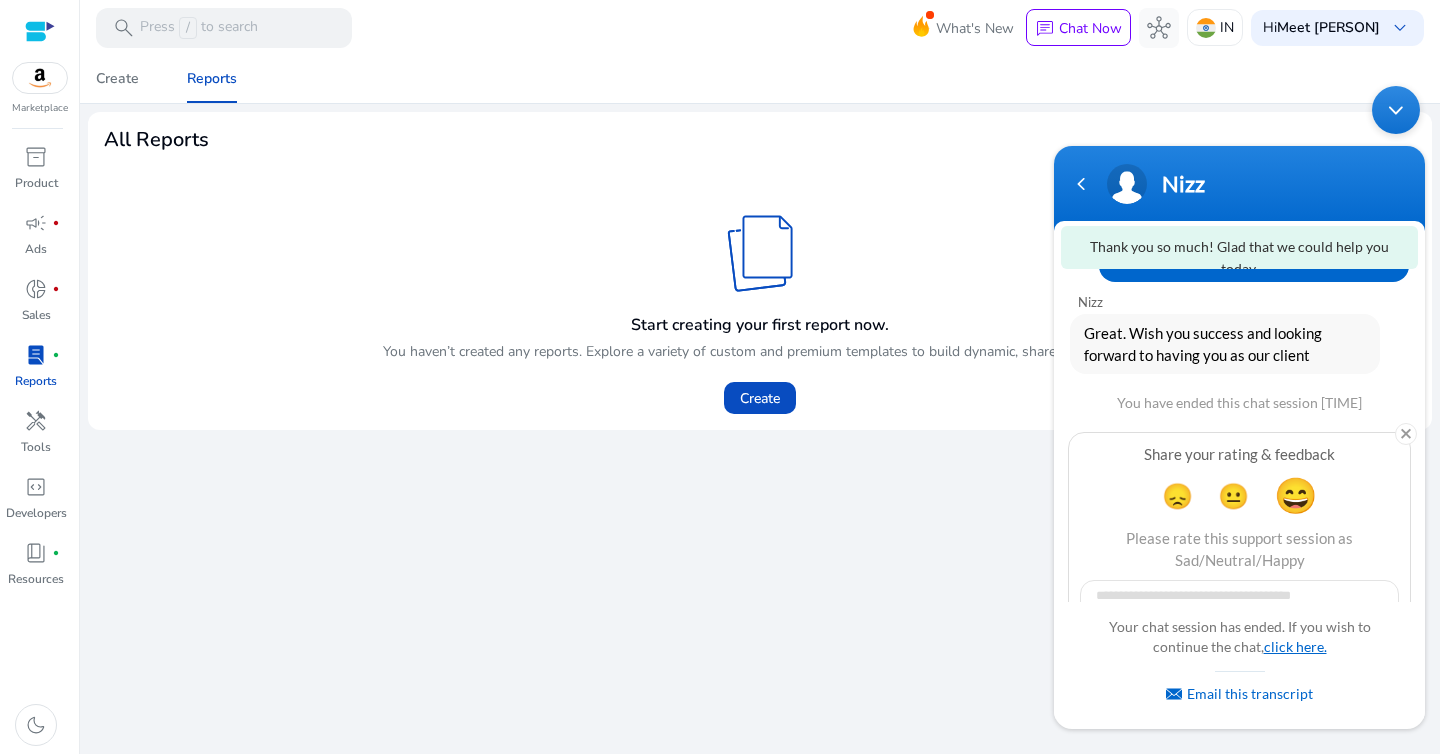 scroll, scrollTop: 2555, scrollLeft: 0, axis: vertical 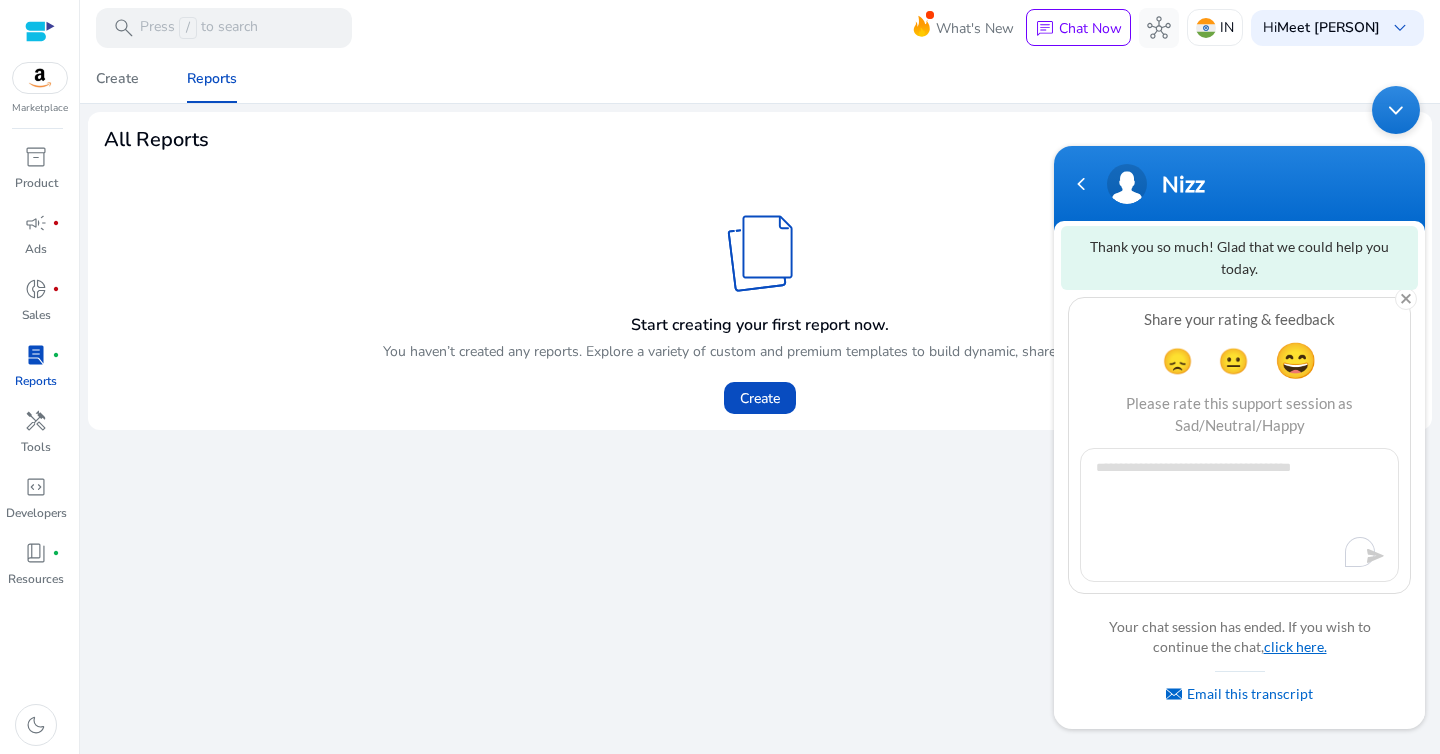 click on "click here." at bounding box center [1295, 646] 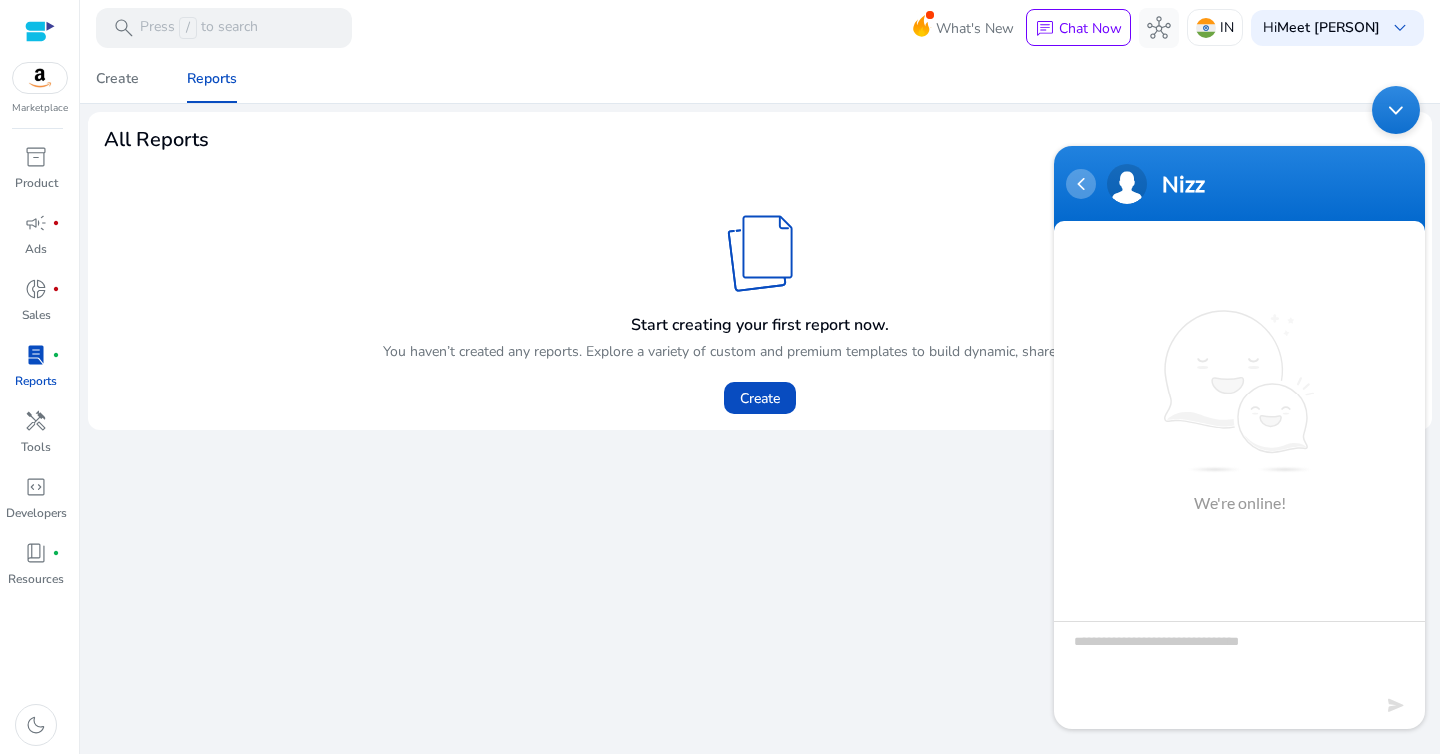click at bounding box center [1081, 184] 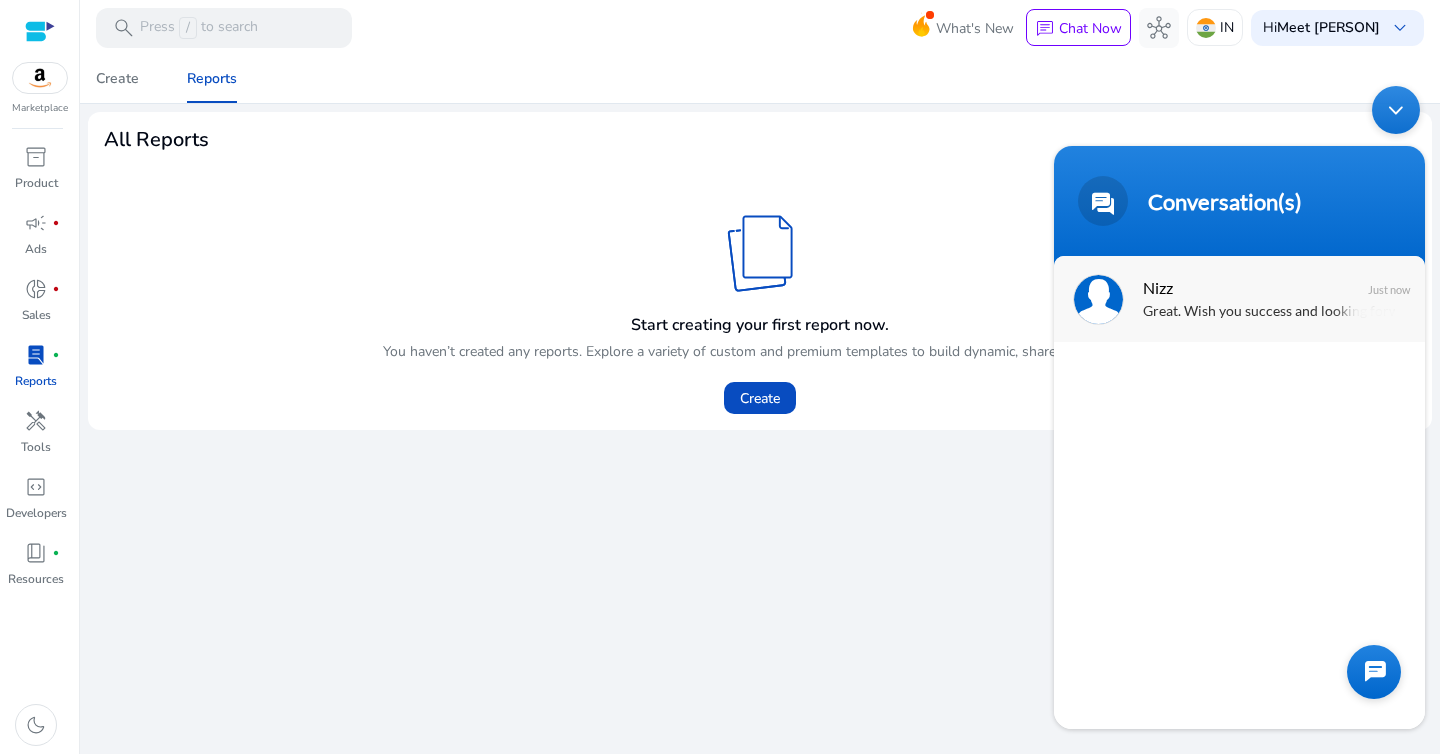 click on "Great. Wish you success and looking forward to having you as our client" at bounding box center (1269, 312) 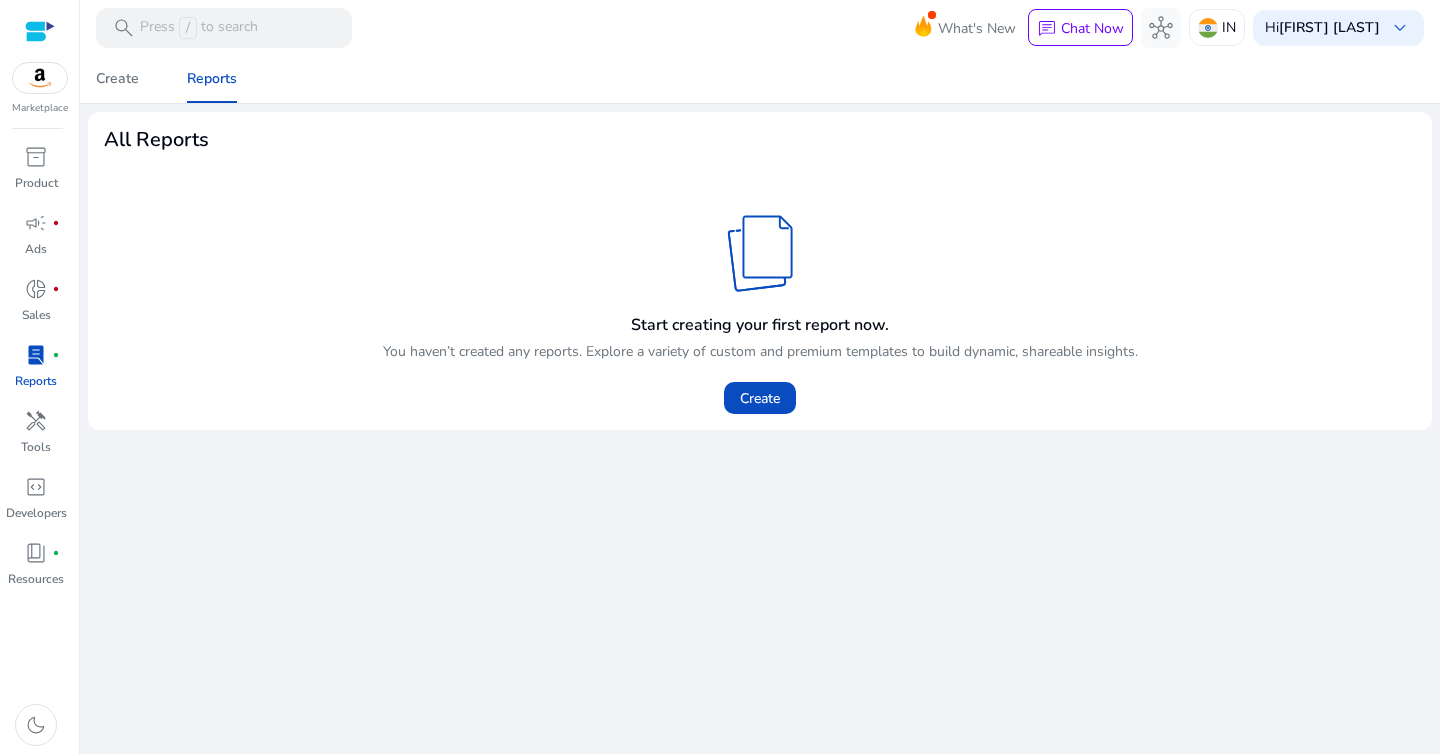 scroll, scrollTop: 0, scrollLeft: 0, axis: both 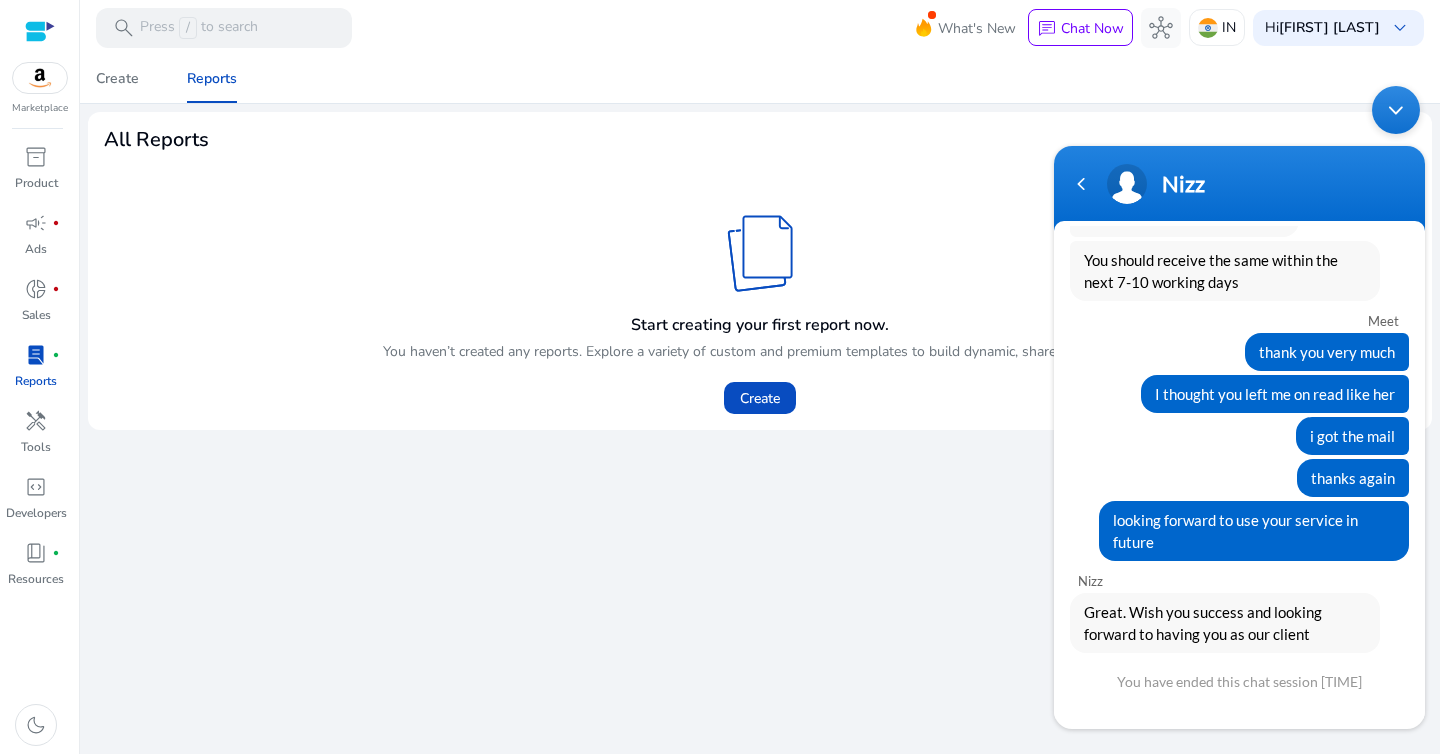click at bounding box center (1396, 110) 